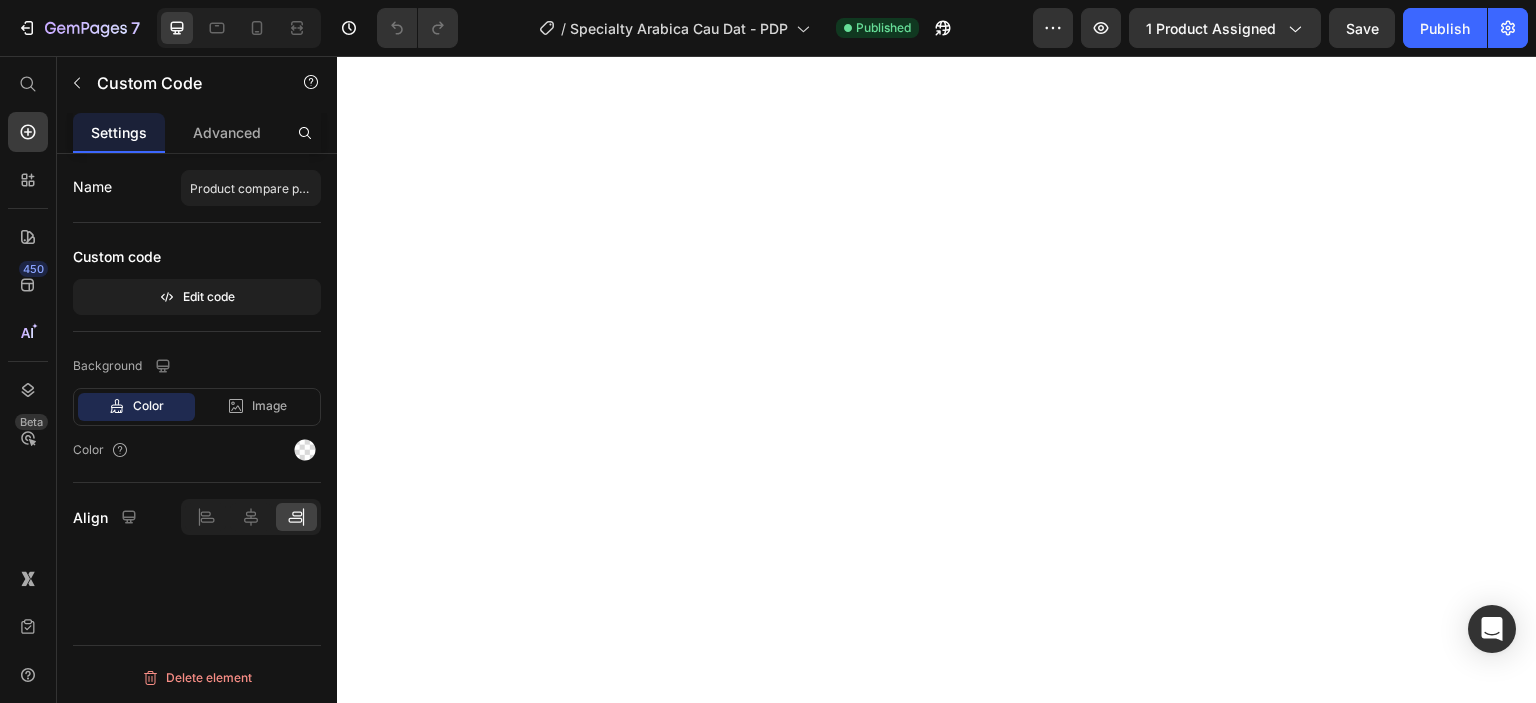 scroll, scrollTop: 0, scrollLeft: 0, axis: both 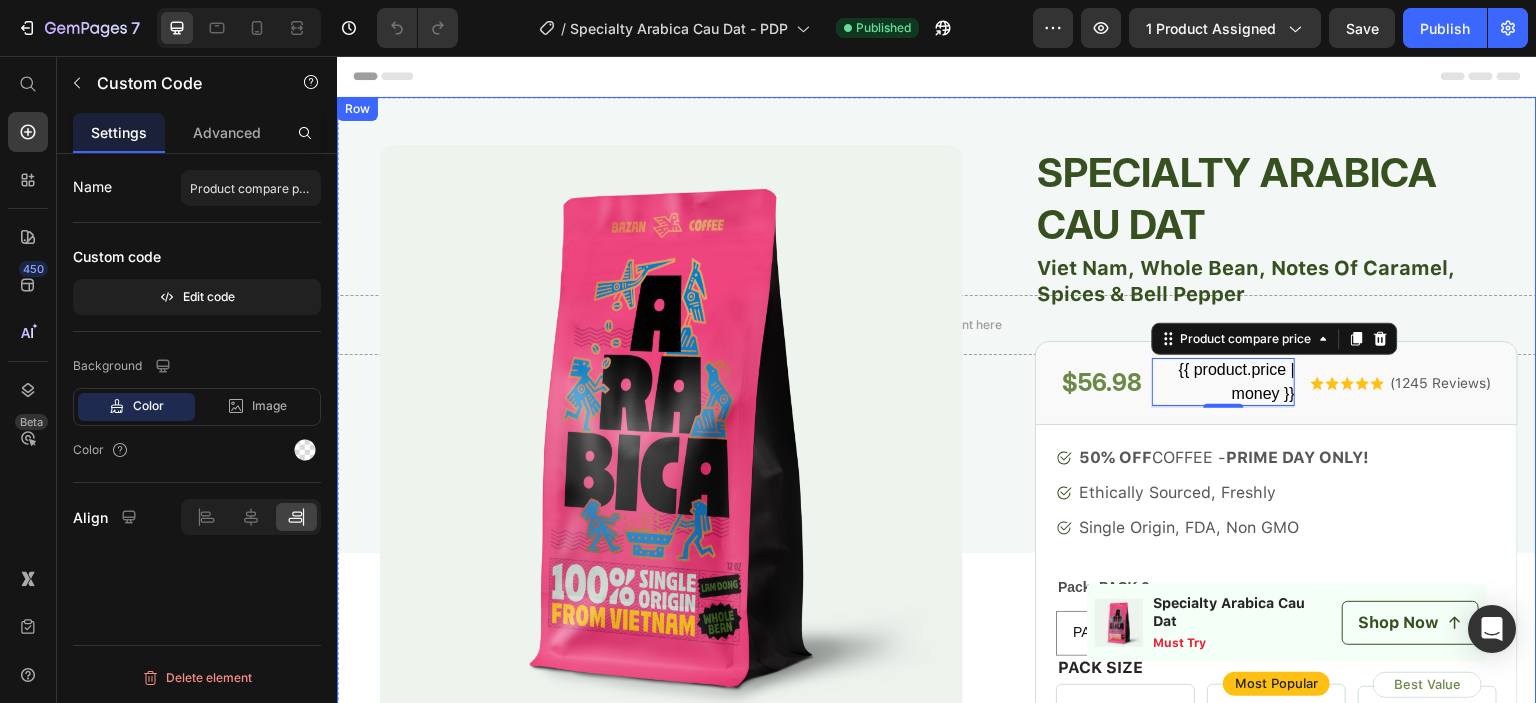 click on "Product Images Row Product LEARN MORE ABOUT EARLY EDITION Text Block Video Our ancestors taught us: “Protect the land, so our children can see its beauty.” We believe that being kind to each coffee bean we produce is a way of being kind to ourselves and to everyone around us.  Text Block
OUR PROCESS
Ask a question Accordion Row Specialty Arabica Cau Dat Heading Viet Nam, Whole bean, Notes of Caramel, Spices & Bell pepper Text Block $56.98 Product Price {{ product.price | money }} Product compare price   2 Row
Icon
Icon
Icon
Icon
Icon Icon List (1245 Reviews) Text Block Row Row
50% OFF  COFFEE -  PRIME DAY ONLY!
Ethically Sourced, Freshly
Single Origin, FDA, Non GMO Item List Pack: PACK 2 PACK 1 PACK 1 PACK 1 PACK 2 PACK 2 PACK 2 PACK 3 PACK 3 PACK 3 Product Variants & Swatches PACK SIZE Text Block {% if product.variants.size > 1 %}
{% assign product_variants = product.variants %}
{% endif %} Product variant Image
{% endif %} Row Row" at bounding box center [937, 1632] 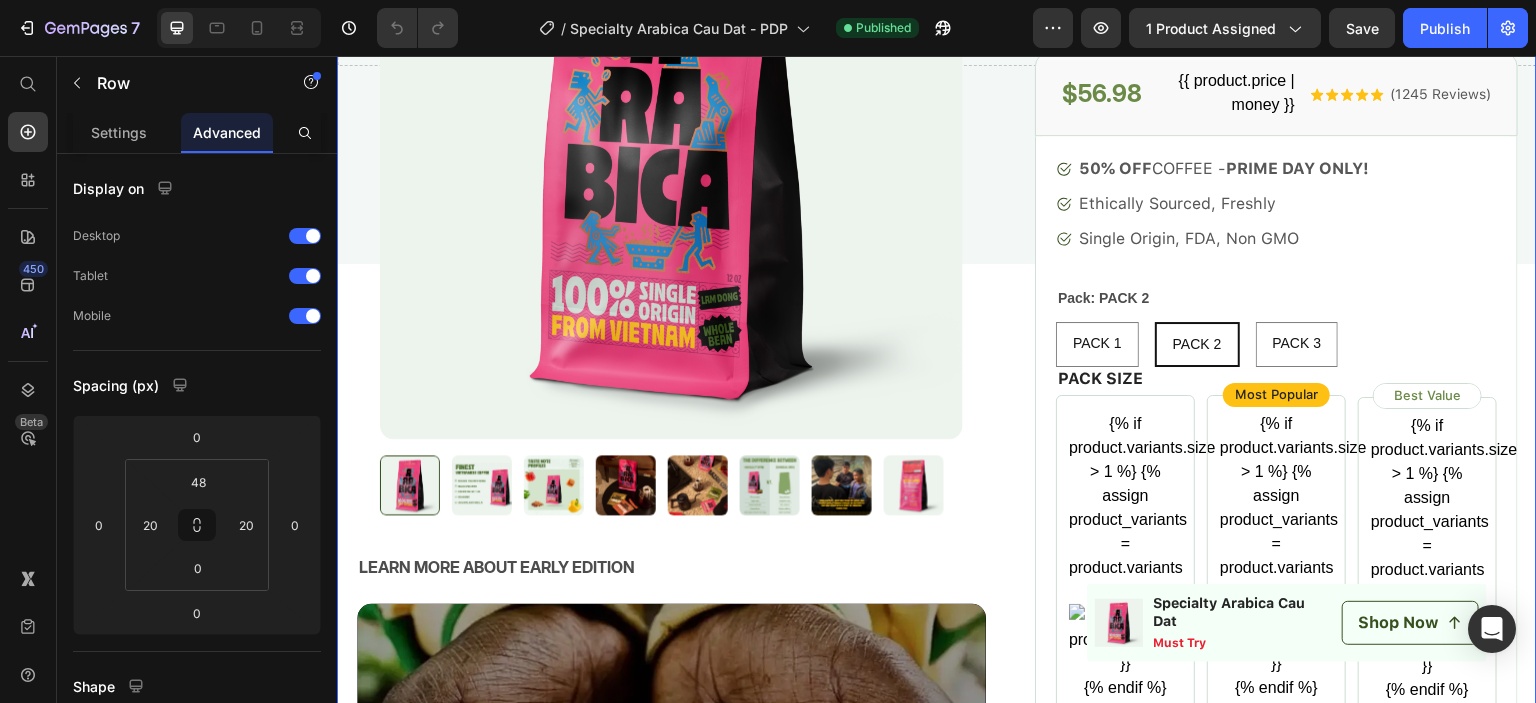 scroll, scrollTop: 300, scrollLeft: 0, axis: vertical 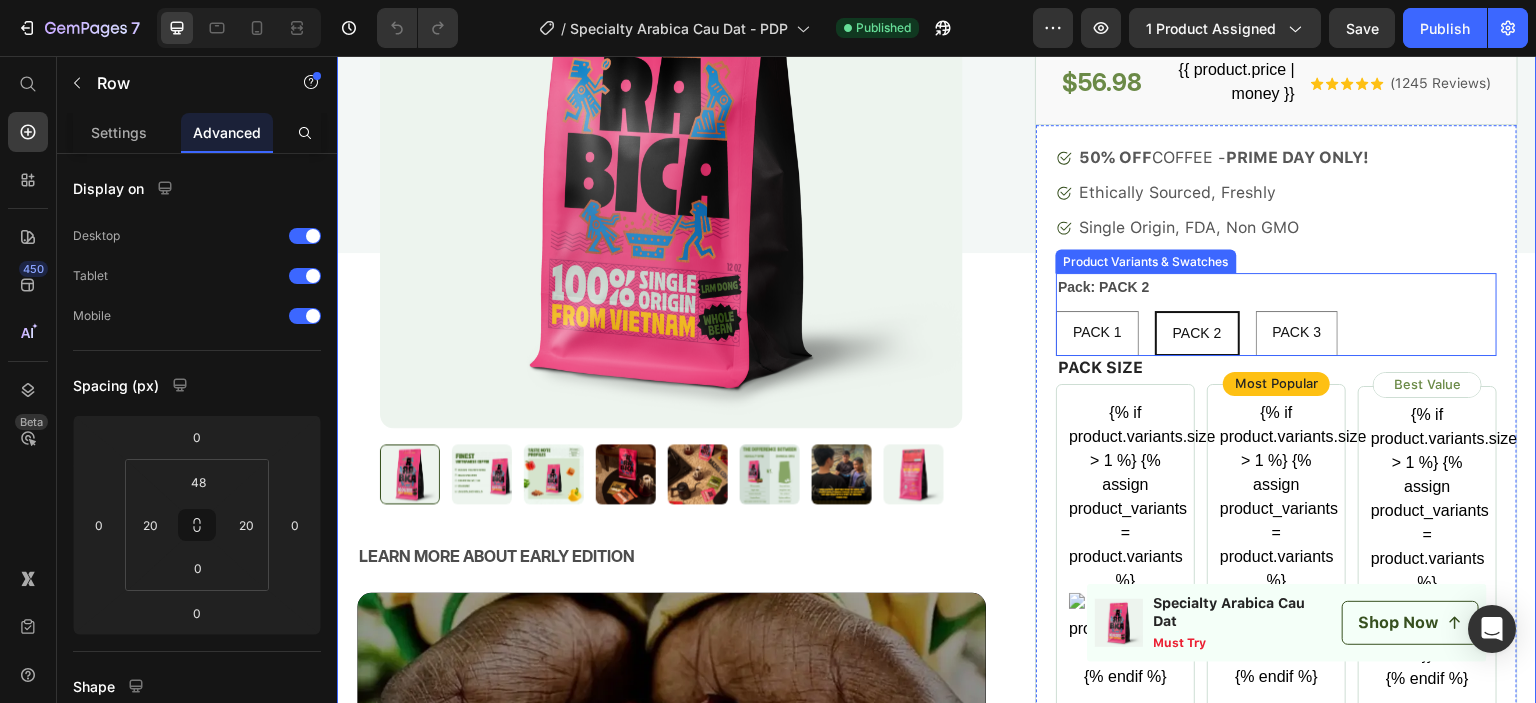 click on "Pack: PACK 2 PACK 1 PACK 1 PACK 1 PACK 2 PACK 2 PACK 2 PACK 3 PACK 3 PACK 3" at bounding box center [1276, 314] 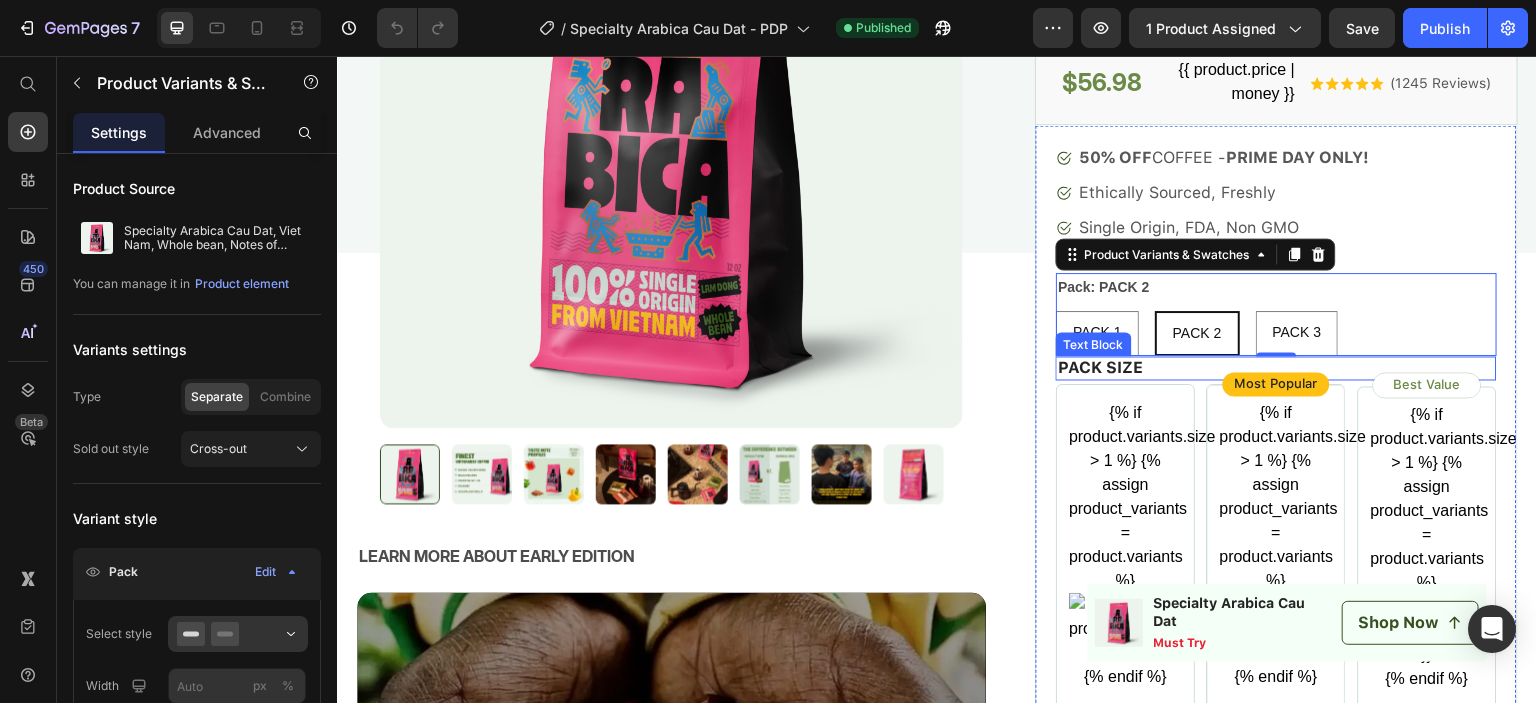 click on "PACK SIZE" at bounding box center (1276, 368) 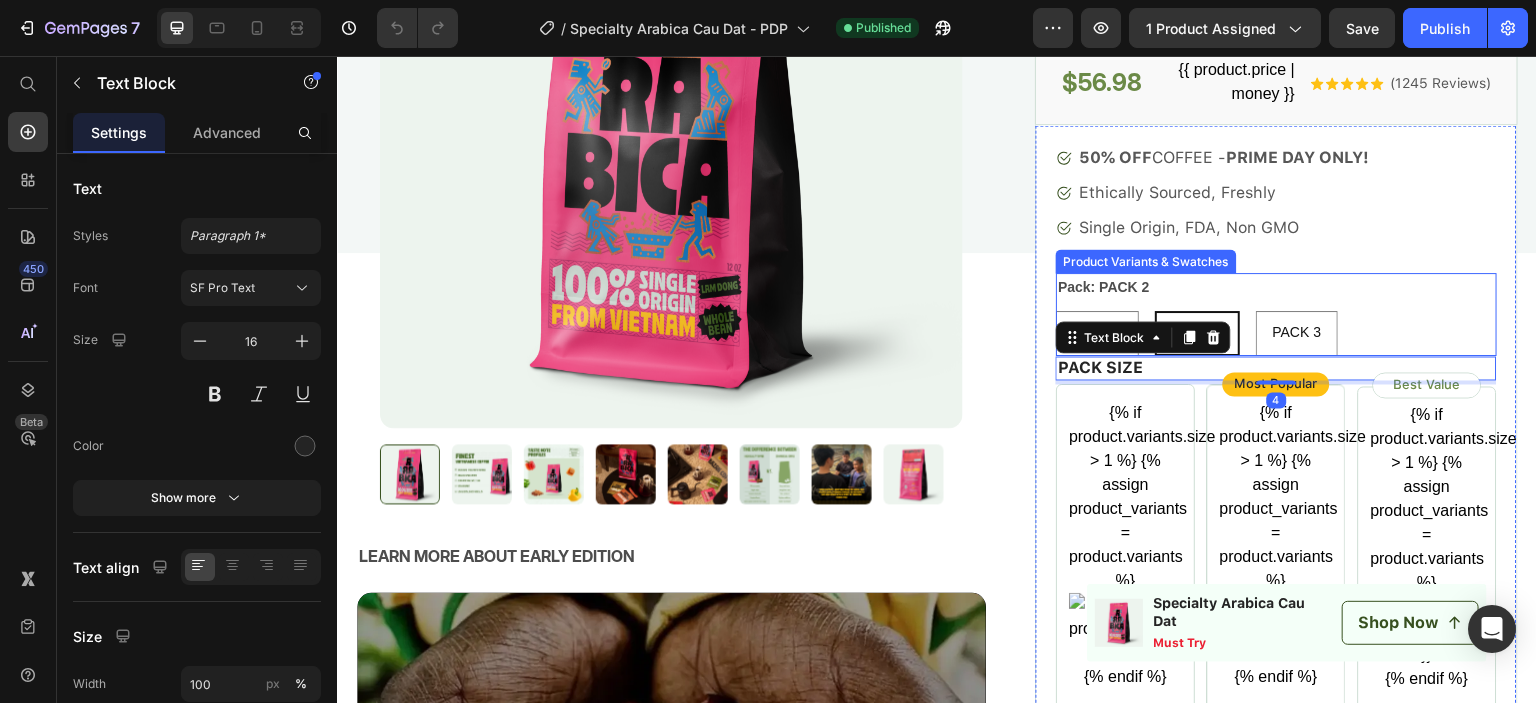 click on "Pack: PACK 2" at bounding box center [1104, 287] 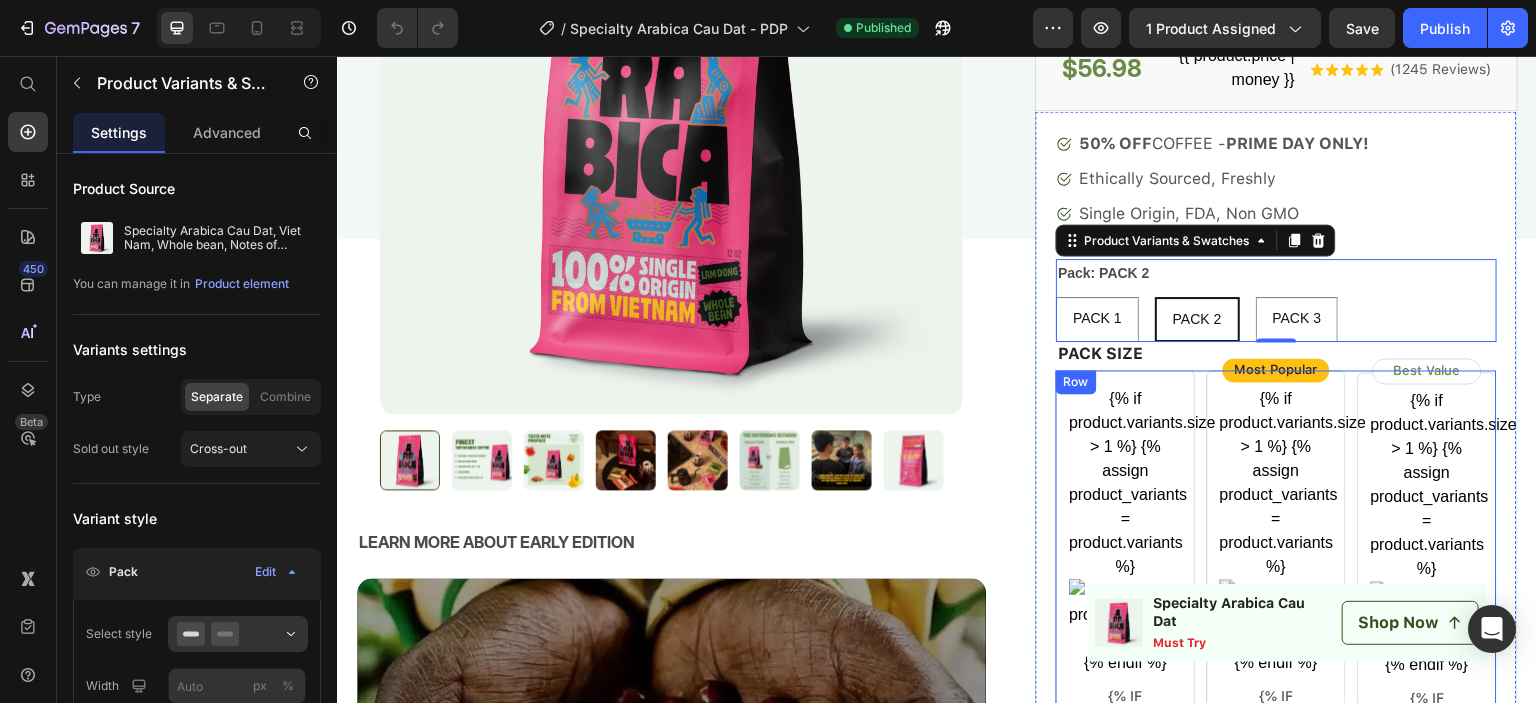 scroll, scrollTop: 300, scrollLeft: 0, axis: vertical 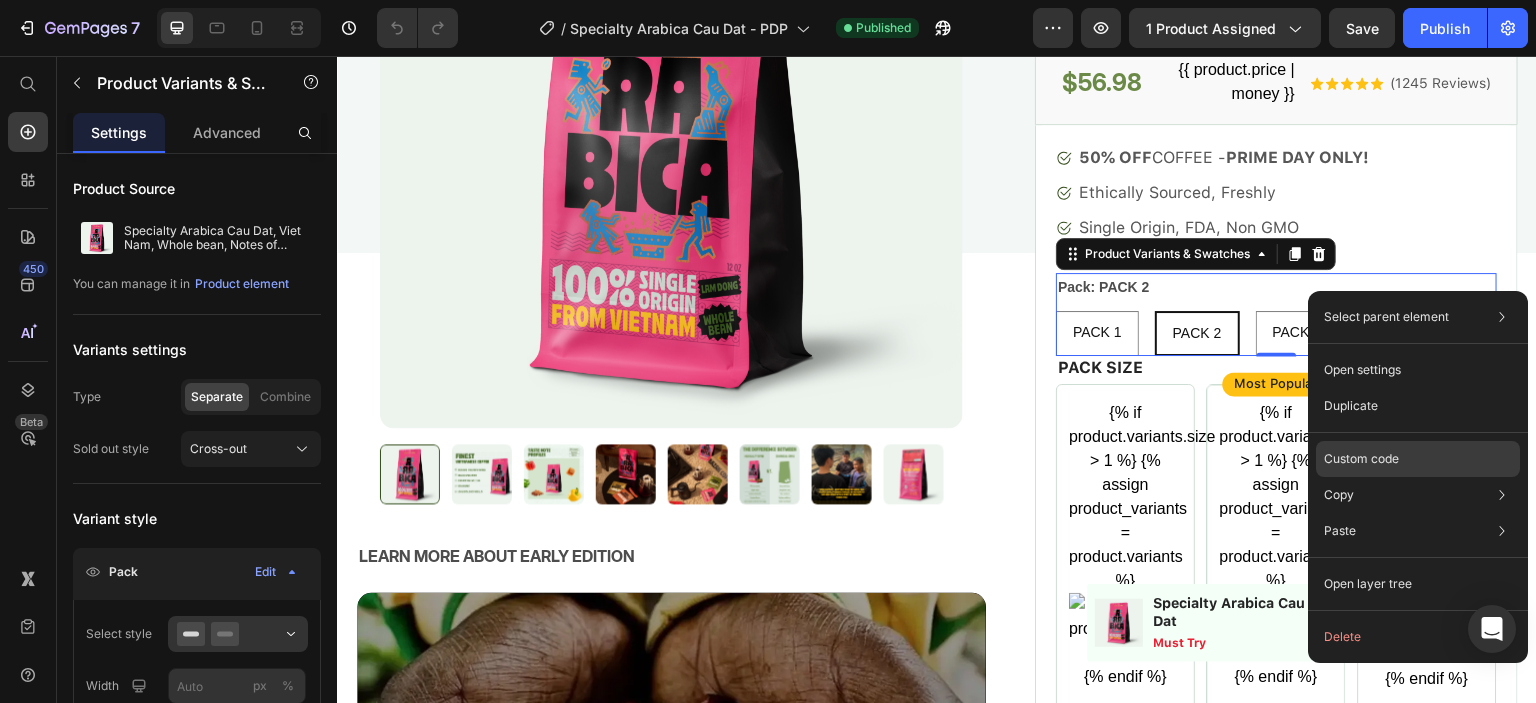 click on "Custom code" 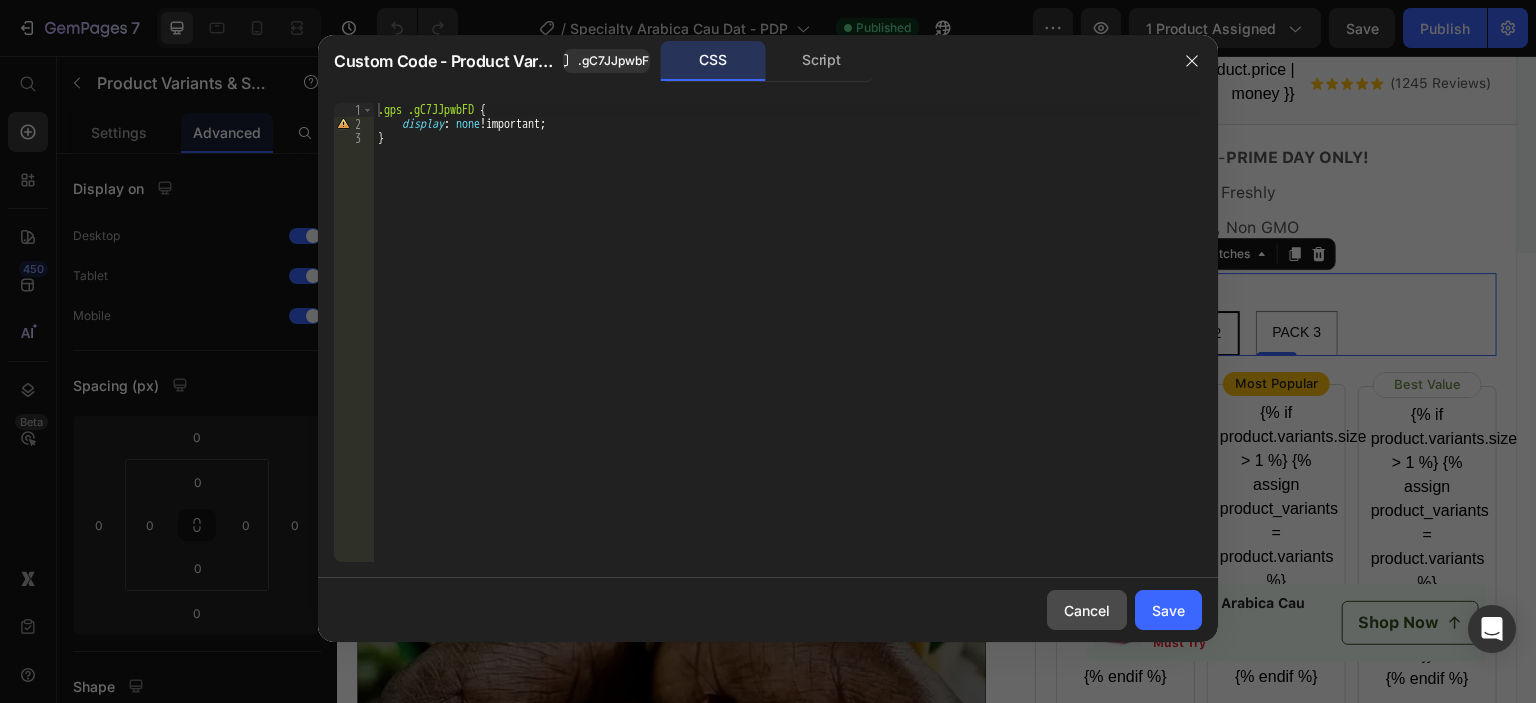 drag, startPoint x: 1104, startPoint y: 615, endPoint x: 954, endPoint y: 221, distance: 421.58746 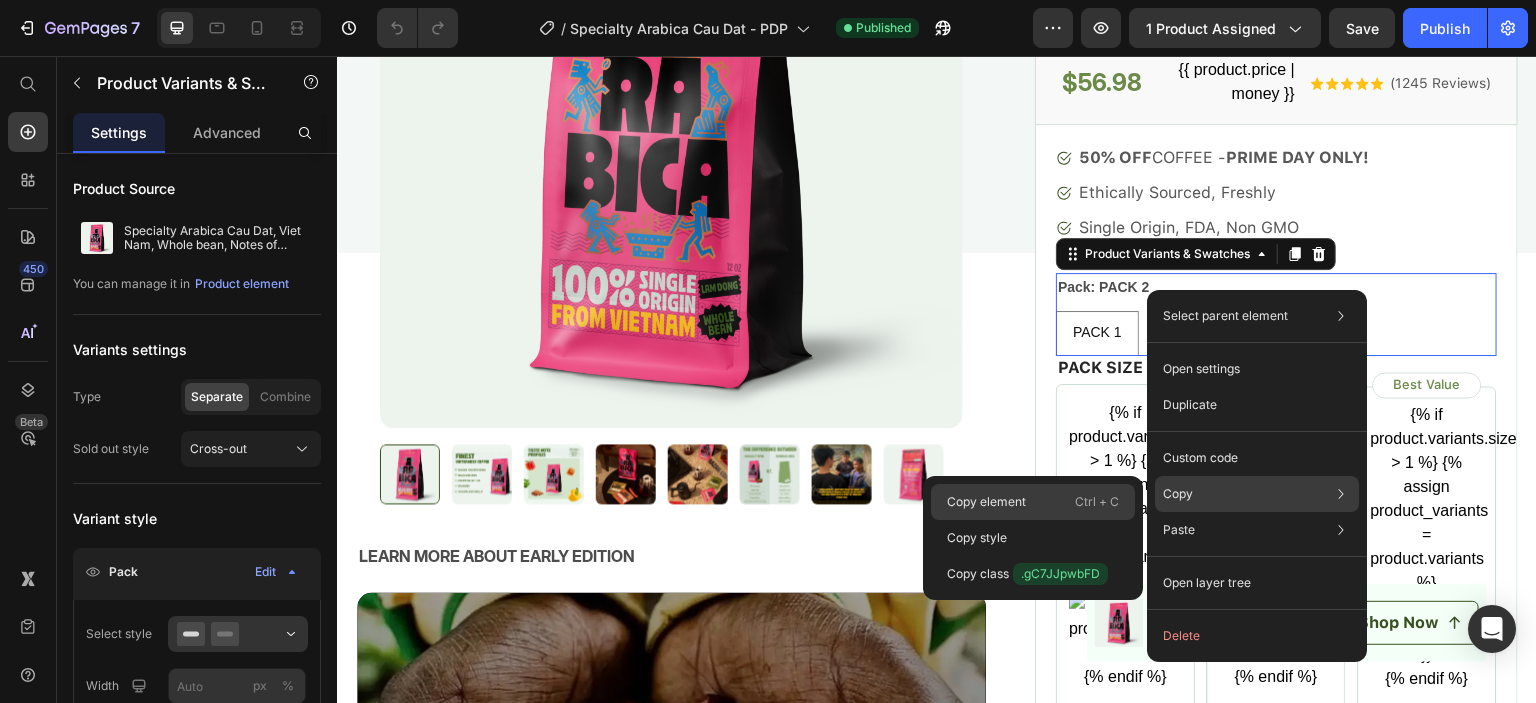 click on "Ctrl + C" at bounding box center [1097, 502] 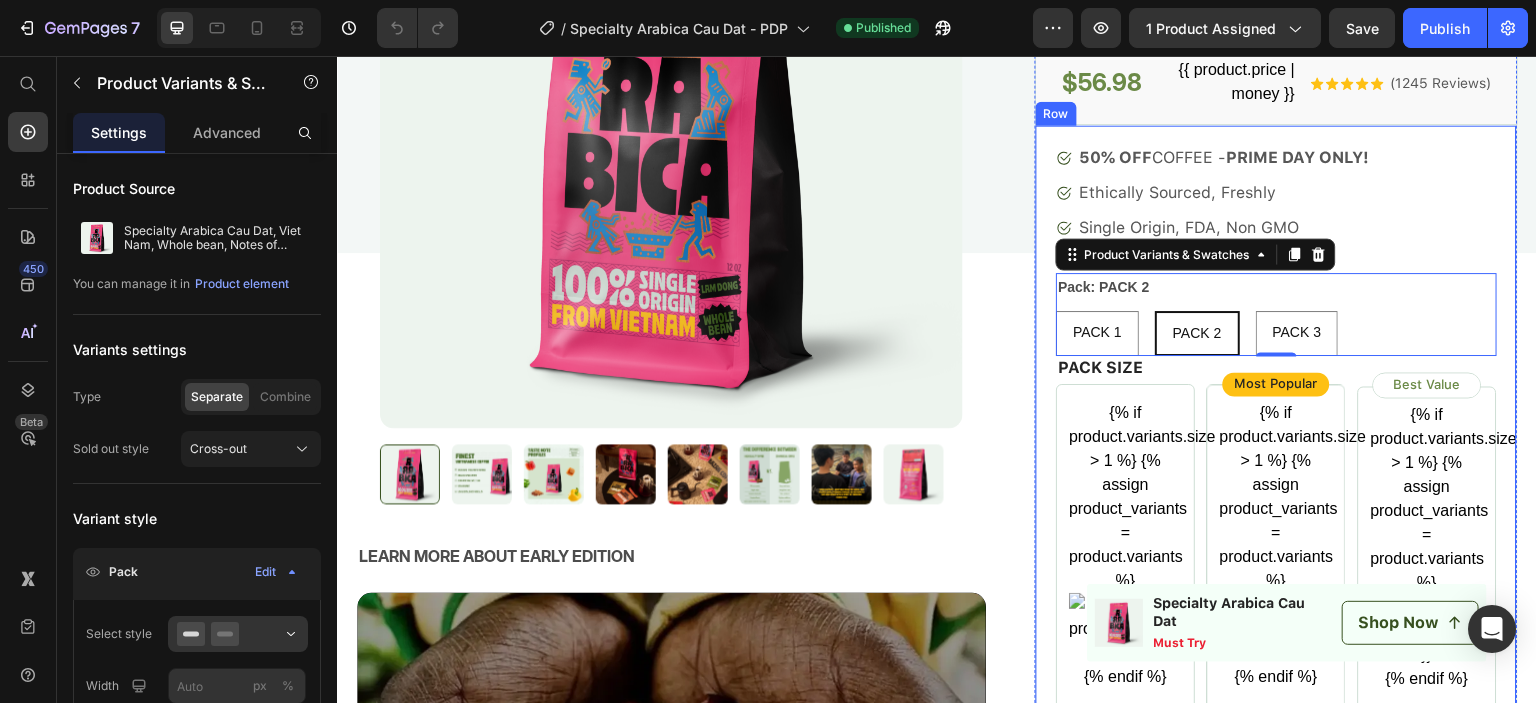 click on "50% OFF  COFFEE -  PRIME DAY ONLY!
Ethically Sourced, Freshly
Single Origin, FDA, Non GMO Item List Pack: PACK 2 PACK 1 PACK 1 PACK 1 PACK 2 PACK 2 PACK 2 PACK 3 PACK 3 PACK 3 Product Variants & Swatches   0 PACK SIZE Text Block {% if product.variants.size > 1 %}
{% assign product_variants = product.variants %}
{% endif %} Product variant Image {% if product.variants.size > 1 %}
{% assign product_variants = product.variants %}
{{product_variants[0].title}}
{% endif %} Product variant title {% if product.variants.size > 1 %}
{% assign product_variants = product.variants %}
{% if product_variants[0].selling_plan_allocations.size > 0 %}
{{product_variants[0].price | money | remove_last: '.00' }}
{% assign allocation_index = 0 %}
{% for allocation in product_variants[0].selling_plan_allocations %}
{{ allocation.price | money }}
{{ [DOMAIN_NAME]_at_price | money }}
{% endif %}
Row Row" at bounding box center (1276, 1496) 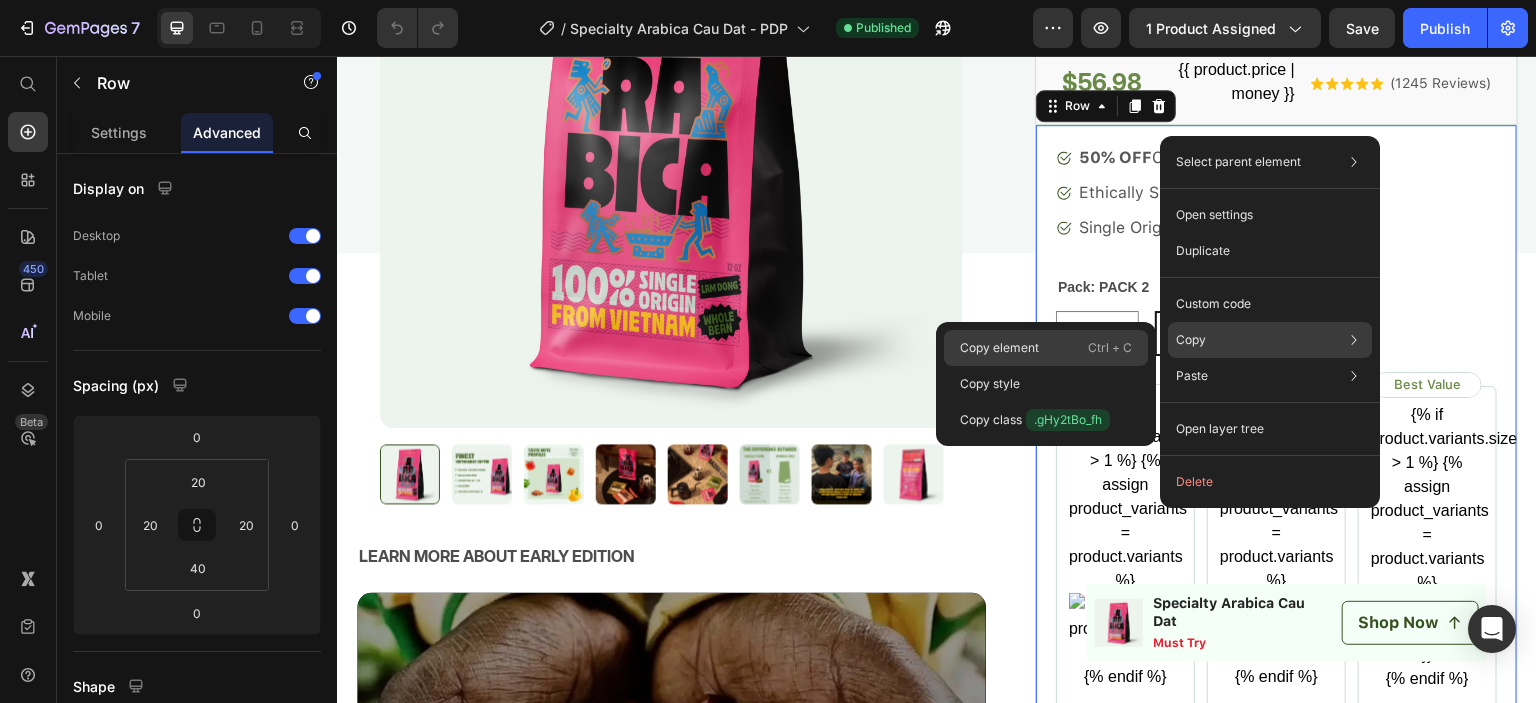 click on "Copy element  Ctrl + C" 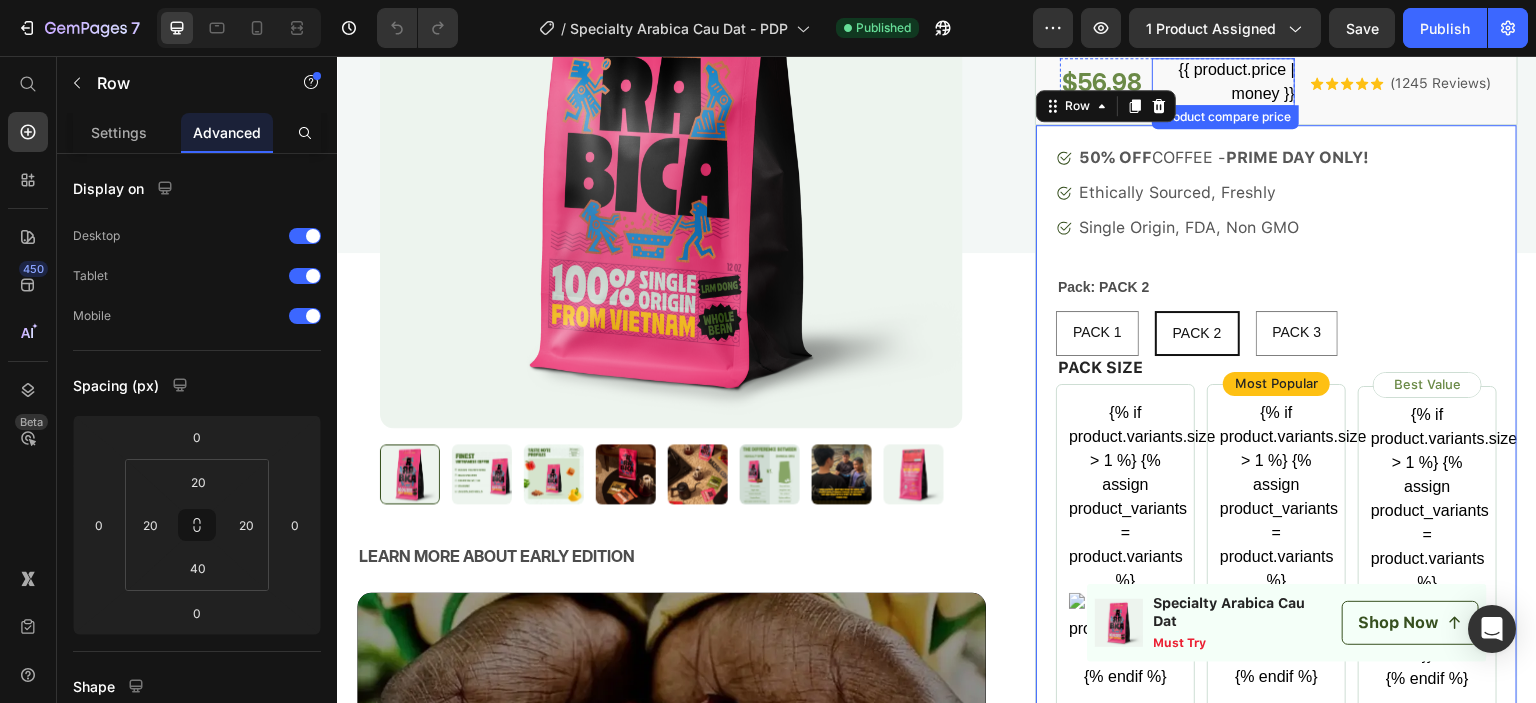 click on "{{ product.price | money }}" at bounding box center [1223, 82] 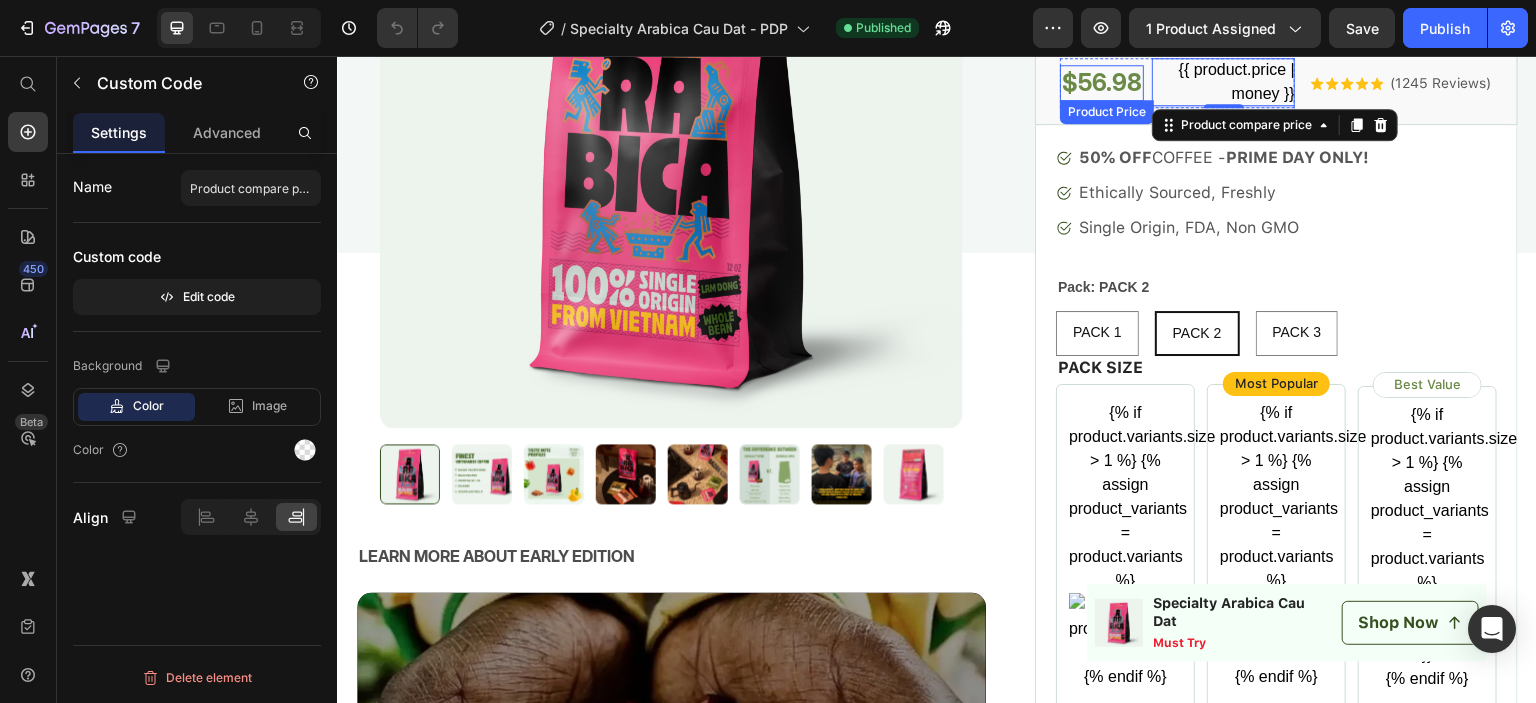 click on "$56.98" at bounding box center [1102, 82] 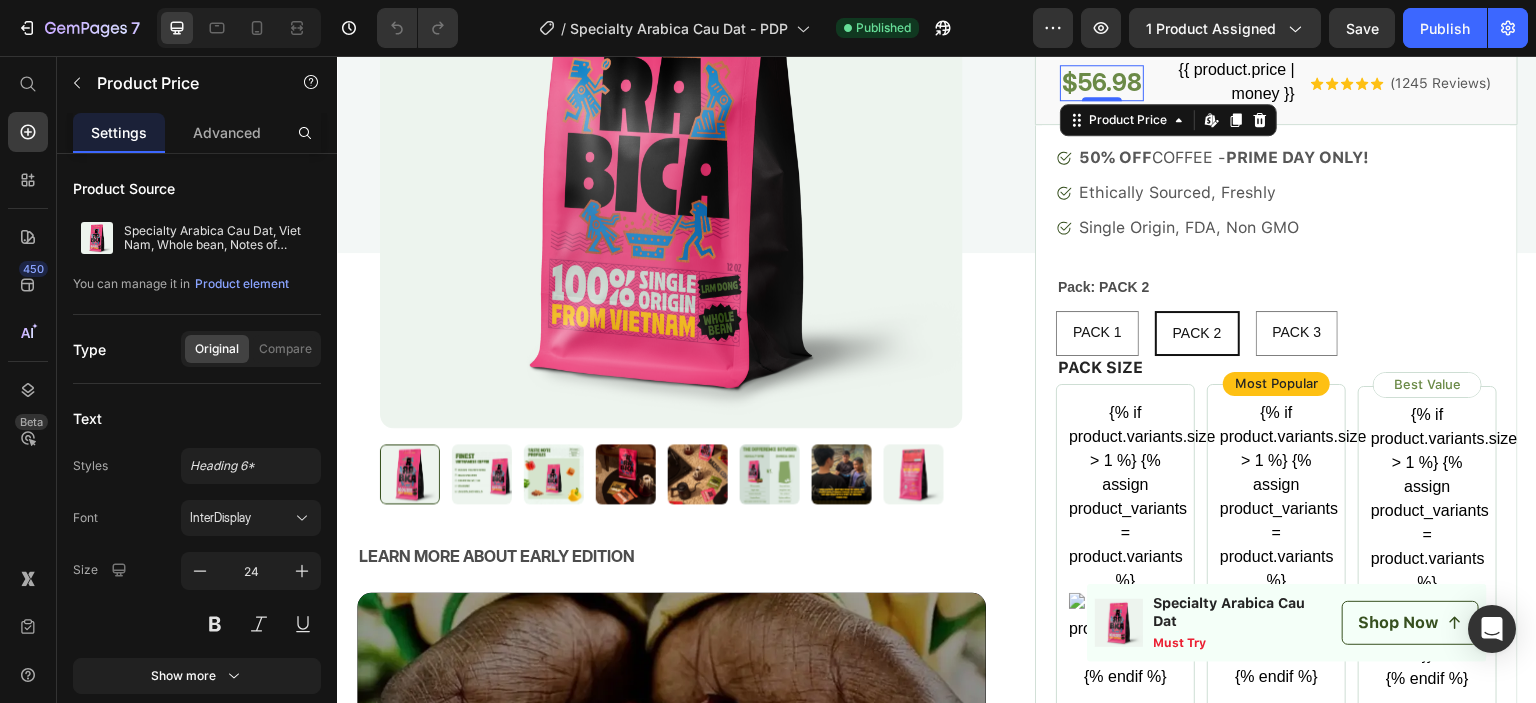 click on "{{ product.price | money }}" at bounding box center [1223, 82] 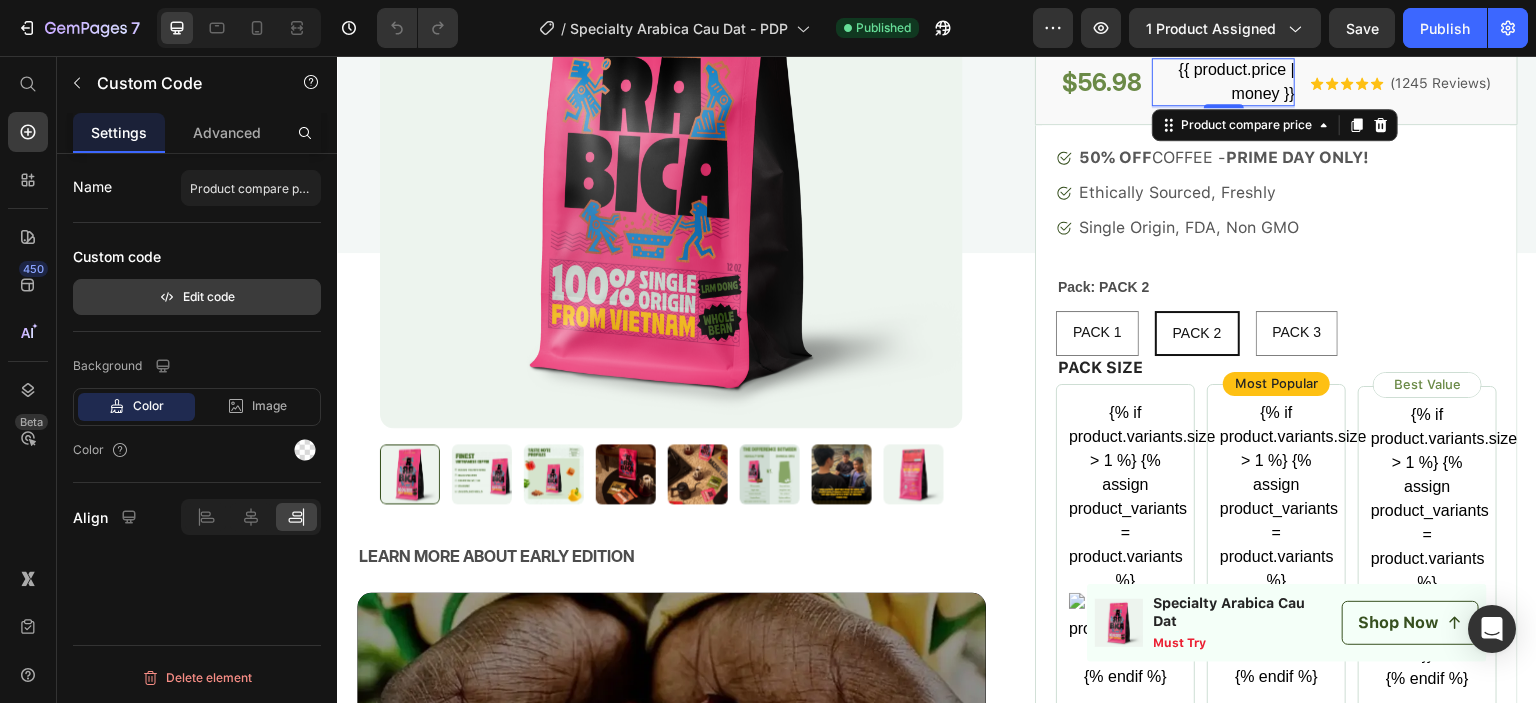 click on "Edit code" at bounding box center (197, 297) 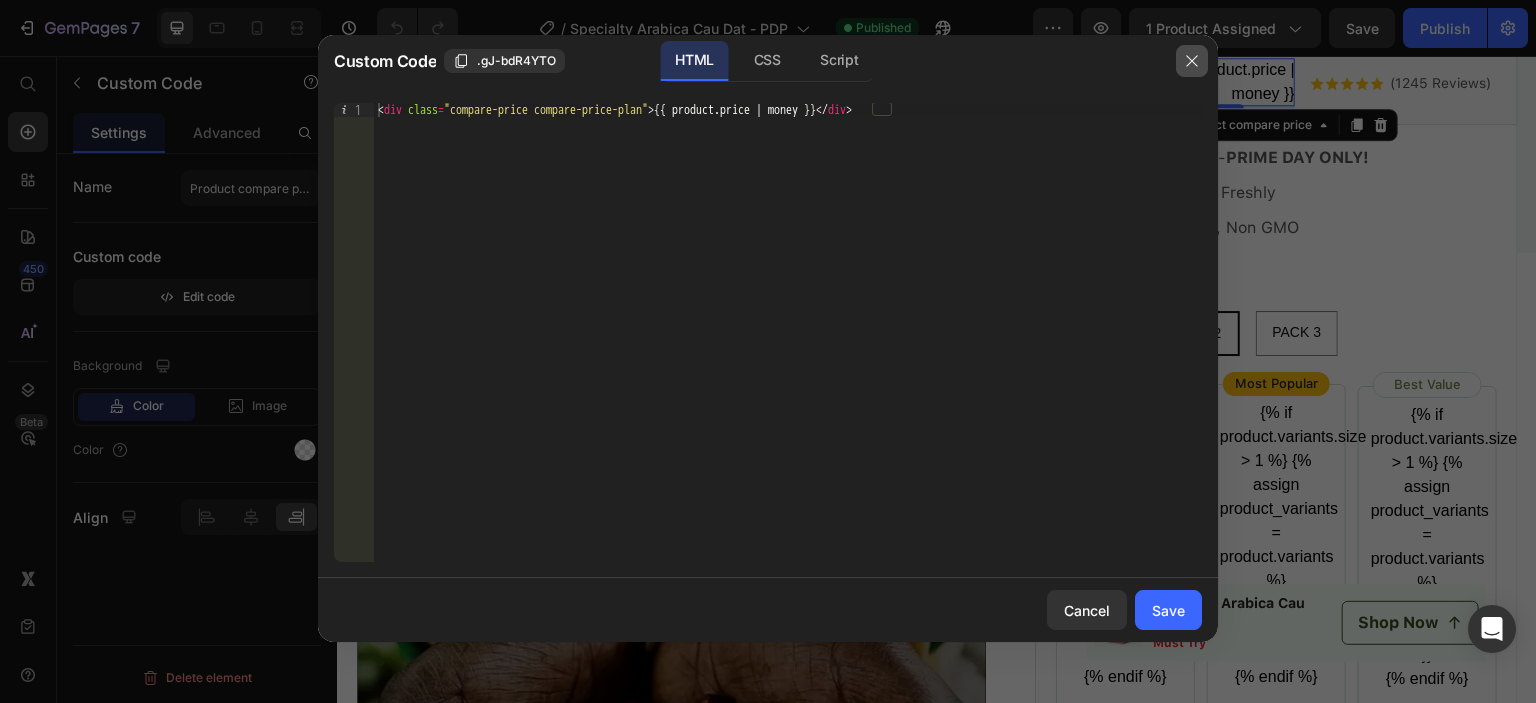 click 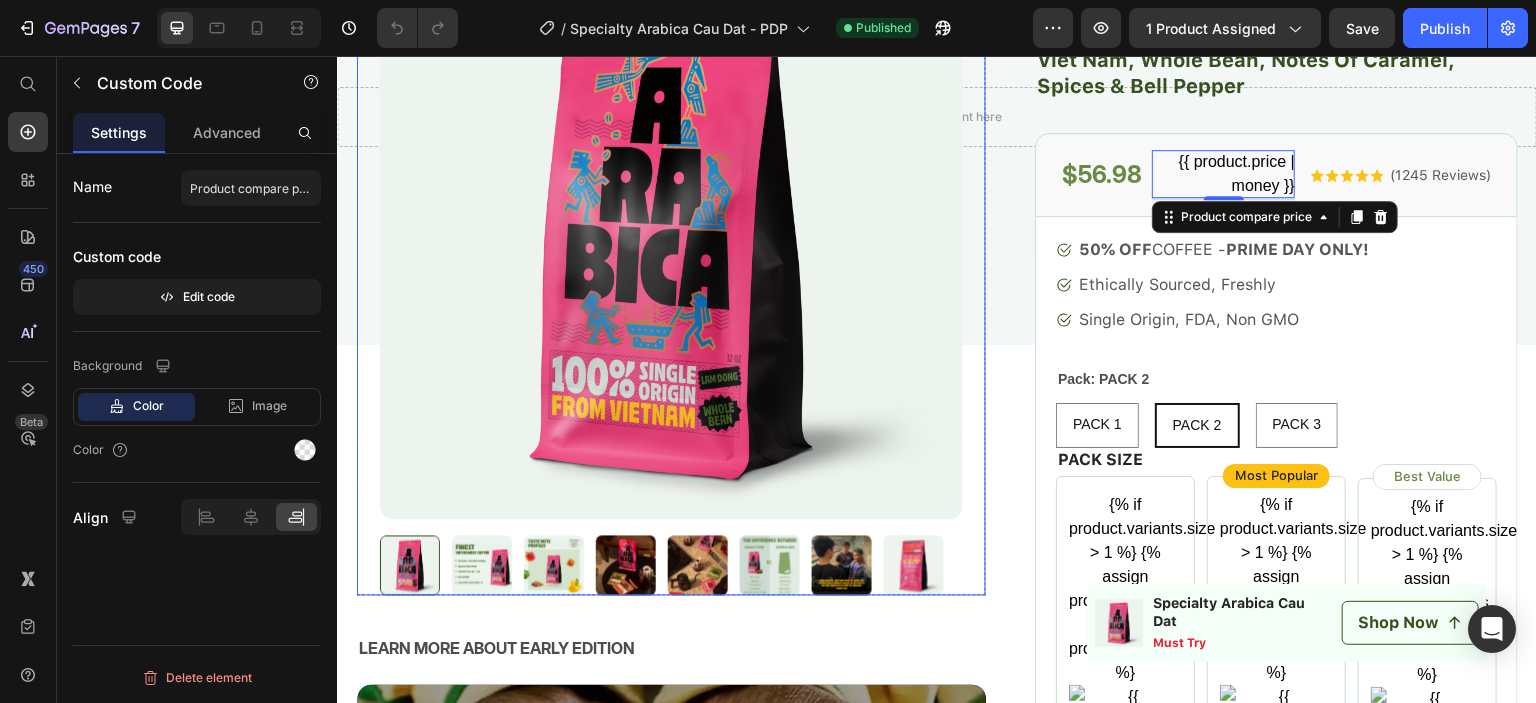 scroll, scrollTop: 0, scrollLeft: 0, axis: both 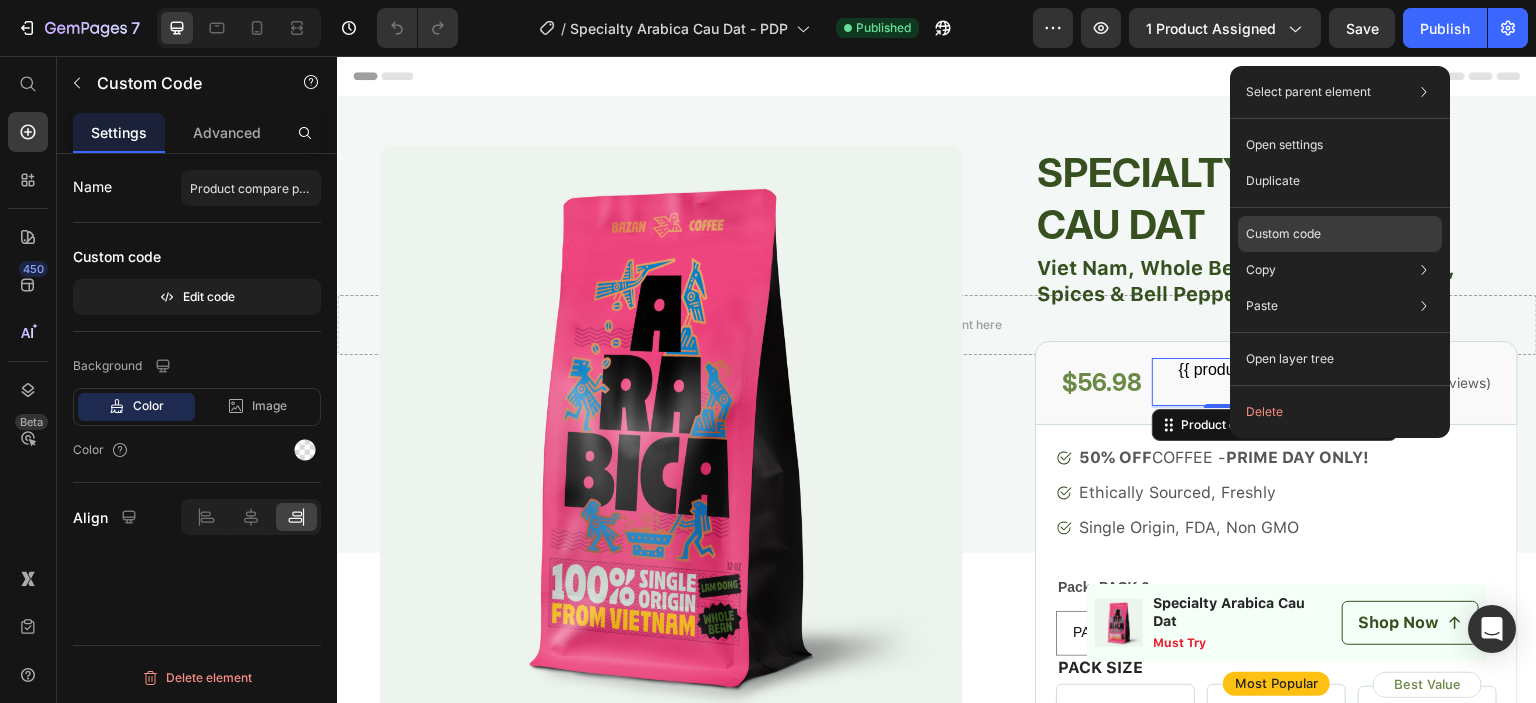 click on "Custom code" at bounding box center (1283, 234) 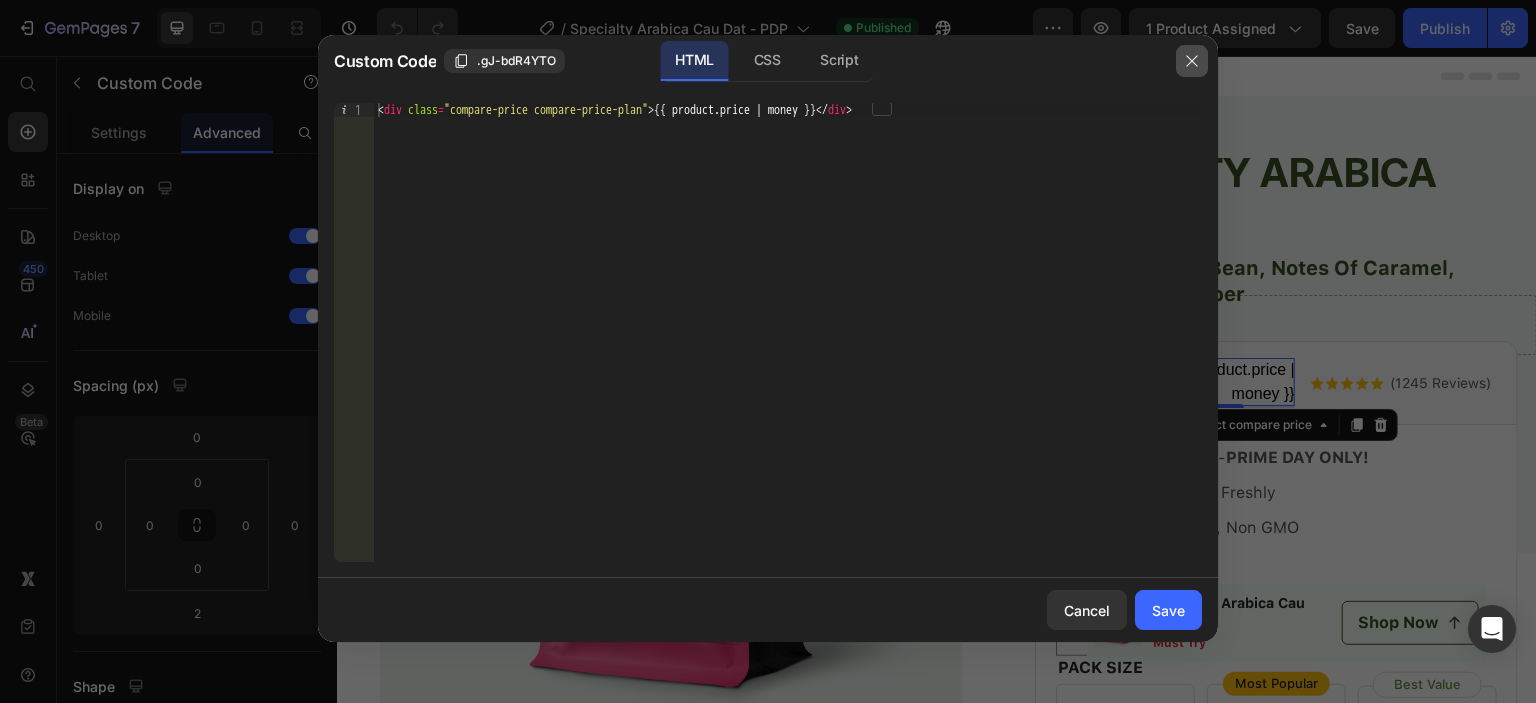 click 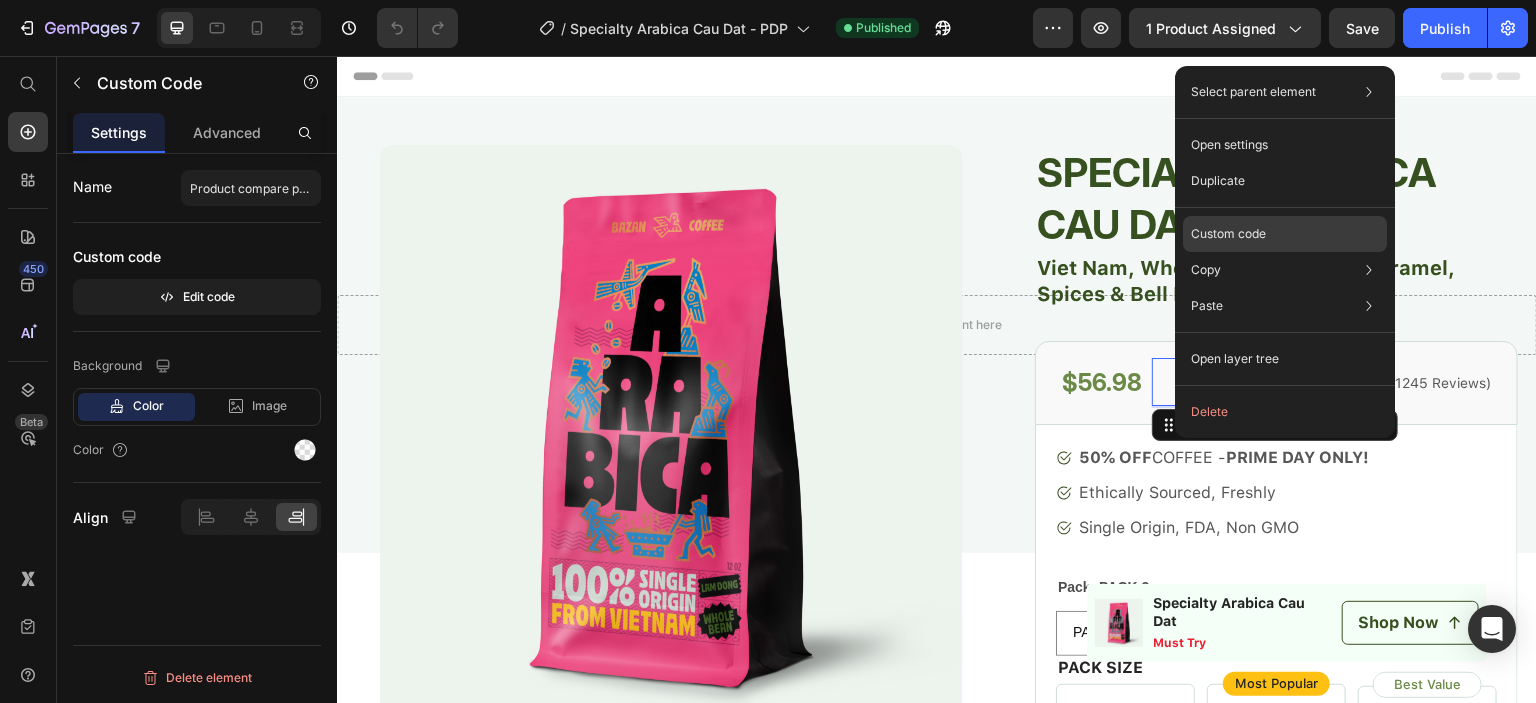 click on "Custom code" at bounding box center [1228, 234] 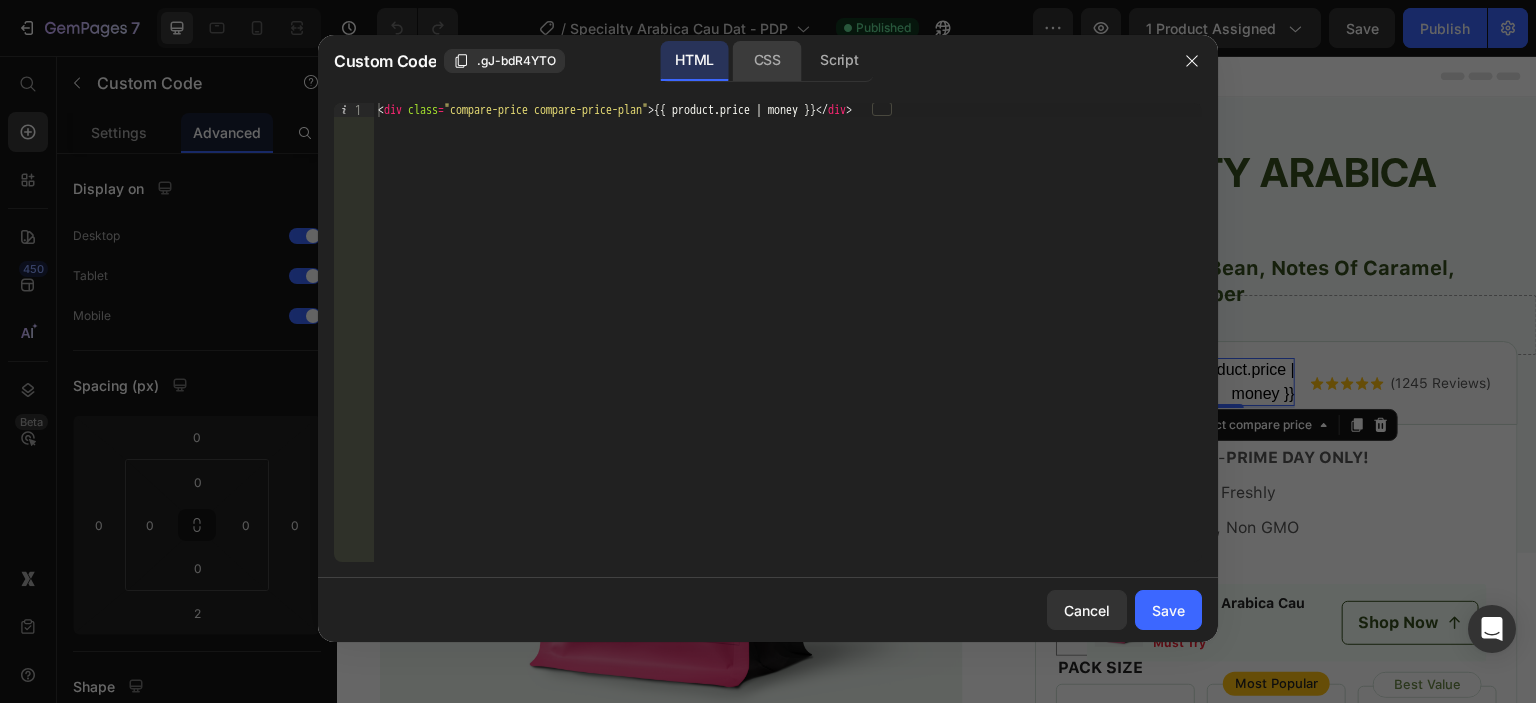 click on "CSS" 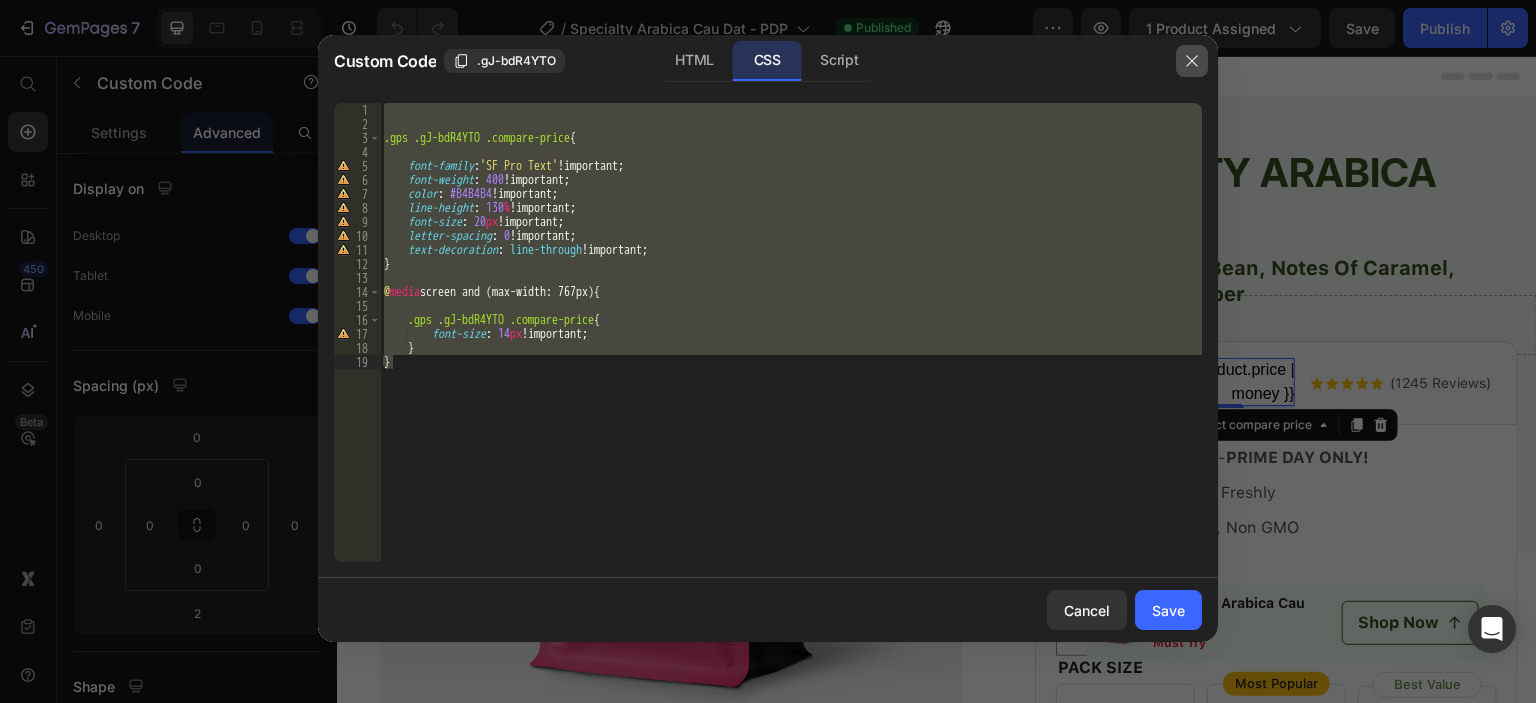 click 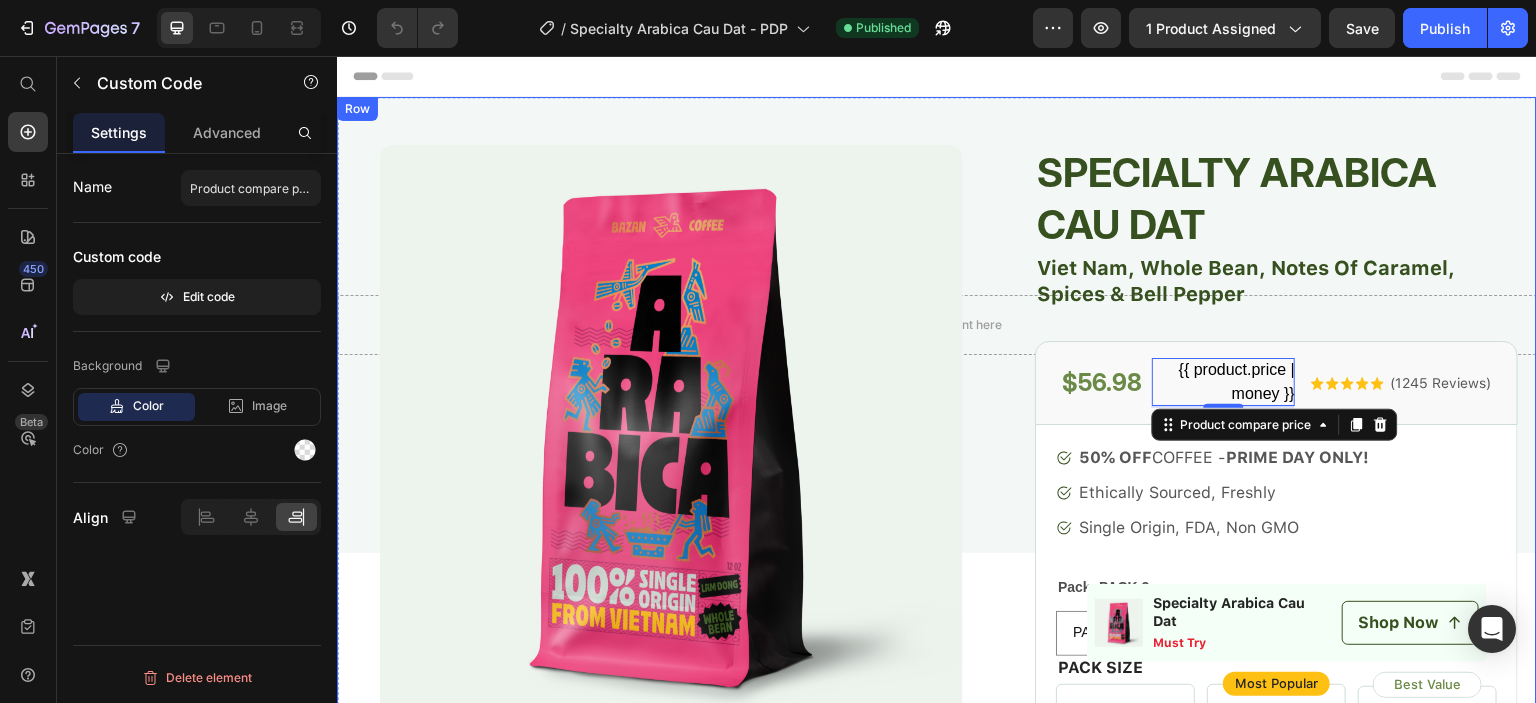 click on "Product Images Row Product LEARN MORE ABOUT EARLY EDITION Text Block Video Our ancestors taught us: “Protect the land, so our children can see its beauty.” We believe that being kind to each coffee bean we produce is a way of being kind to ourselves and to everyone around us.  Text Block
OUR PROCESS
Ask a question Accordion Row Specialty Arabica Cau Dat Heading Viet Nam, Whole bean, Notes of Caramel, Spices & Bell pepper Text Block $56.98 Product Price {{ product.price | money }} Product compare price   2 Row
Icon
Icon
Icon
Icon
Icon Icon List (1245 Reviews) Text Block Row Row
50% OFF  COFFEE -  PRIME DAY ONLY!
Ethically Sourced, Freshly
Single Origin, FDA, Non GMO Item List Pack: PACK 2 PACK 1 PACK 1 PACK 1 PACK 2 PACK 2 PACK 2 PACK 3 PACK 3 PACK 3 Product Variants & Swatches PACK SIZE Text Block {% if product.variants.size > 1 %}
{% assign product_variants = product.variants %}
{% endif %} Product variant Image
{% endif %} Row Row" at bounding box center (937, 1632) 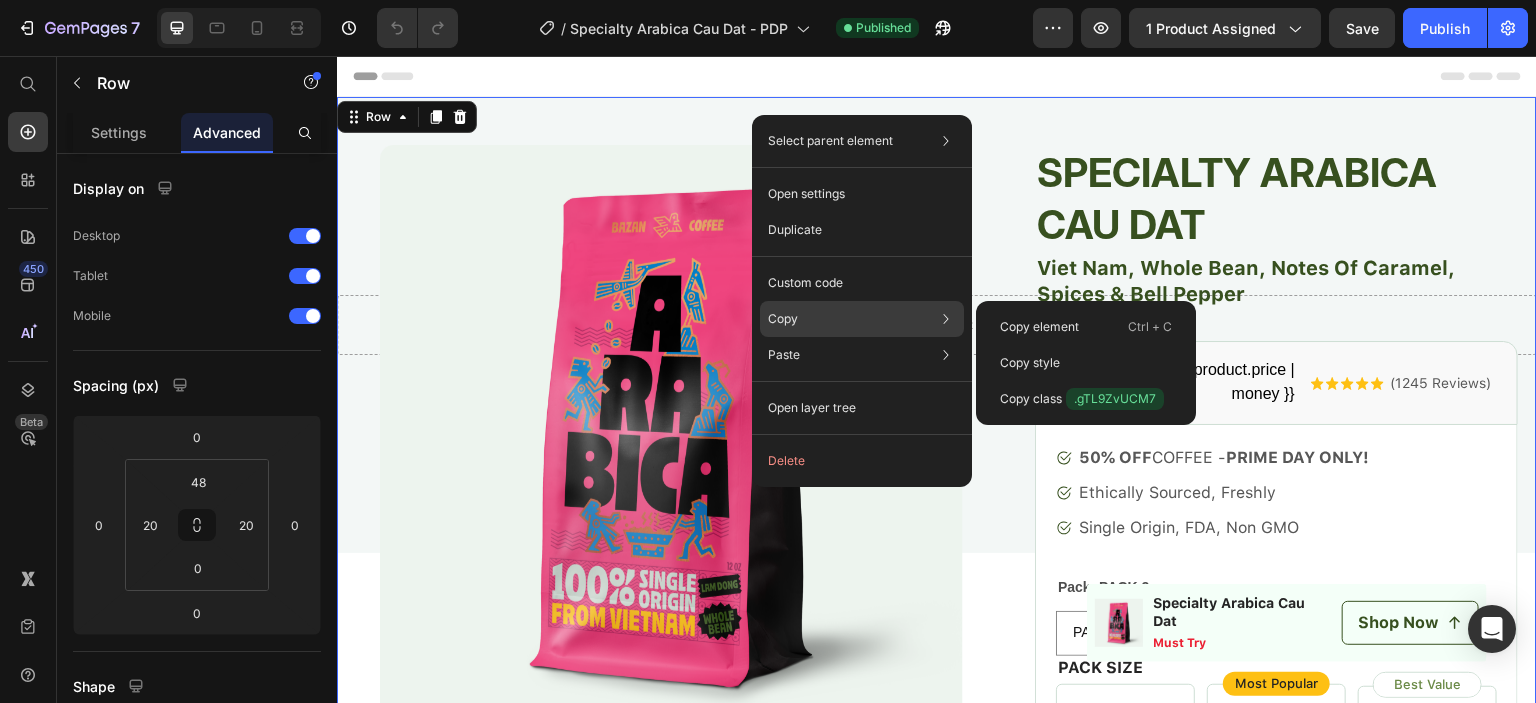 click on "Copy Copy element  Ctrl + C Copy style  Copy class  .gTL9ZvUCM7" 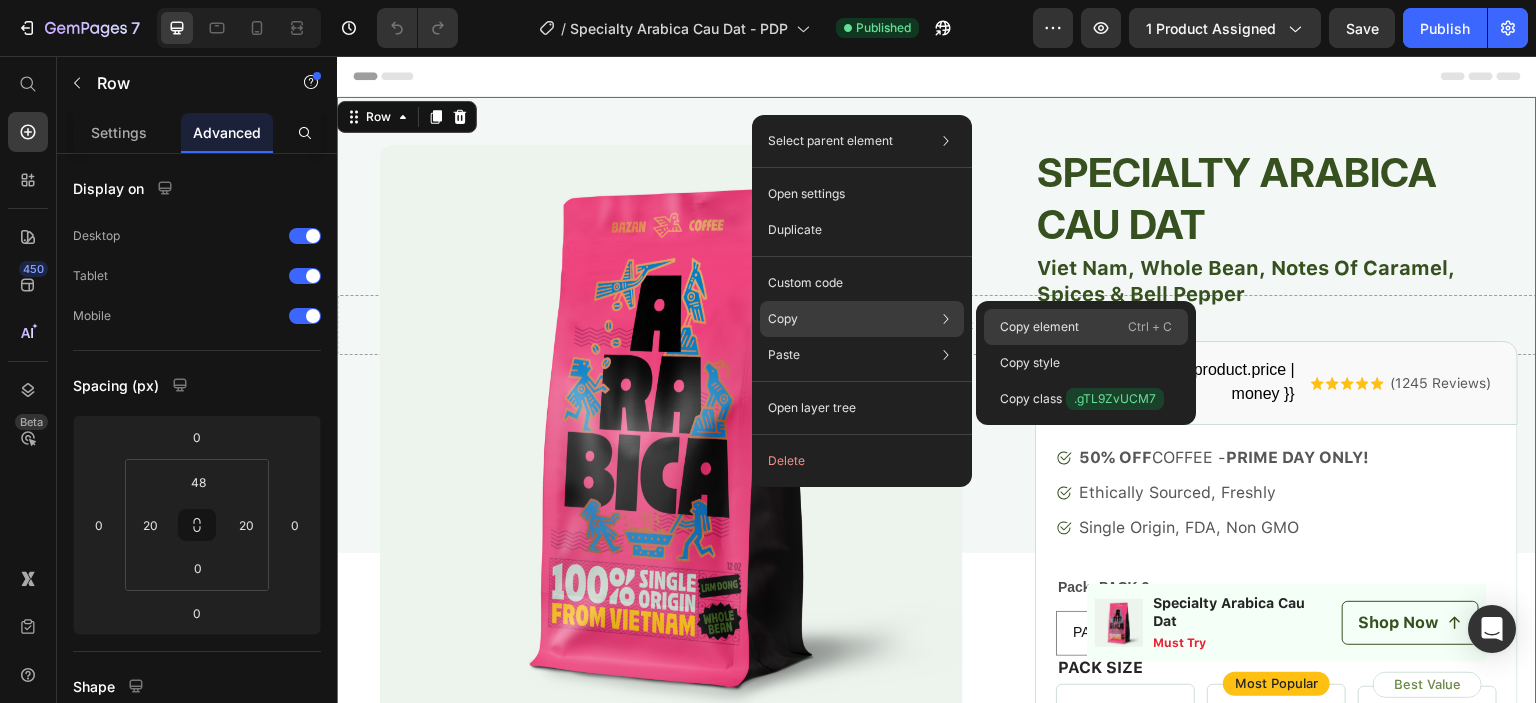 click on "Copy element  Ctrl + C" 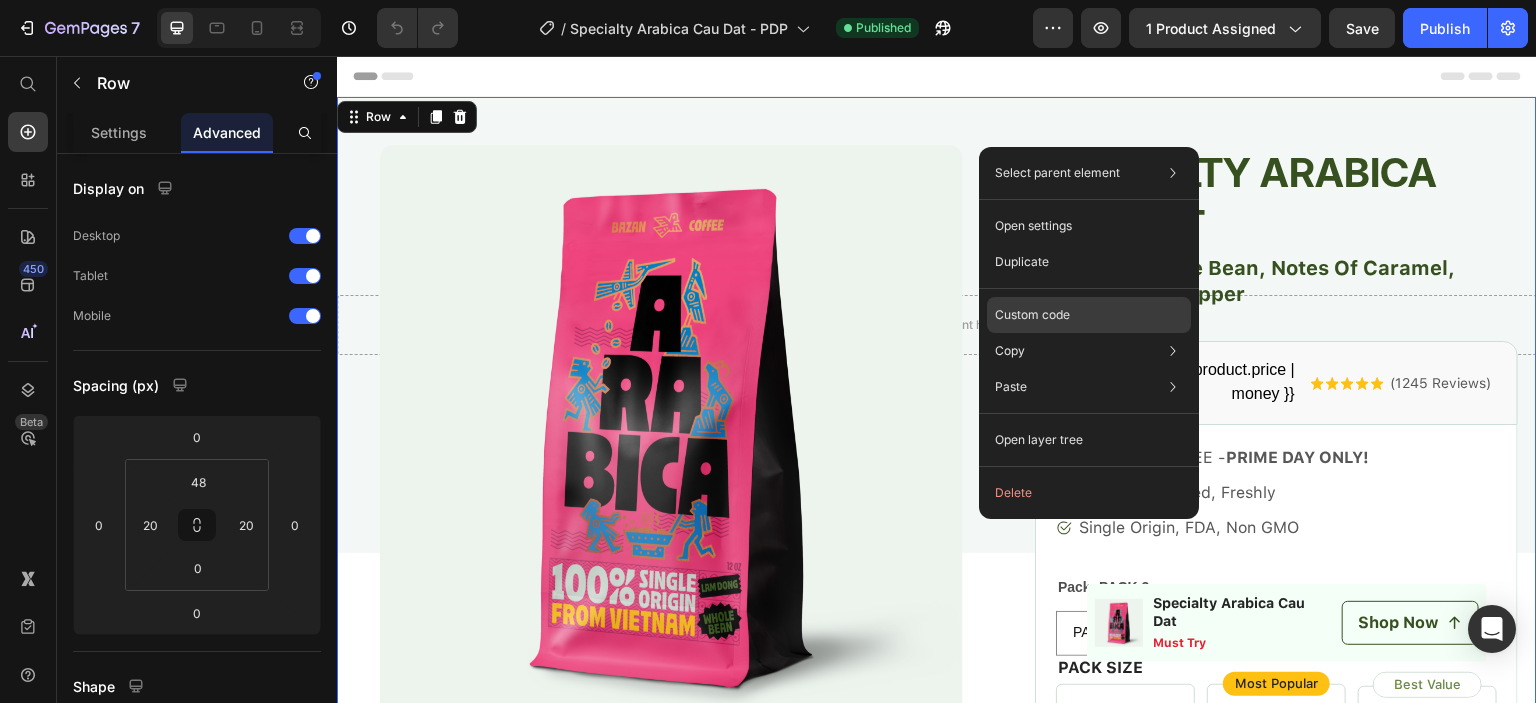 click on "Custom code" at bounding box center (1032, 315) 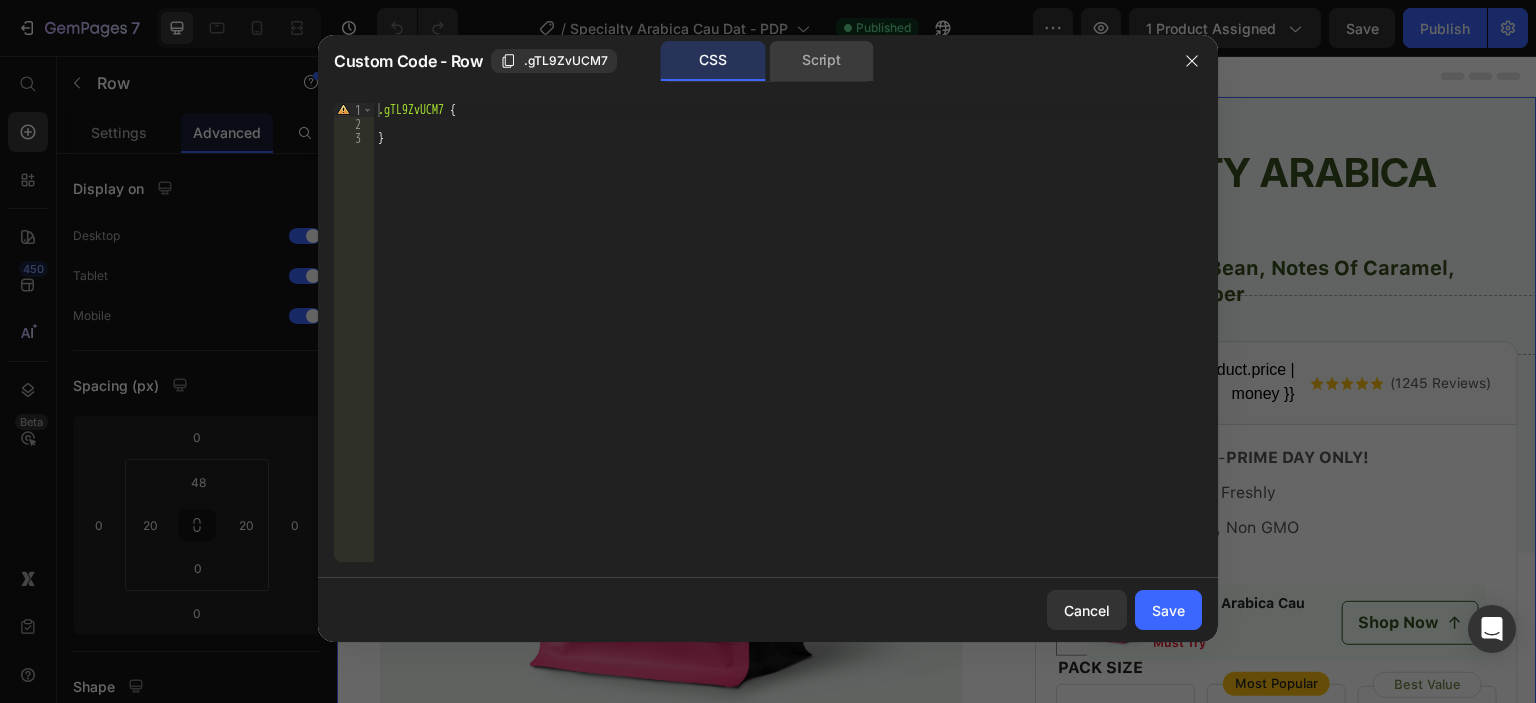 click on "Script" 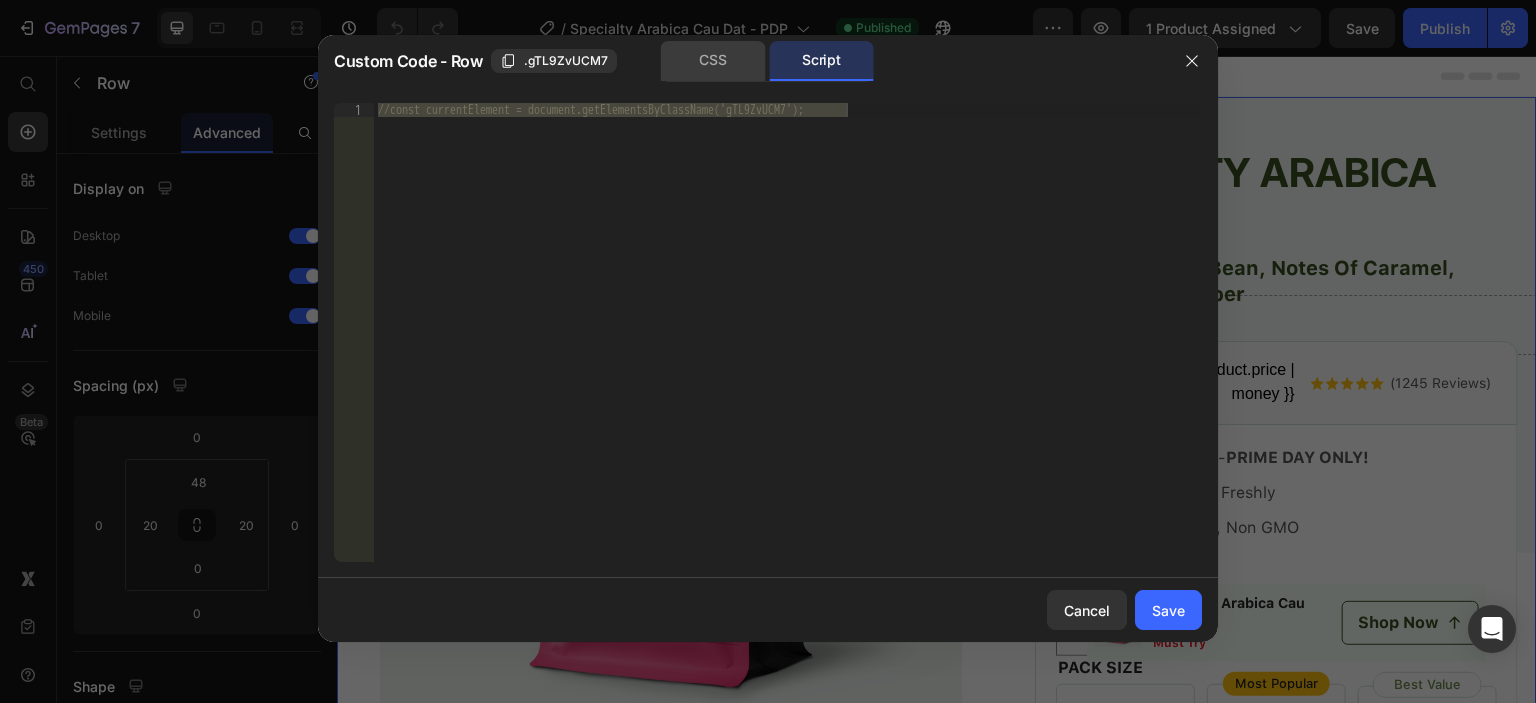 click on "CSS" 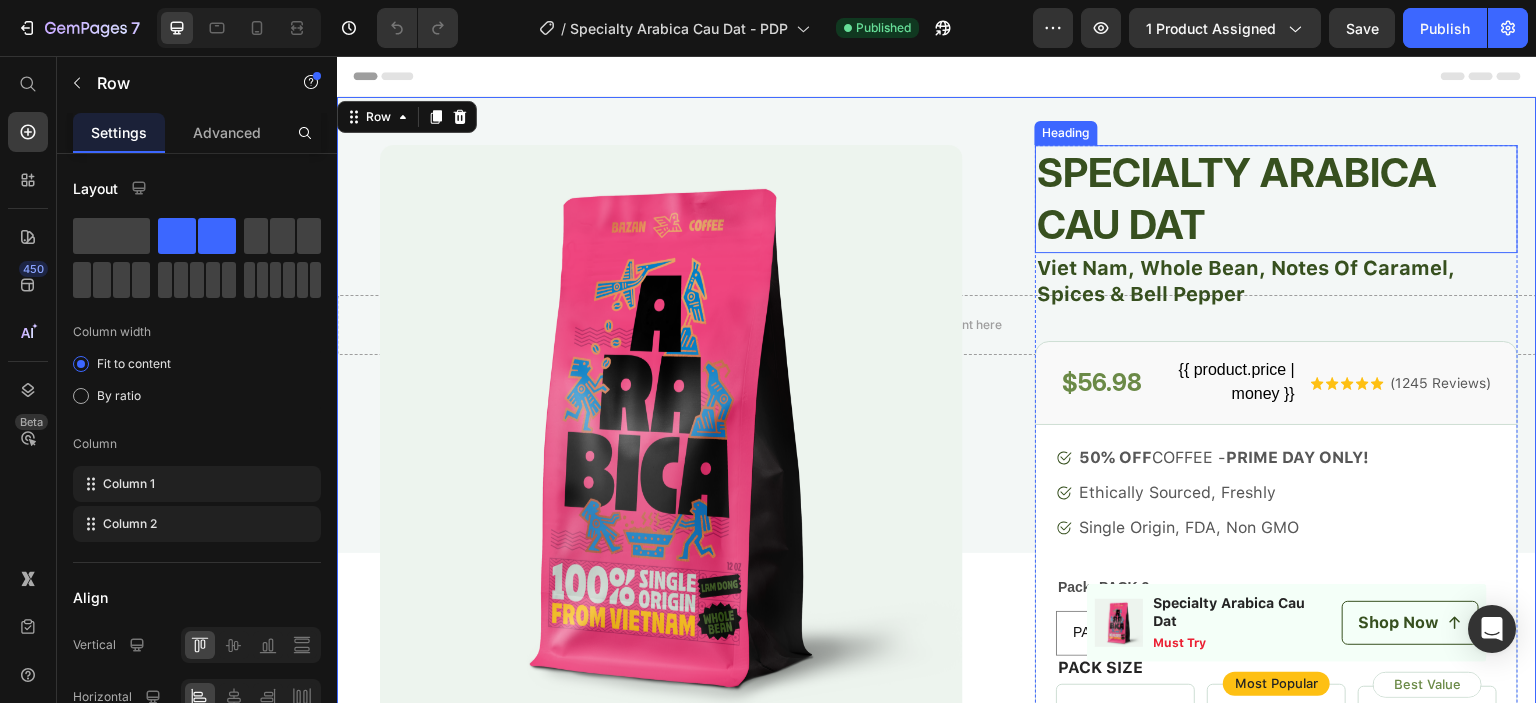 click on "Specialty Arabica Cau Dat" at bounding box center [1276, 199] 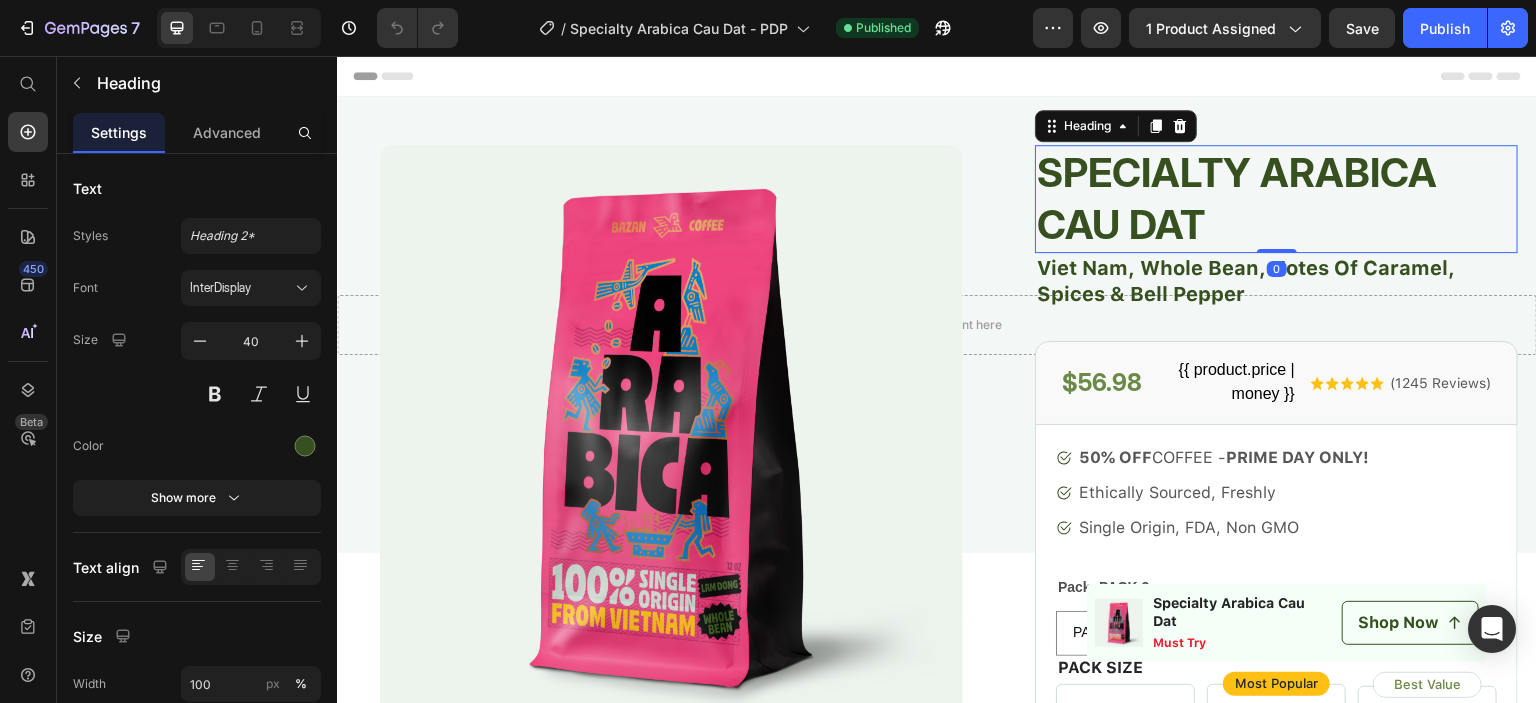click on "Specialty Arabica Cau Dat" at bounding box center [1276, 199] 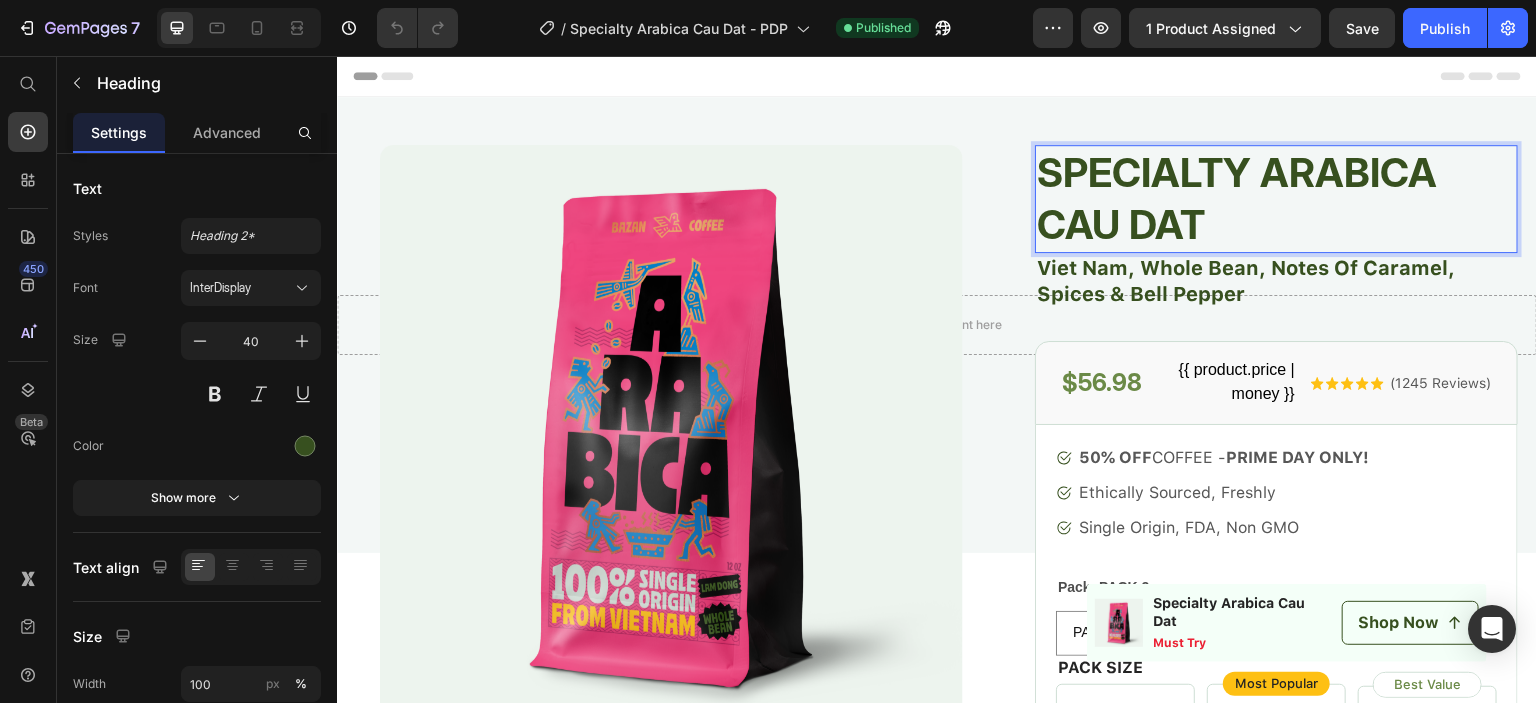 click on "Specialty Arabica Cau Dat" at bounding box center (1276, 199) 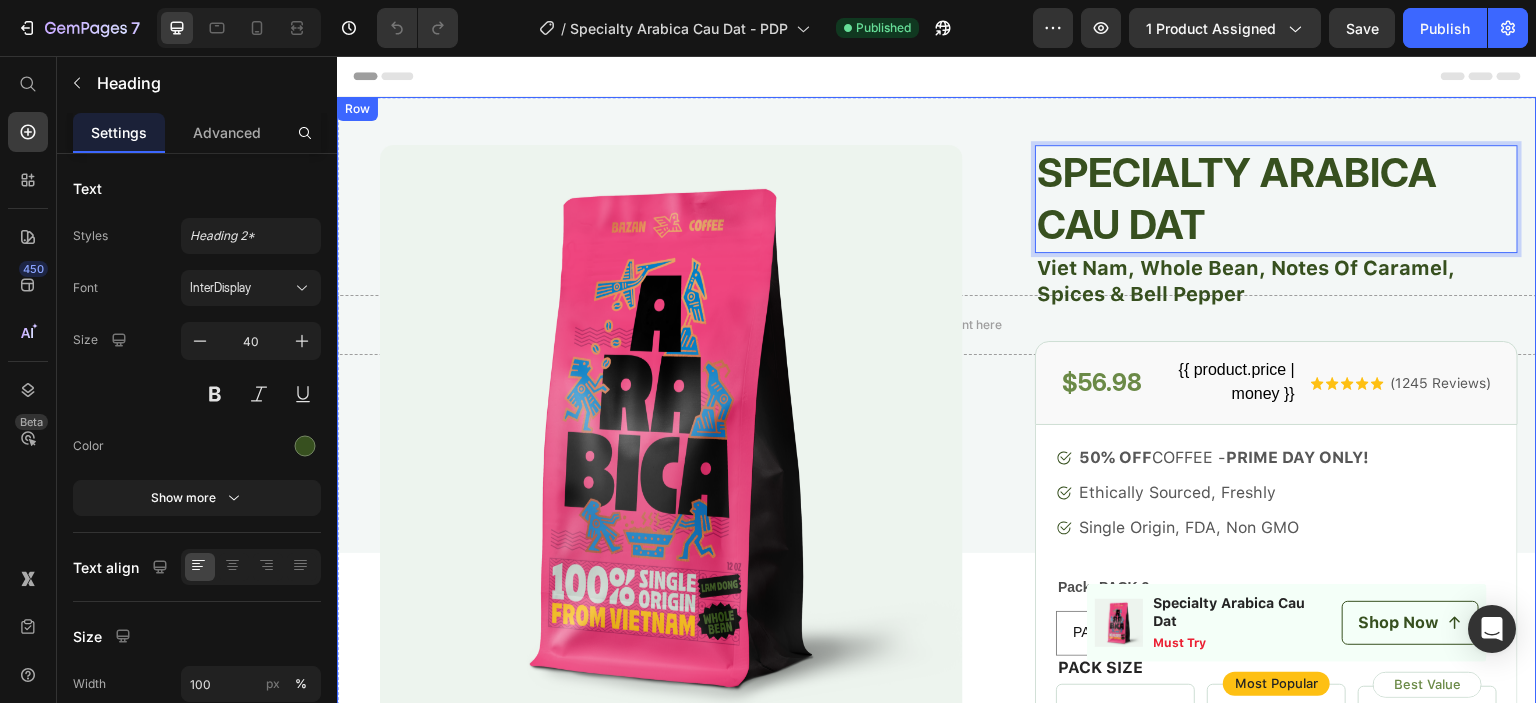 click on "Product Images Row Product LEARN MORE ABOUT EARLY EDITION Text Block Video Our ancestors taught us: “Protect the land, so our children can see its beauty.” We believe that being kind to each coffee bean we produce is a way of being kind to ourselves and to everyone around us.  Text Block
OUR PROCESS
Ask a question Accordion Row Specialty Arabica Cau Dat Heading   0 Viet Nam, Whole bean, Notes of Caramel, Spices & Bell pepper Text Block $56.98 Product Price {{ product.price | money }} Product compare price Row
Icon
Icon
Icon
Icon
Icon Icon List (1245 Reviews) Text Block Row Row
50% OFF  COFFEE -  PRIME DAY ONLY!
Ethically Sourced, Freshly
Single Origin, FDA, Non GMO Item List Pack: PACK 2 PACK 1 PACK 1 PACK 1 PACK 2 PACK 2 PACK 2 PACK 3 PACK 3 PACK 3 Product Variants & Swatches PACK SIZE Text Block {% if product.variants.size > 1 %}
{% assign product_variants = product.variants %}
{% endif %} Product variant Image
{% endif %} Row Row" at bounding box center (937, 1632) 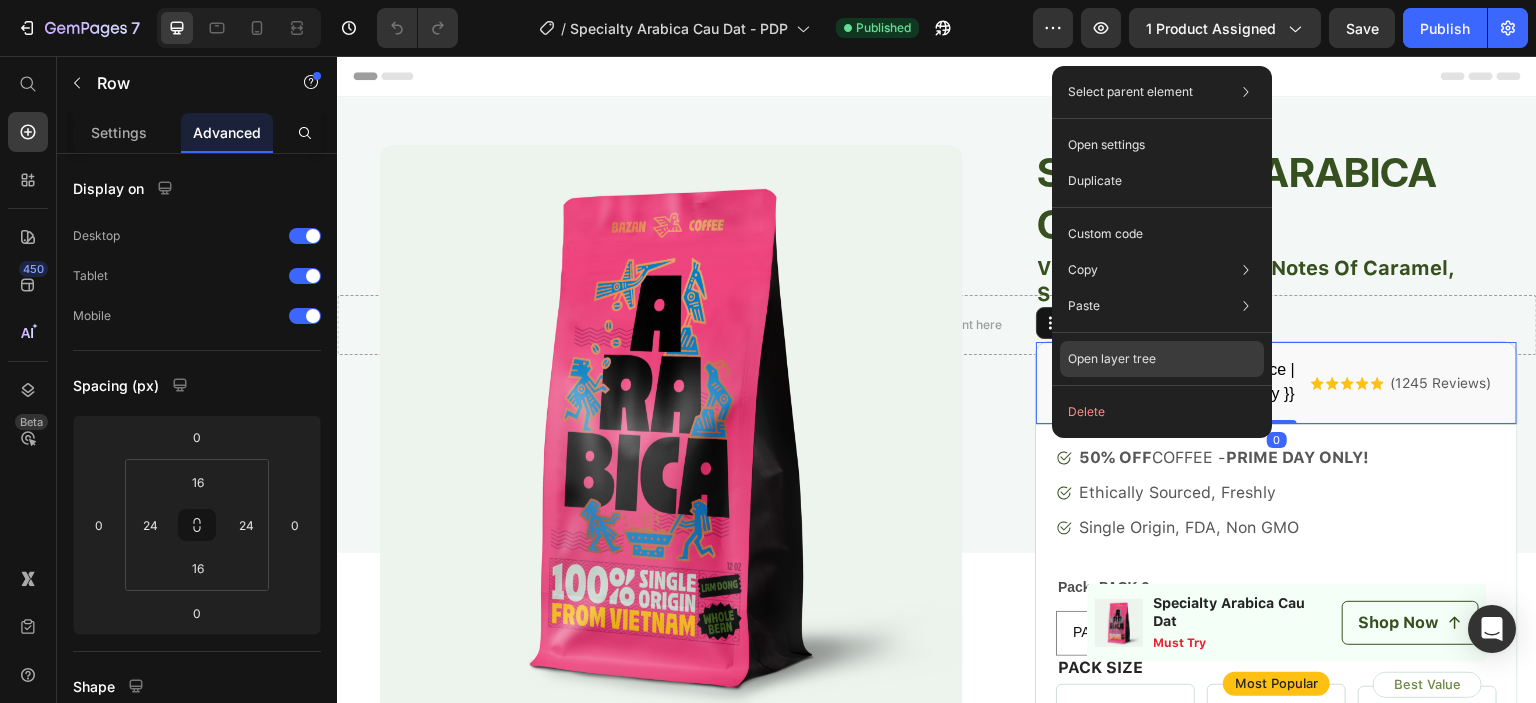 click on "Open layer tree" at bounding box center [1112, 359] 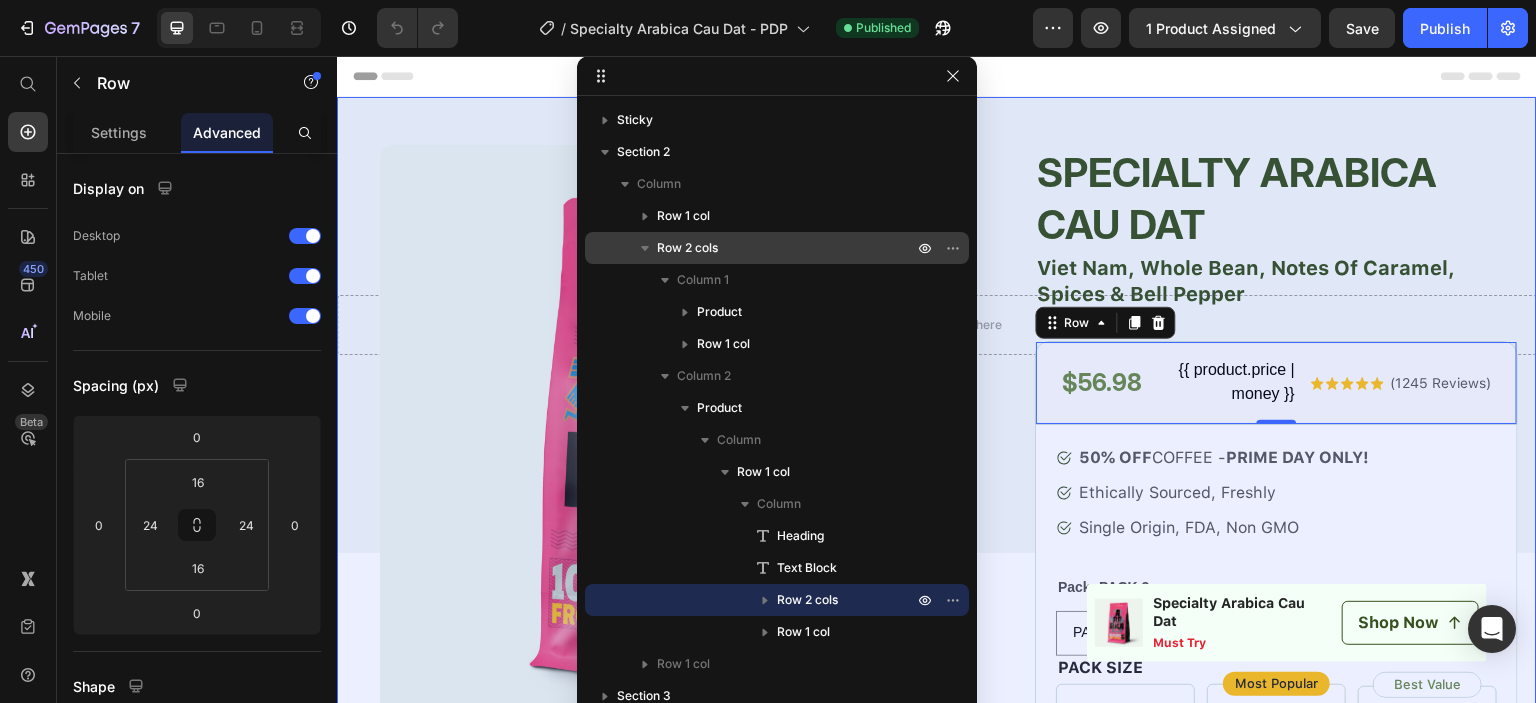 click on "Row 2 cols" at bounding box center (687, 248) 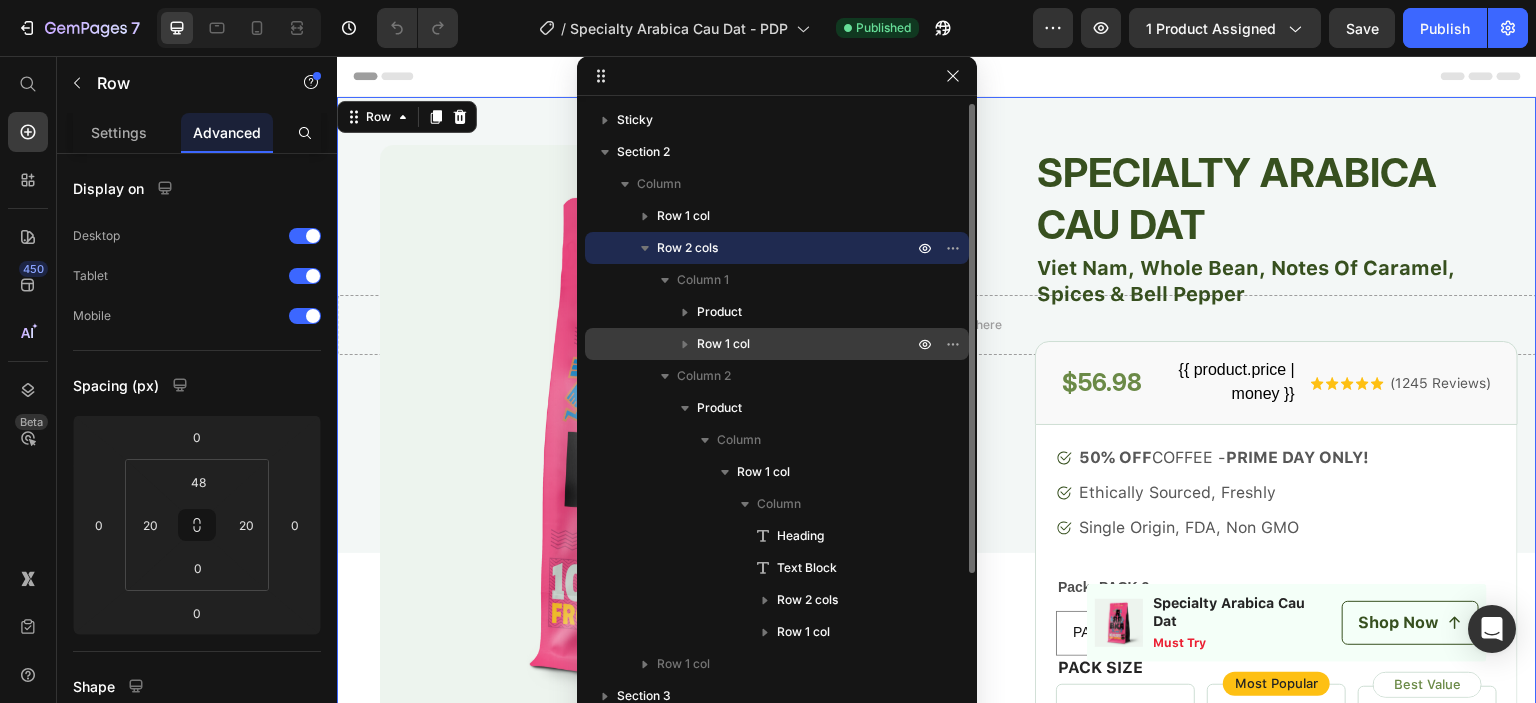 click on "Row 1 col" at bounding box center (723, 344) 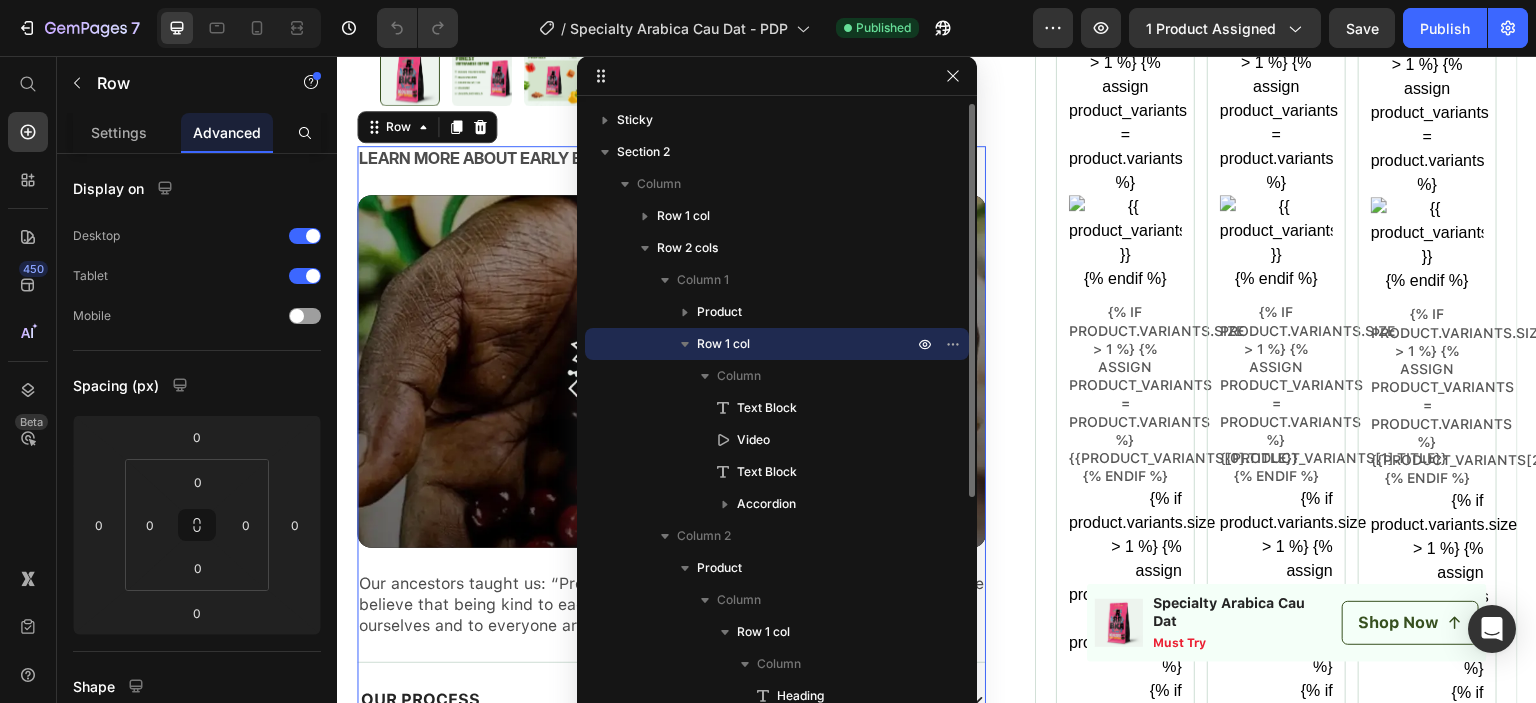 scroll, scrollTop: 702, scrollLeft: 0, axis: vertical 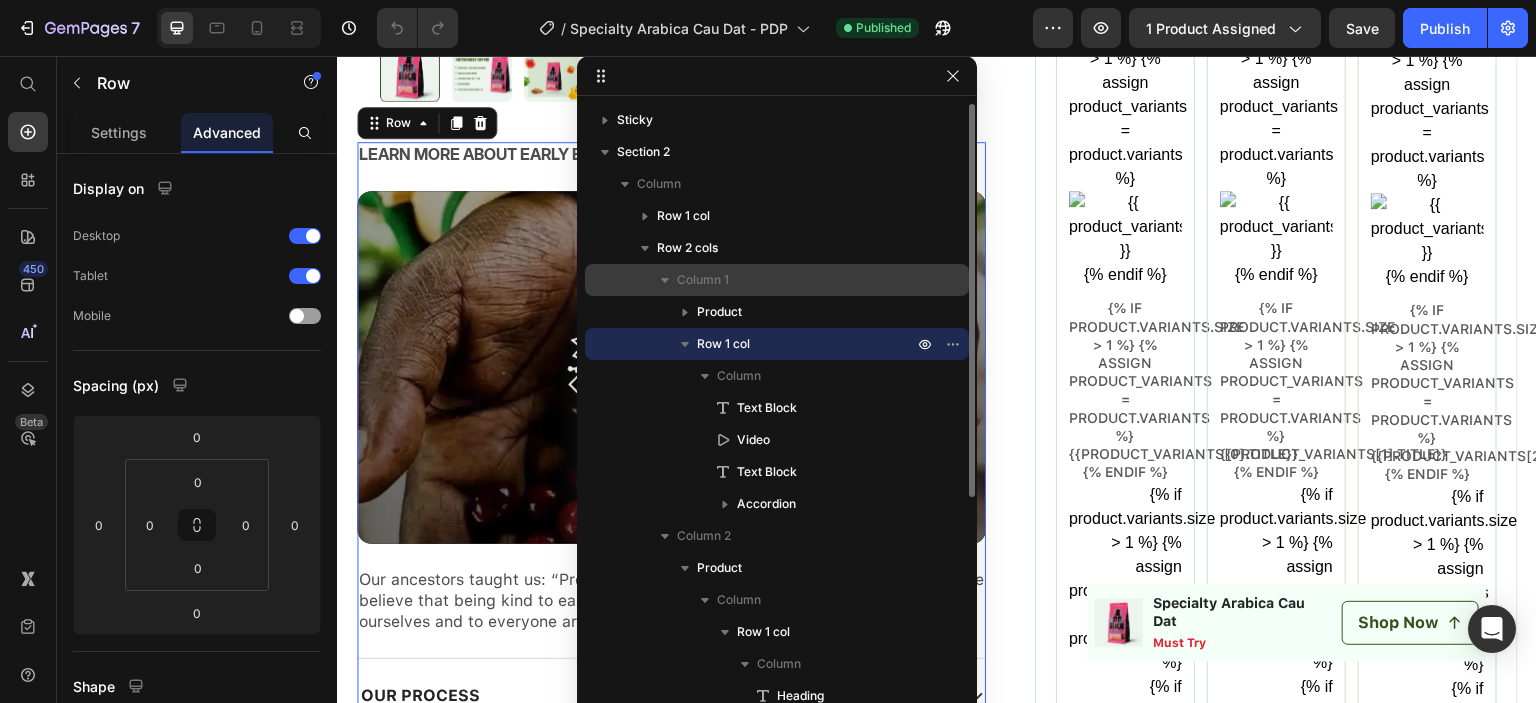 click on "Column 1" at bounding box center [777, 280] 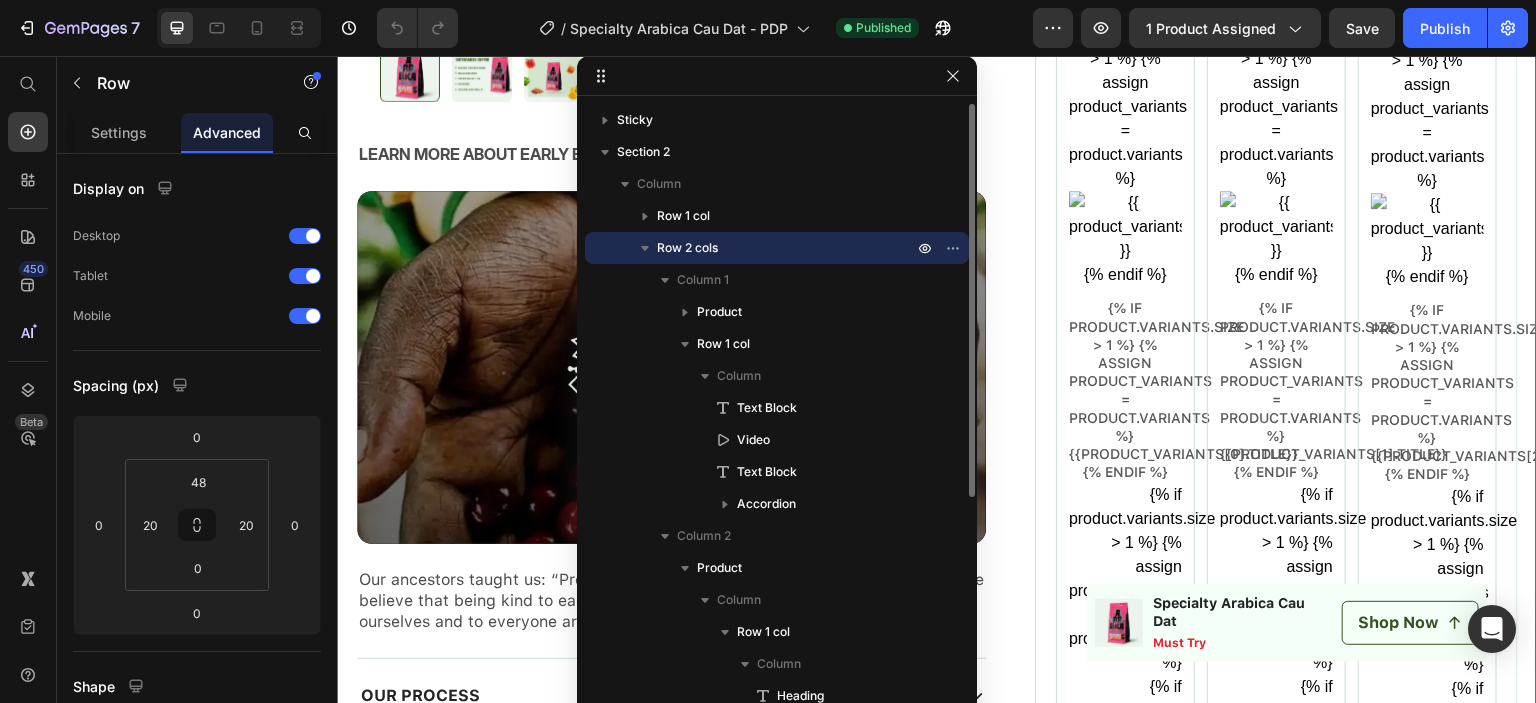 click on "Row 2 cols" at bounding box center [687, 248] 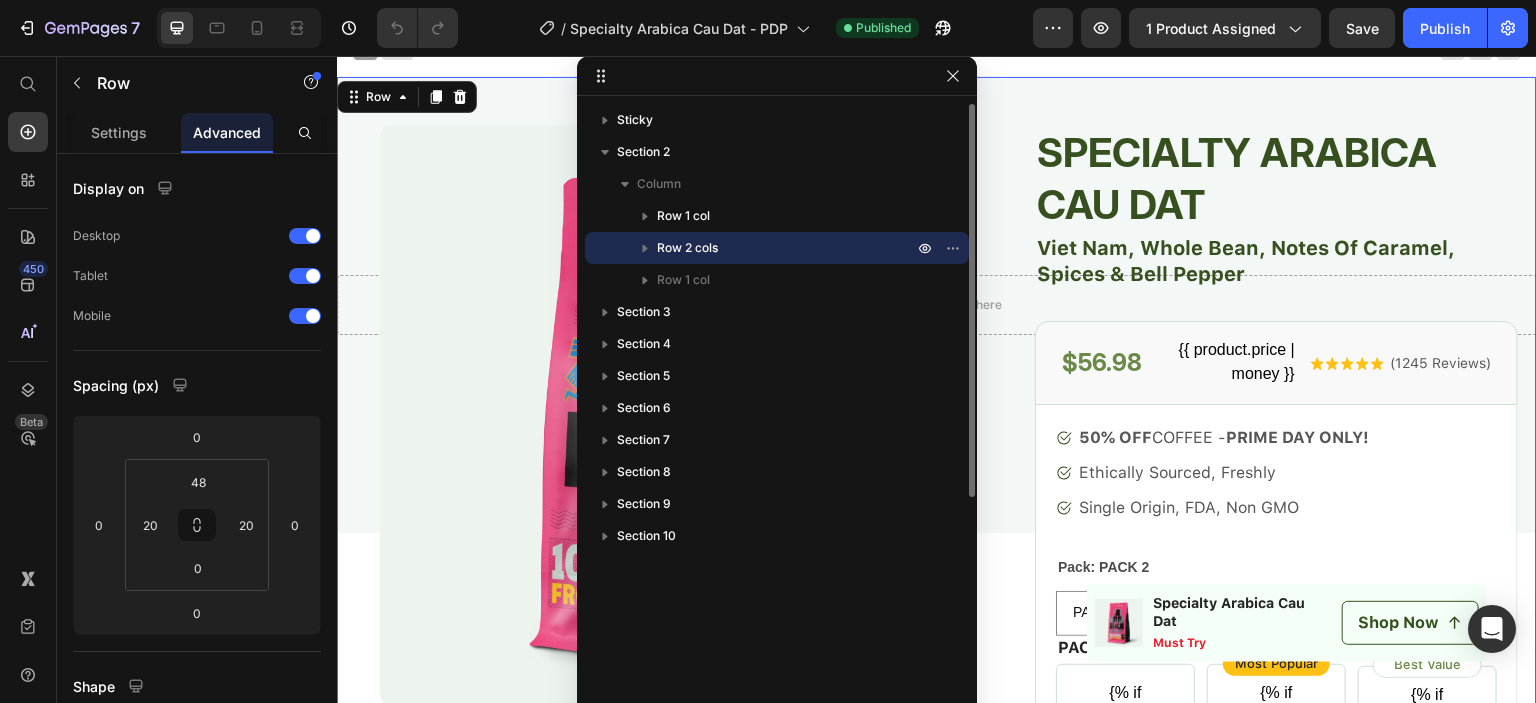 scroll, scrollTop: 0, scrollLeft: 0, axis: both 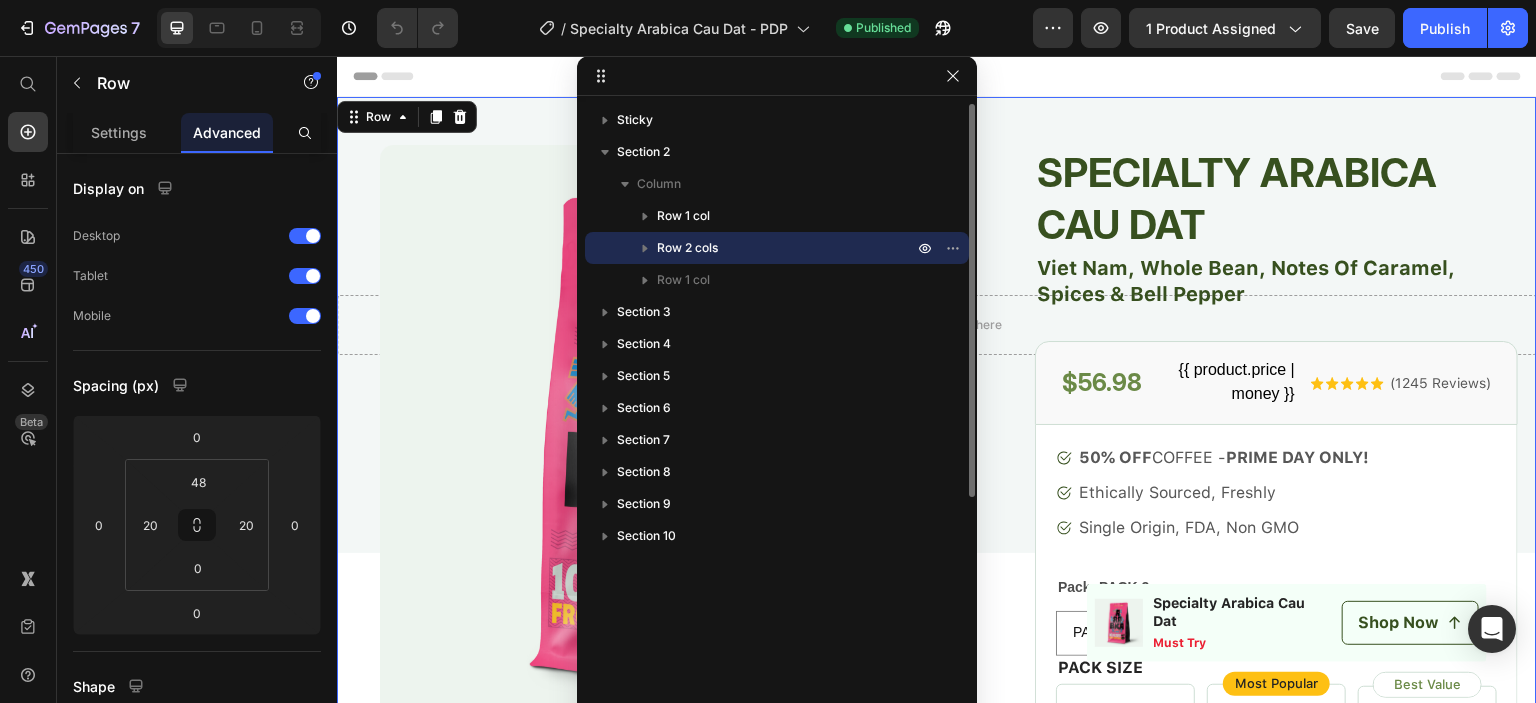 click 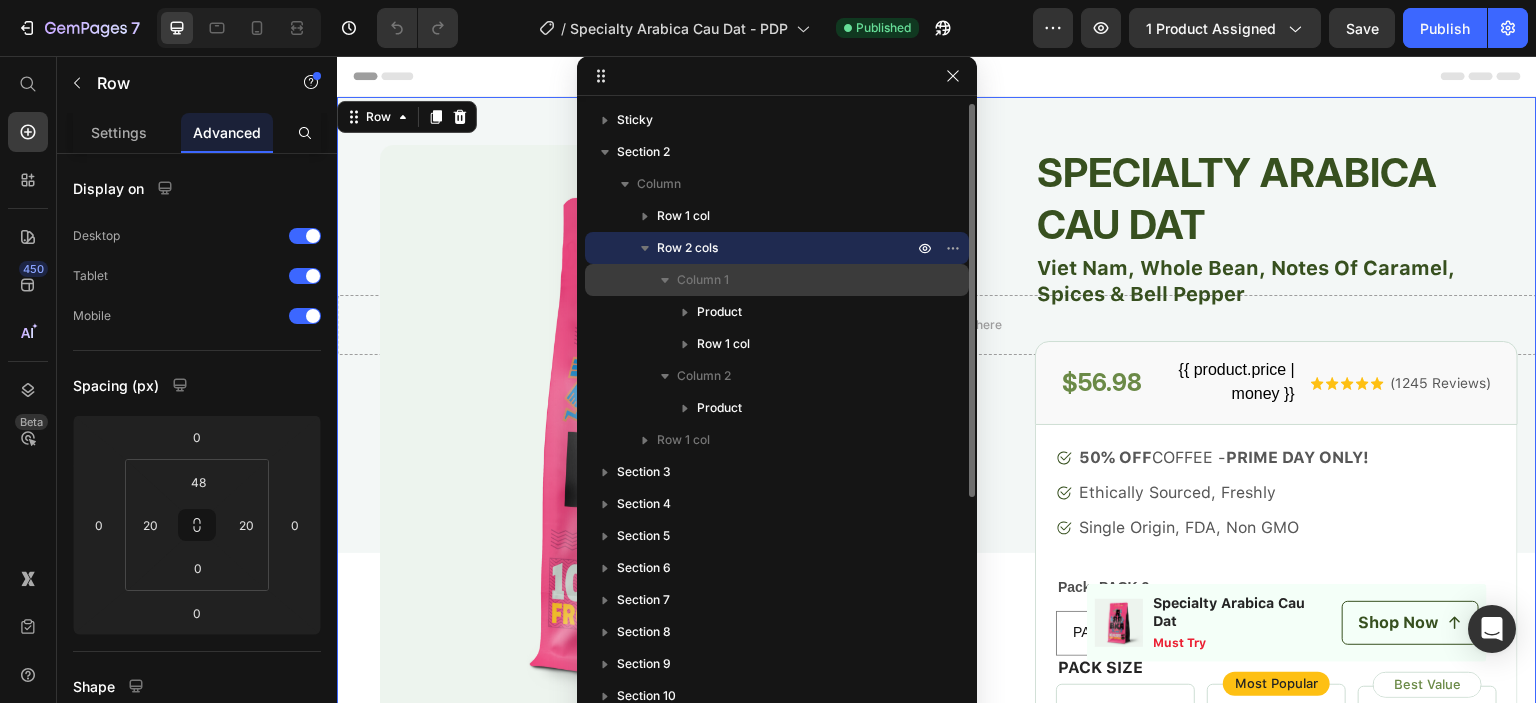 click on "Column 1" at bounding box center (703, 280) 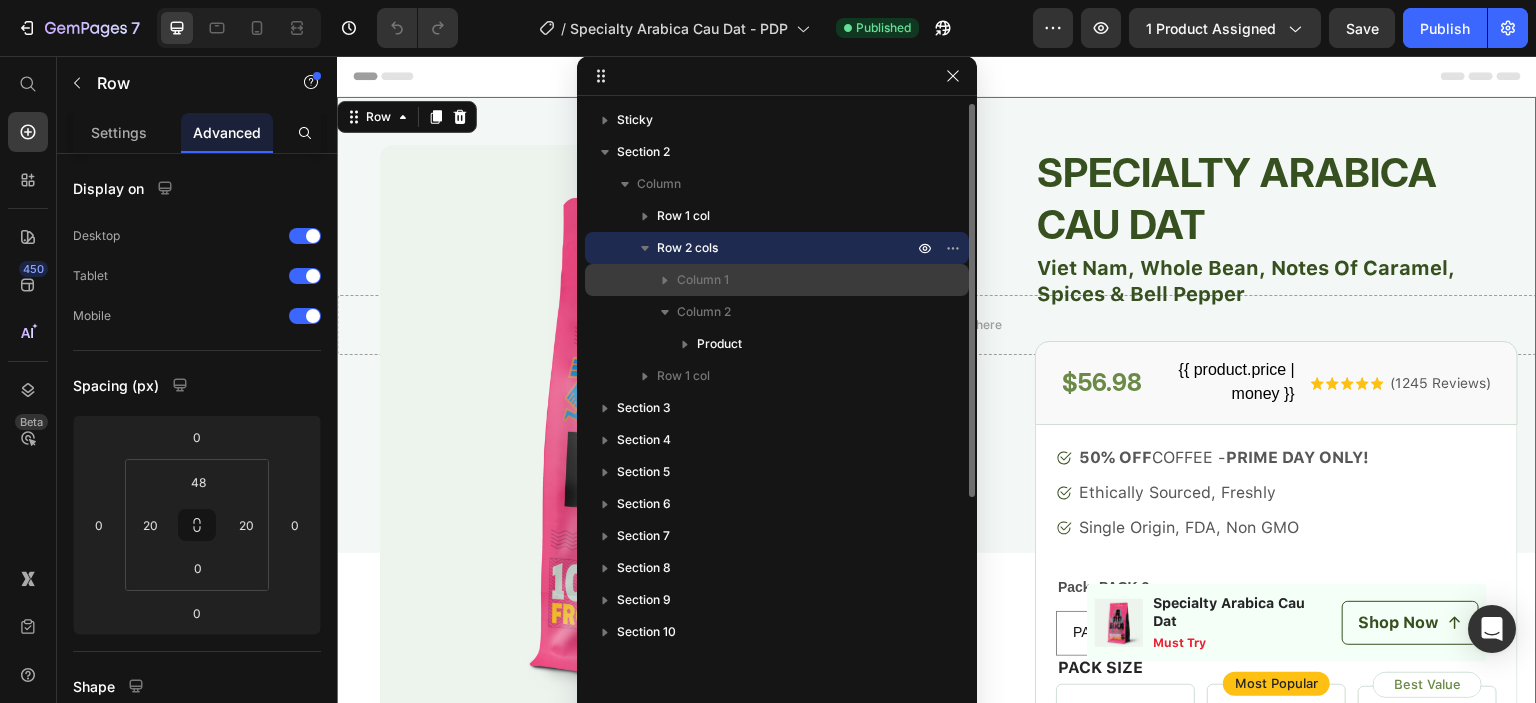 click on "Column 1" at bounding box center [703, 280] 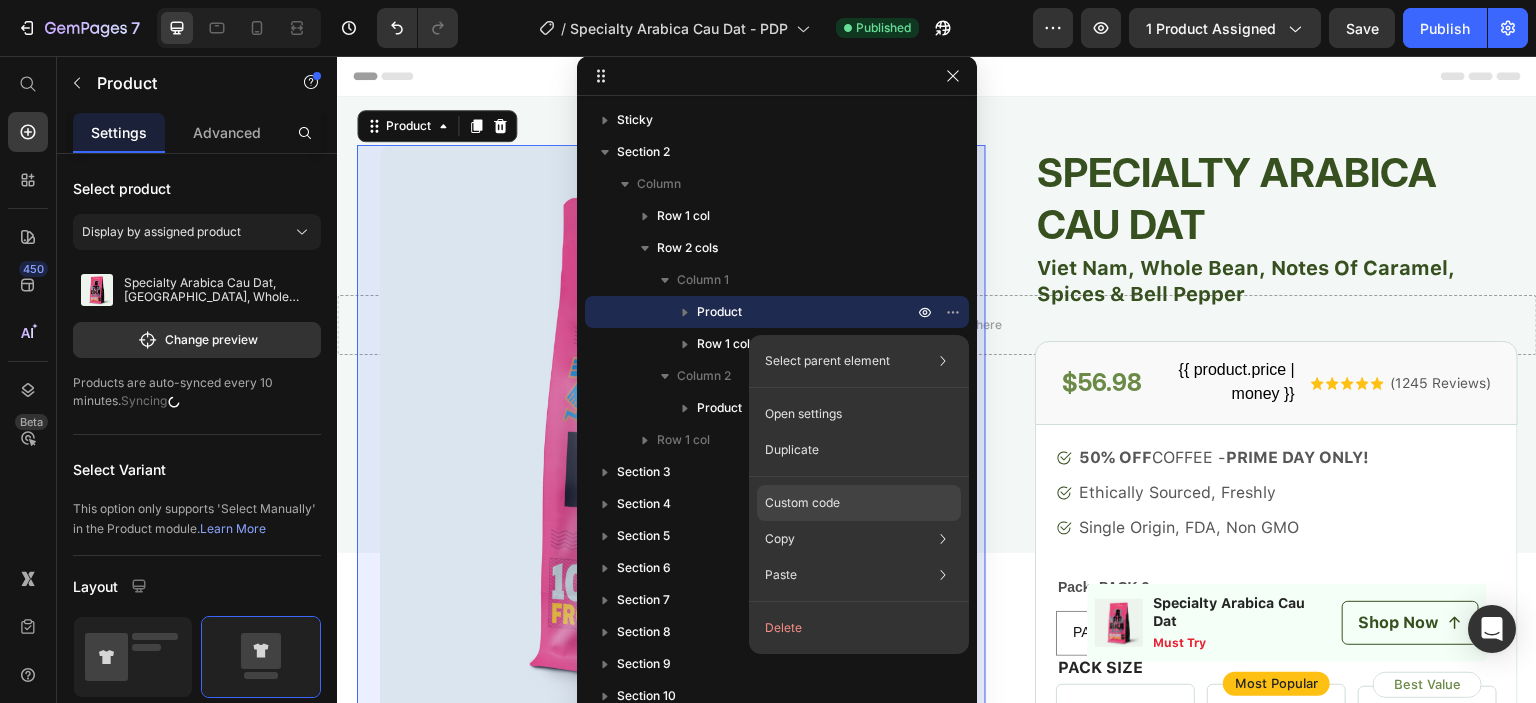 click on "Custom code" 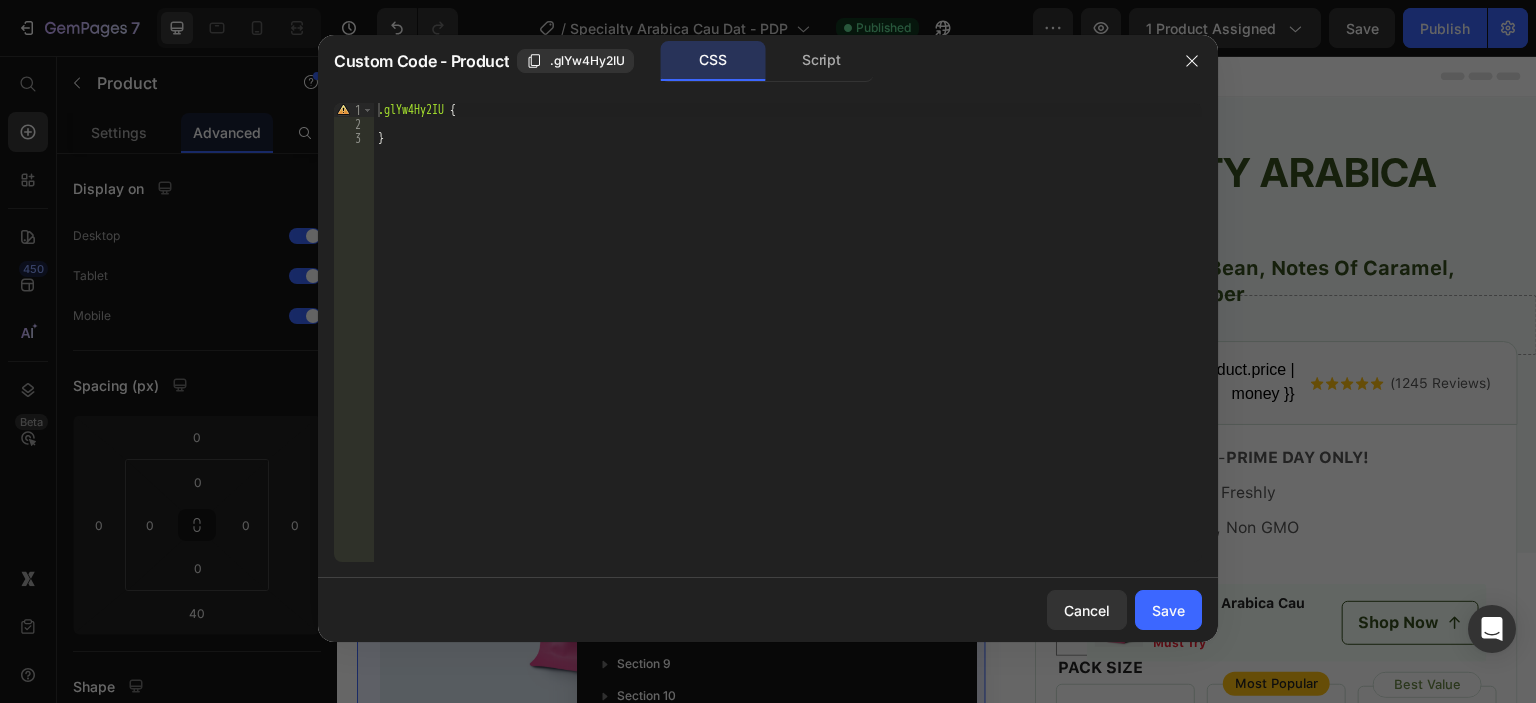 click at bounding box center [1192, 61] 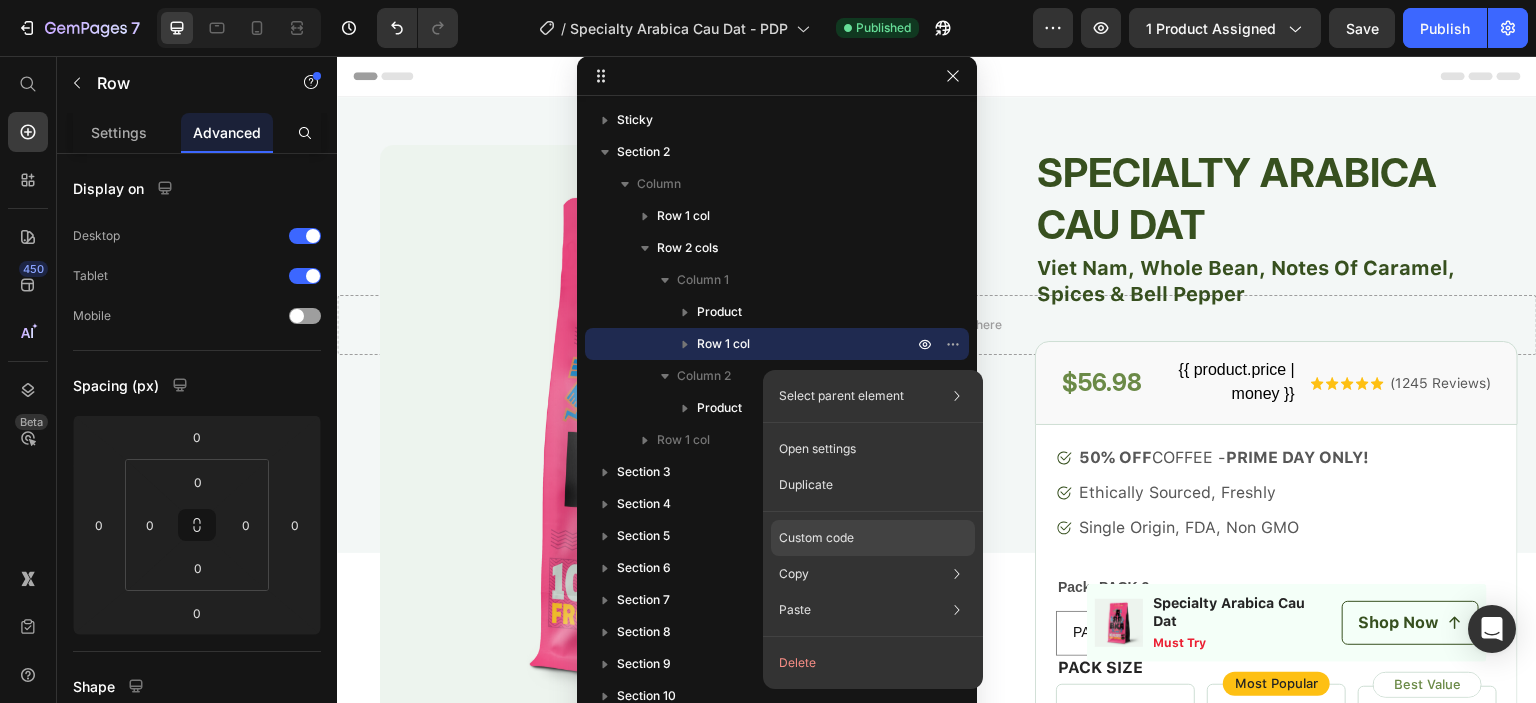 click on "Custom code" 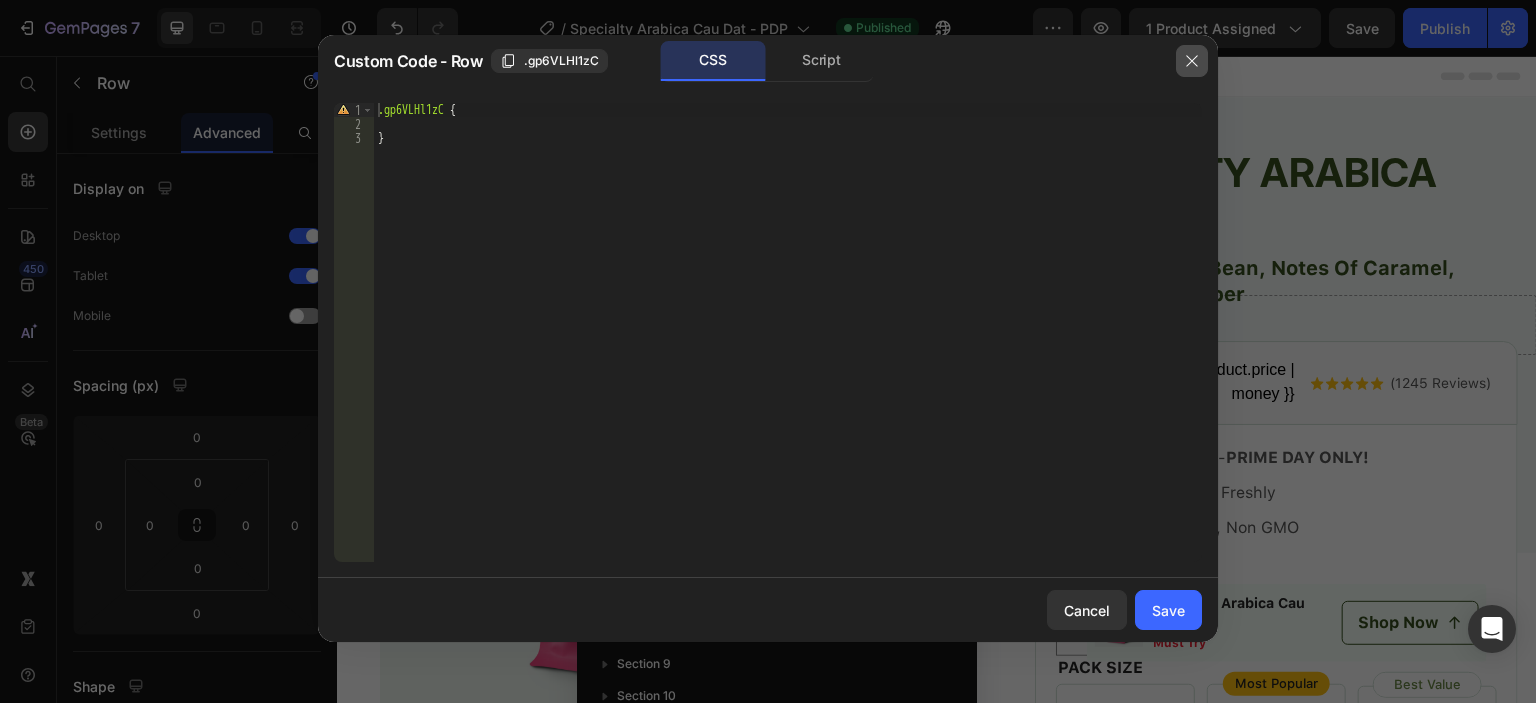 click at bounding box center [1192, 61] 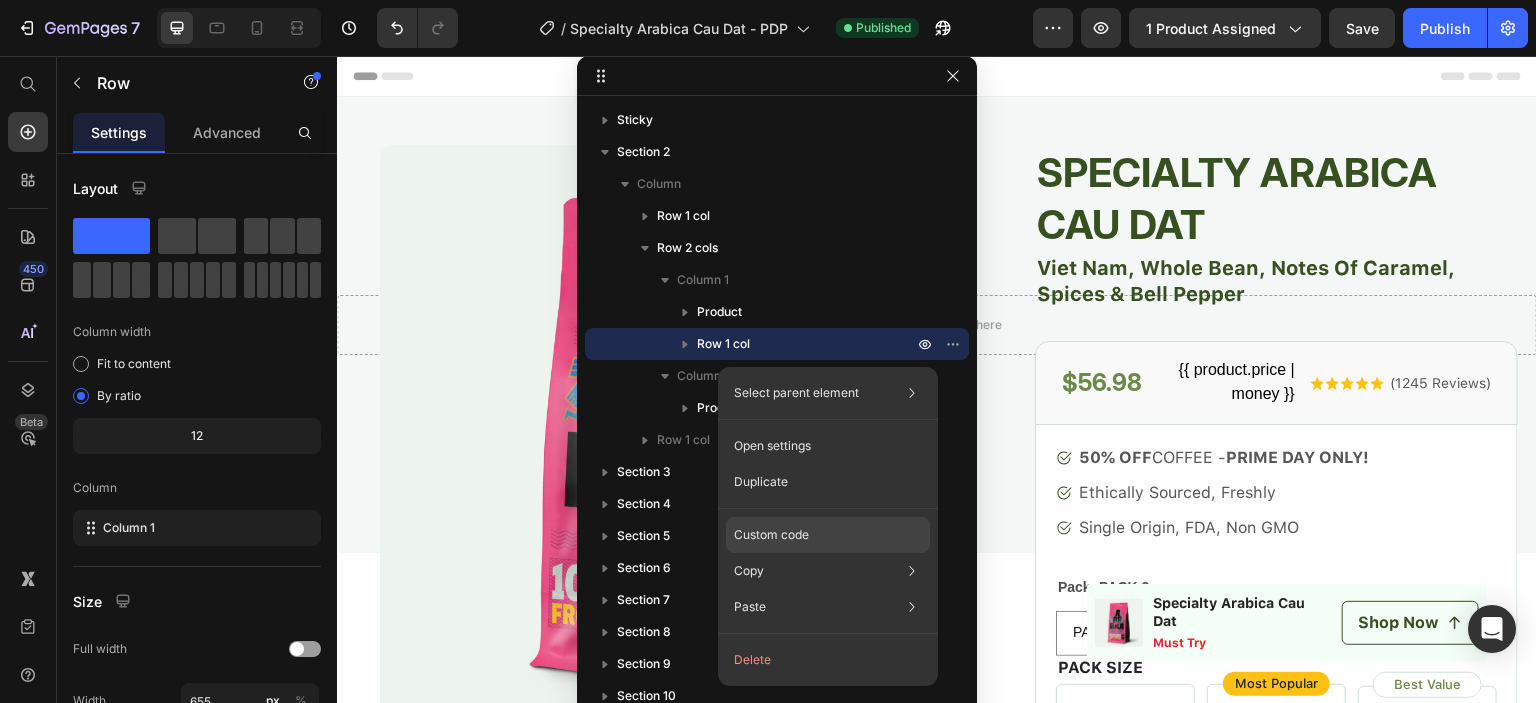 click on "Custom code" 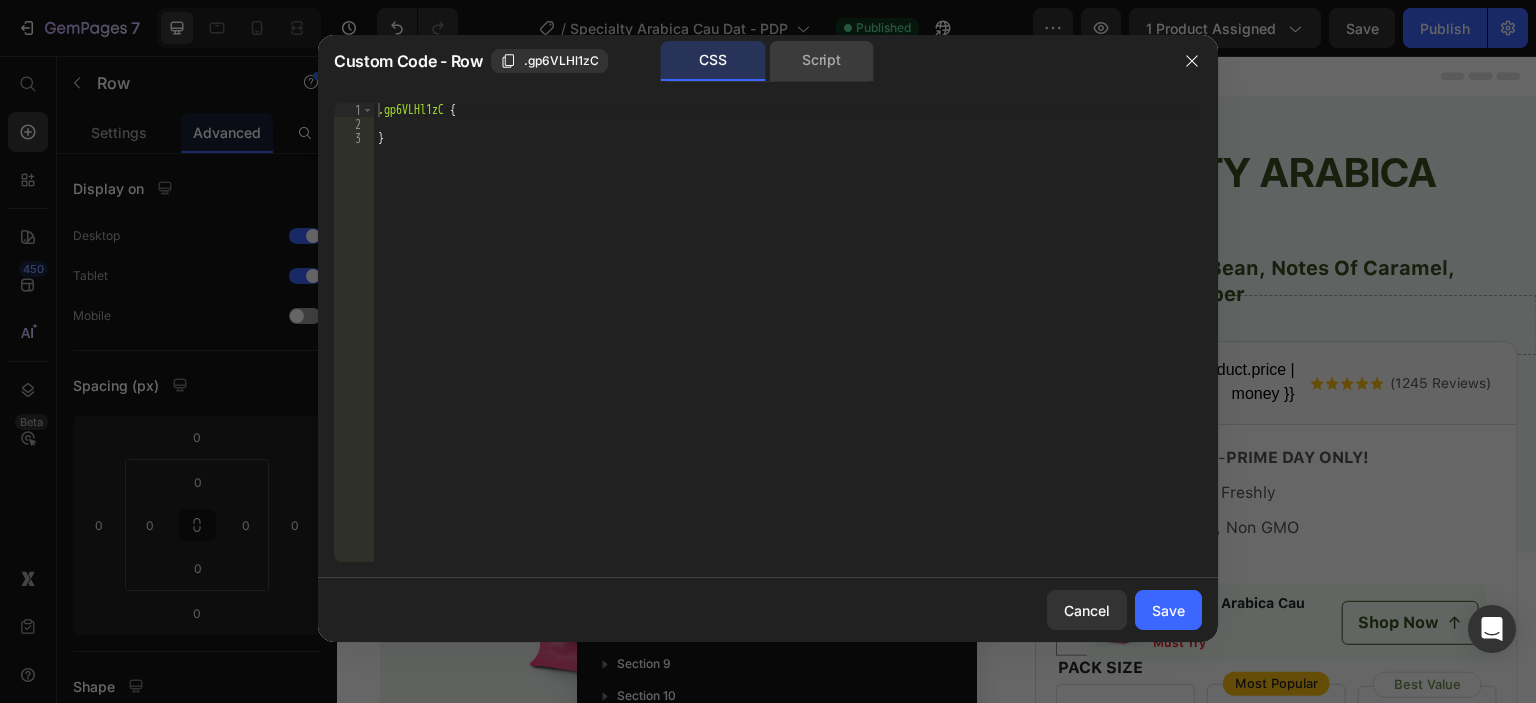 click on "Script" 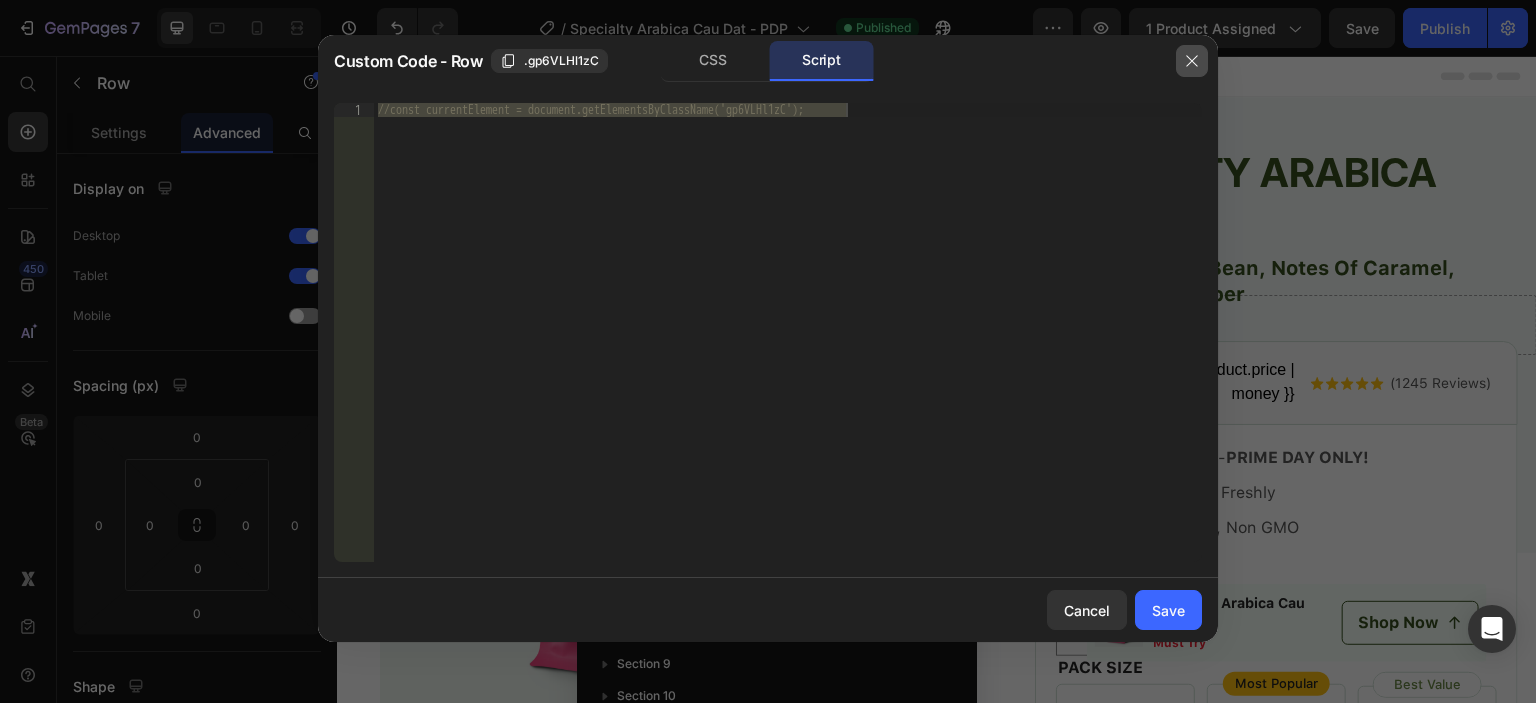 click 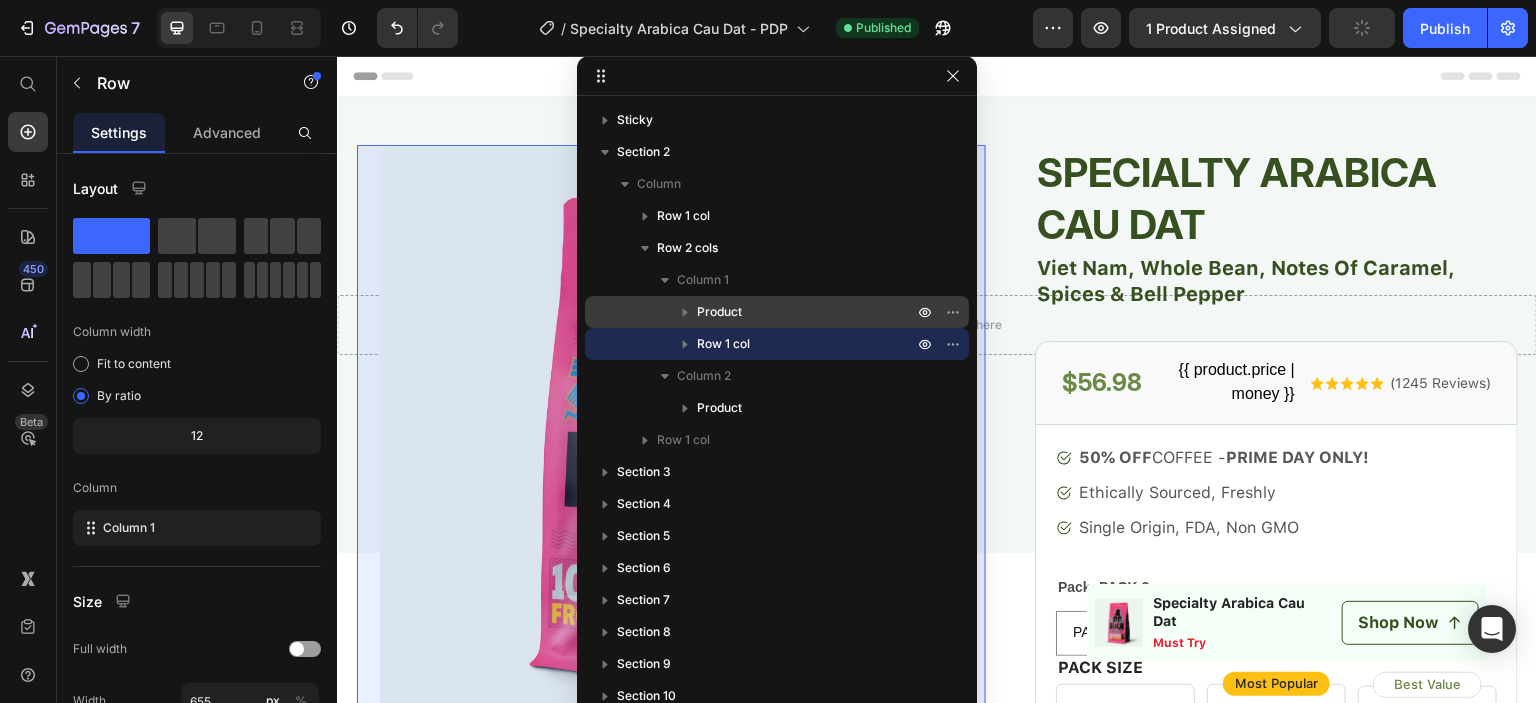 click on "Product" at bounding box center (807, 312) 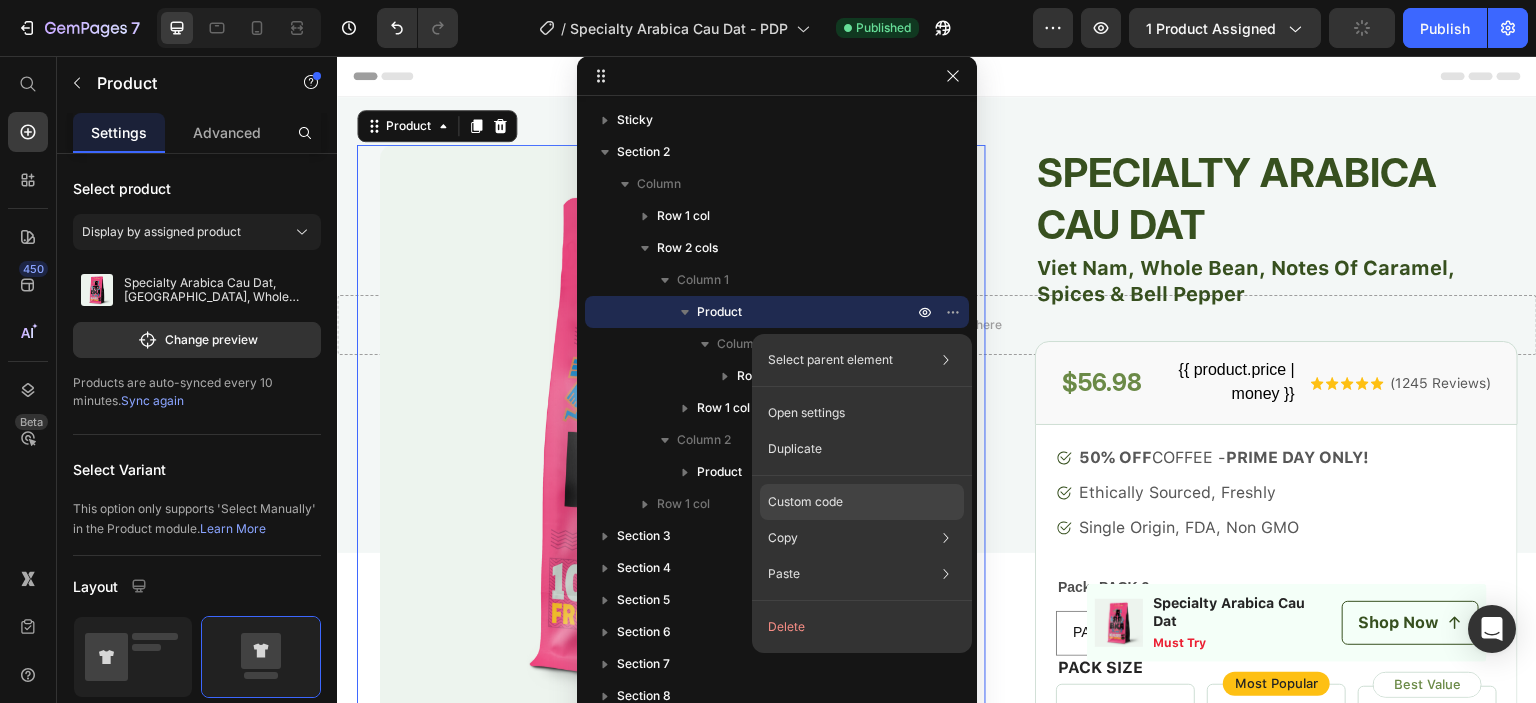 click on "Custom code" at bounding box center (805, 502) 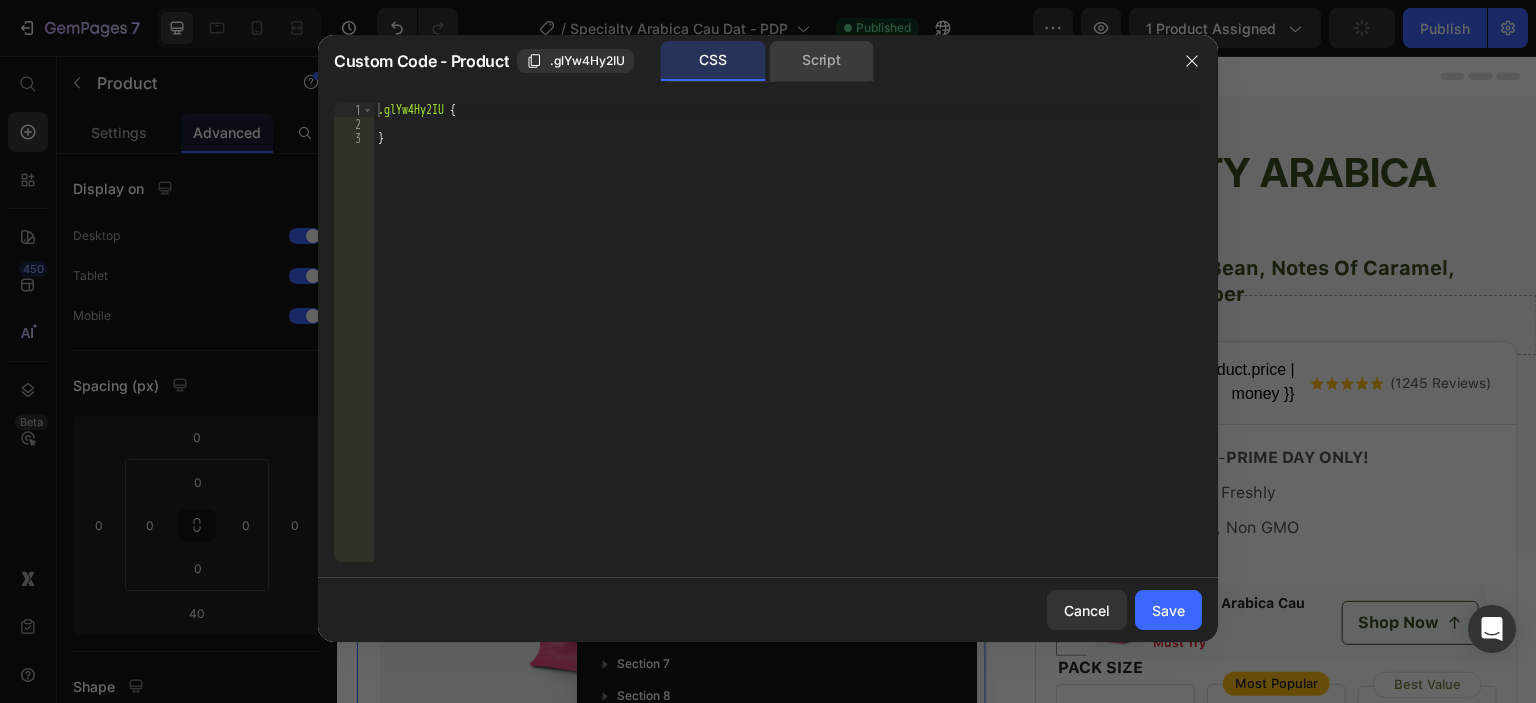 click on "Script" 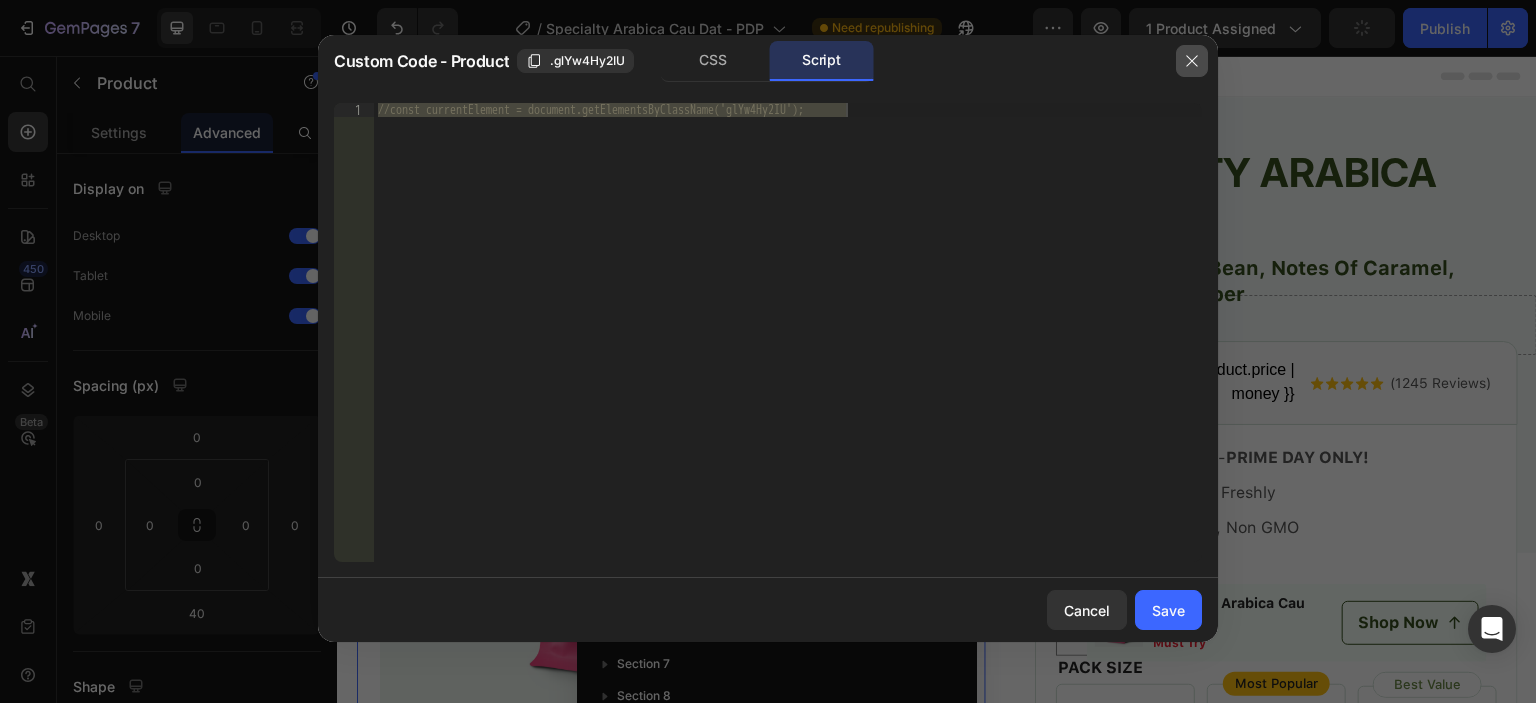 click 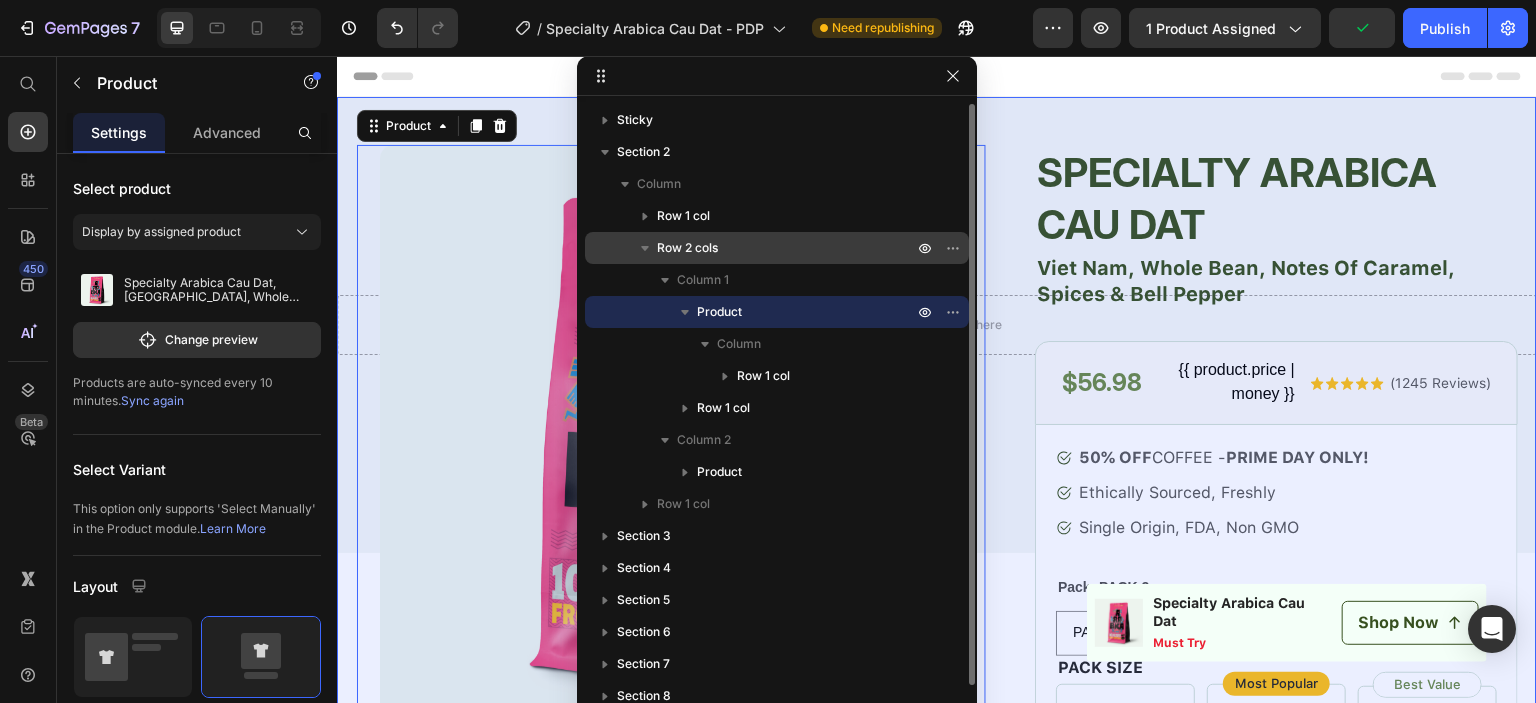 click on "Row 2 cols" at bounding box center (787, 248) 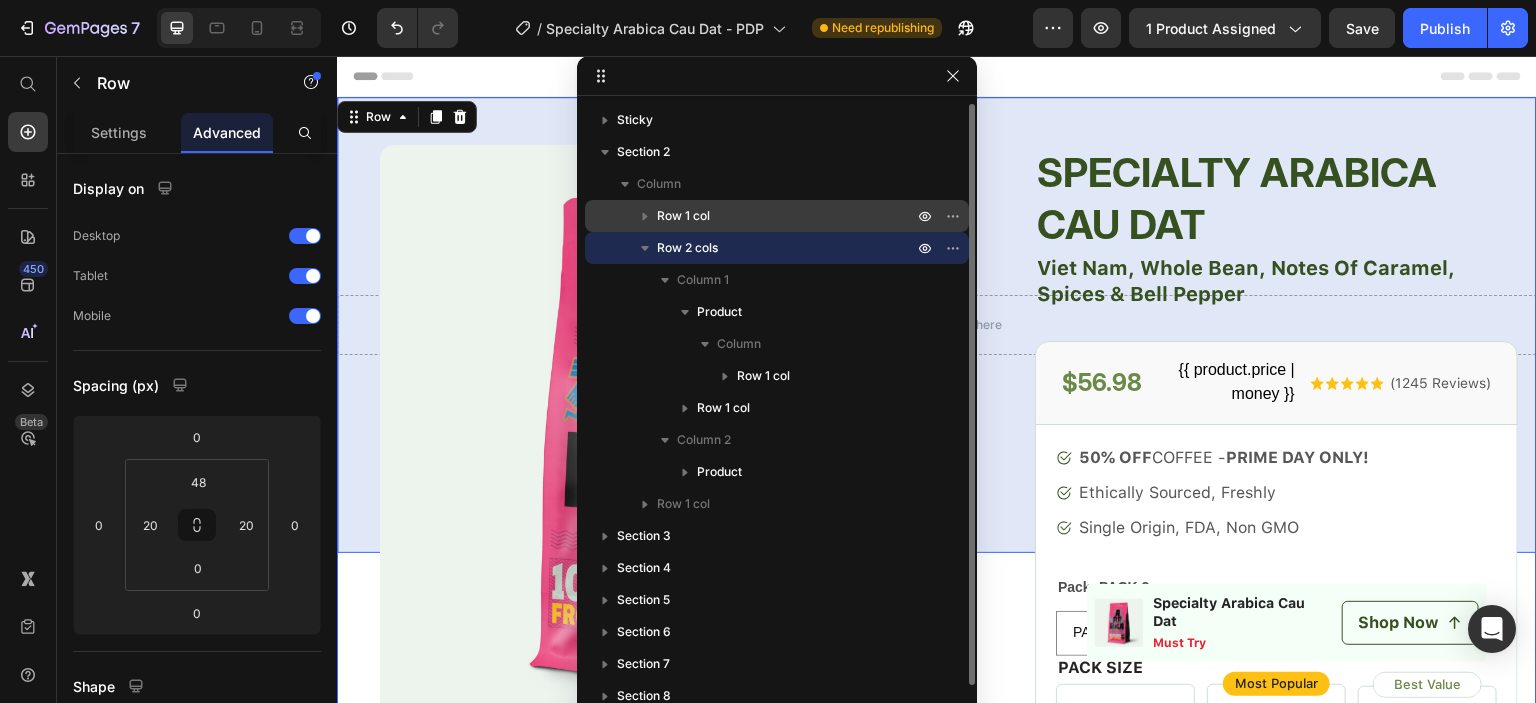 click on "Row 1 col" at bounding box center (683, 216) 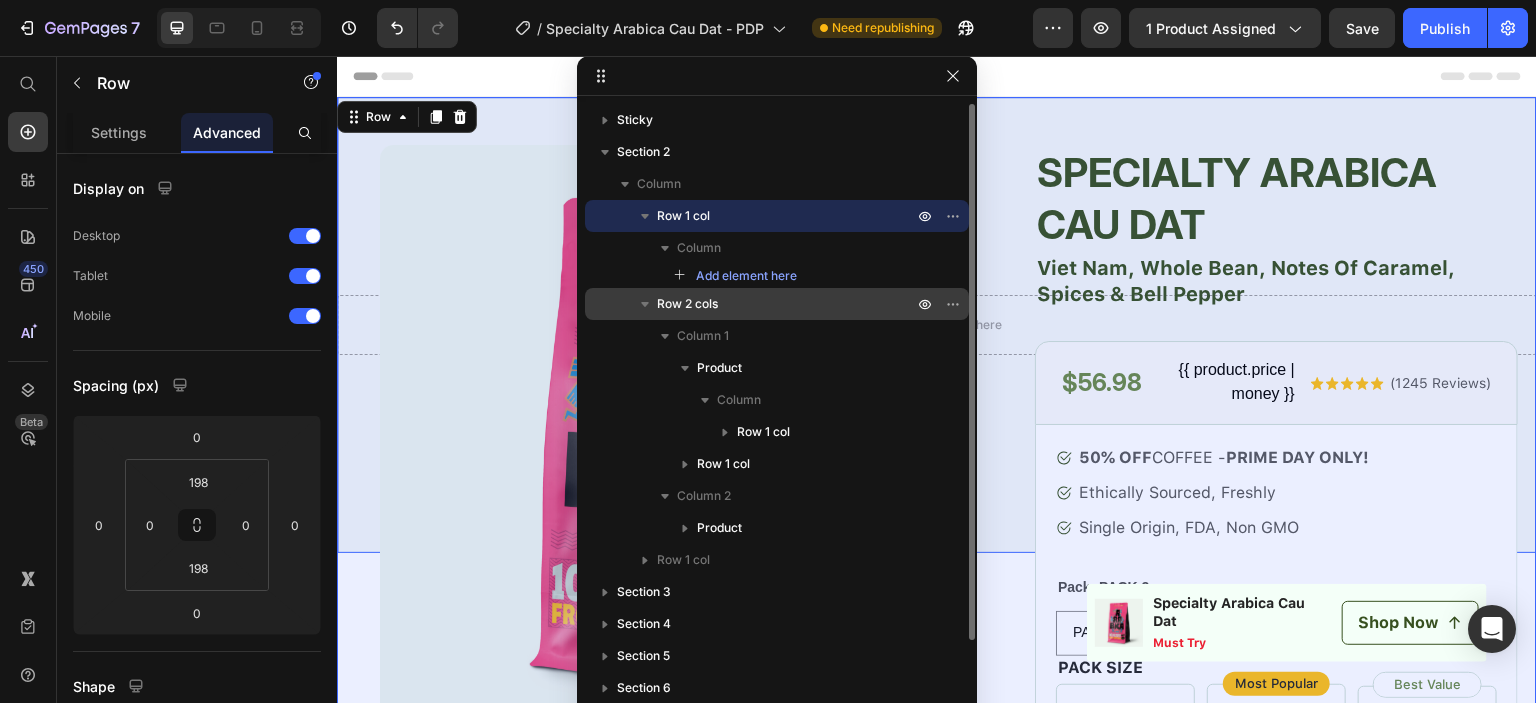 click on "Row 2 cols" at bounding box center [687, 304] 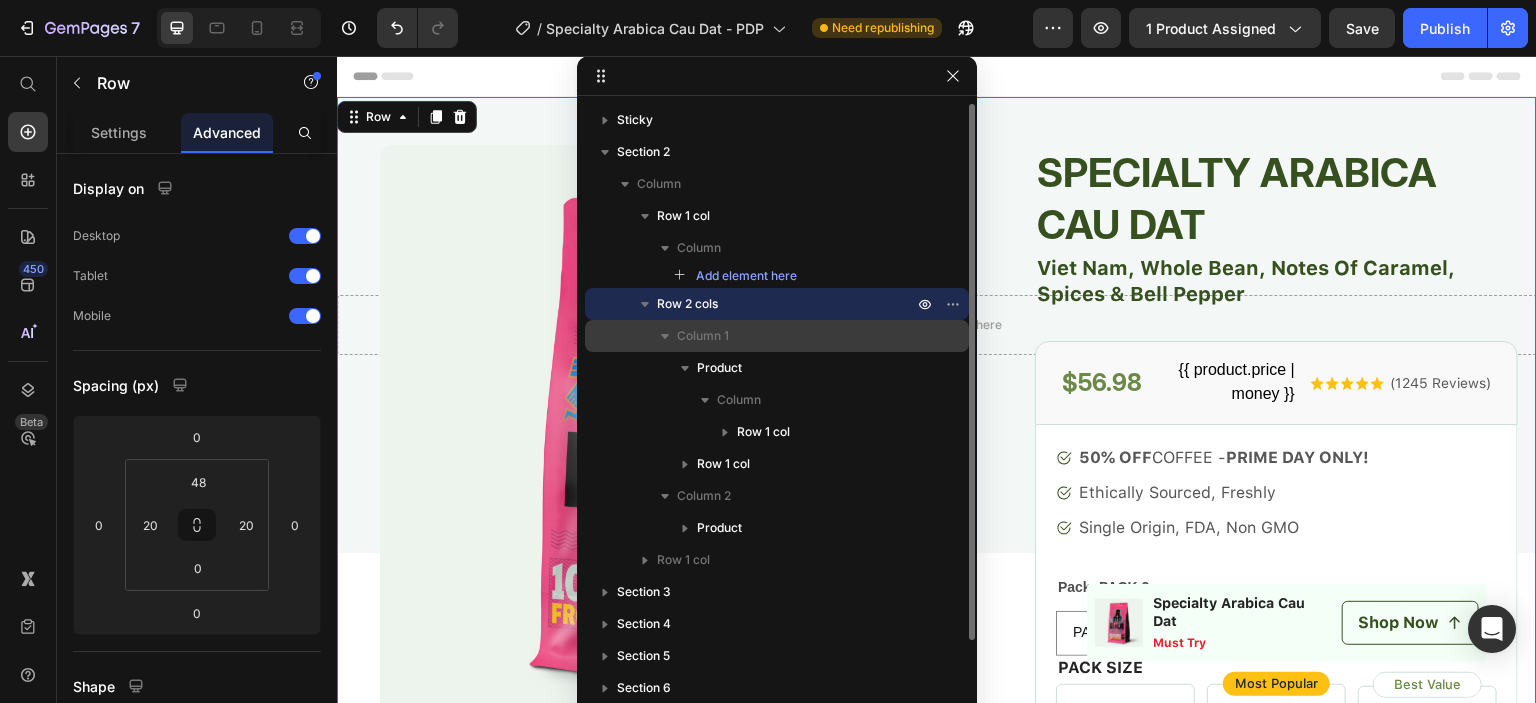 click on "Column 1" at bounding box center [797, 336] 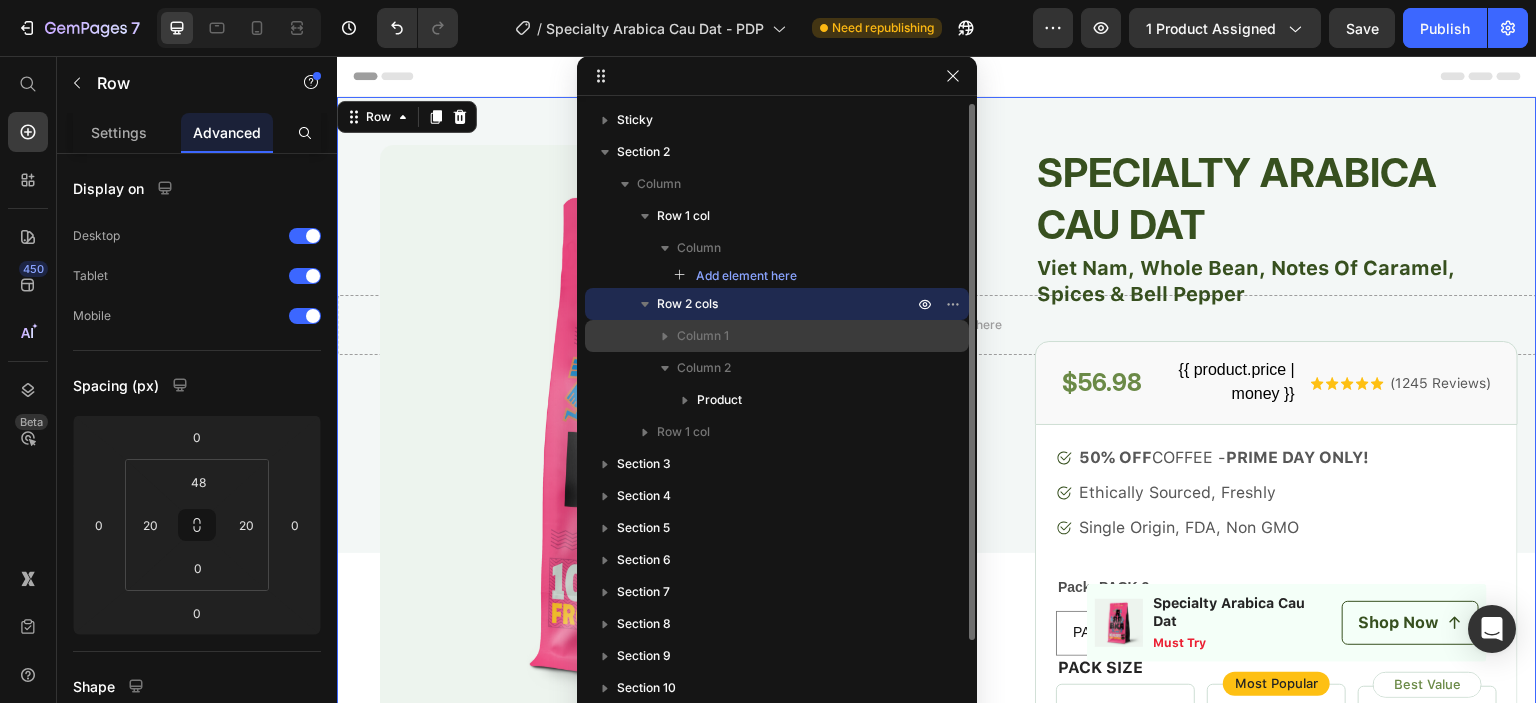click on "Column 1" at bounding box center [797, 336] 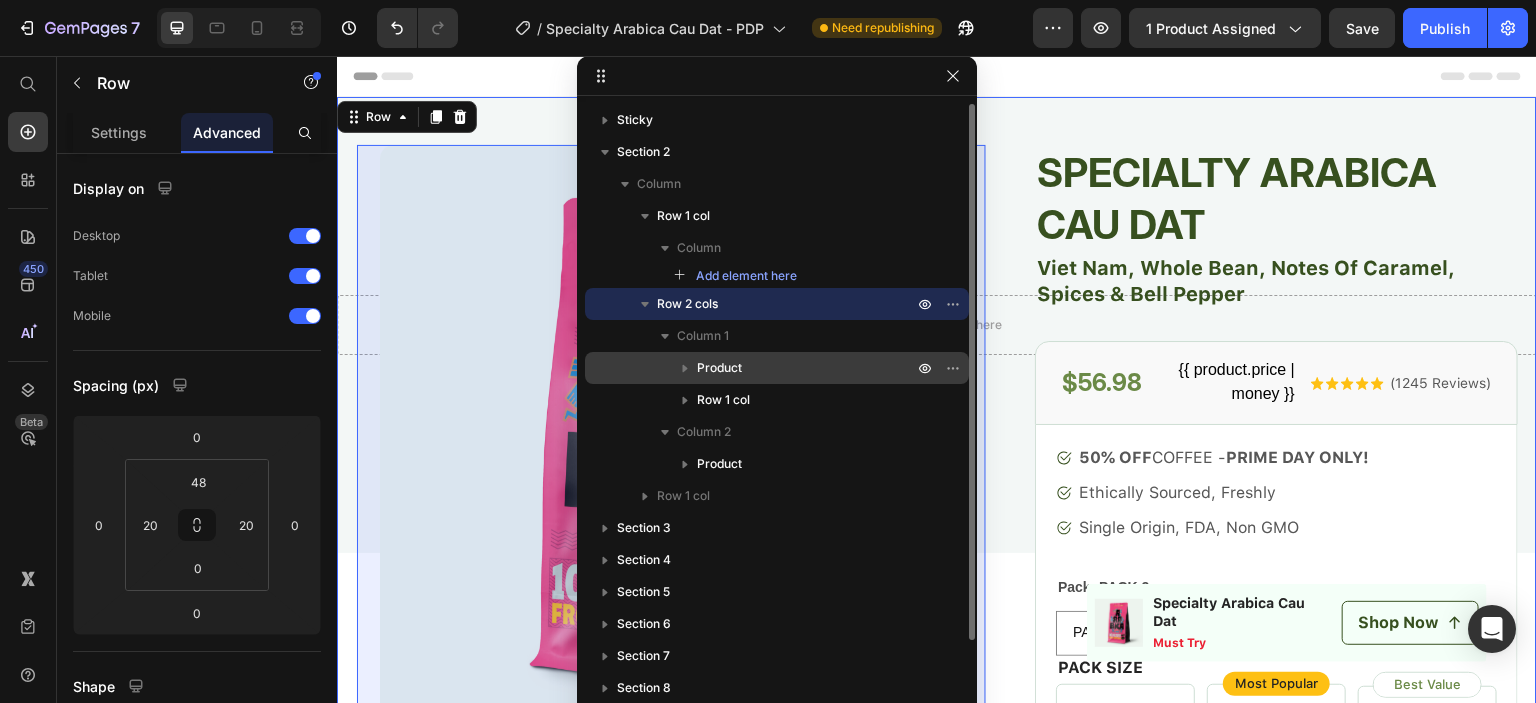 click on "Product" at bounding box center [807, 368] 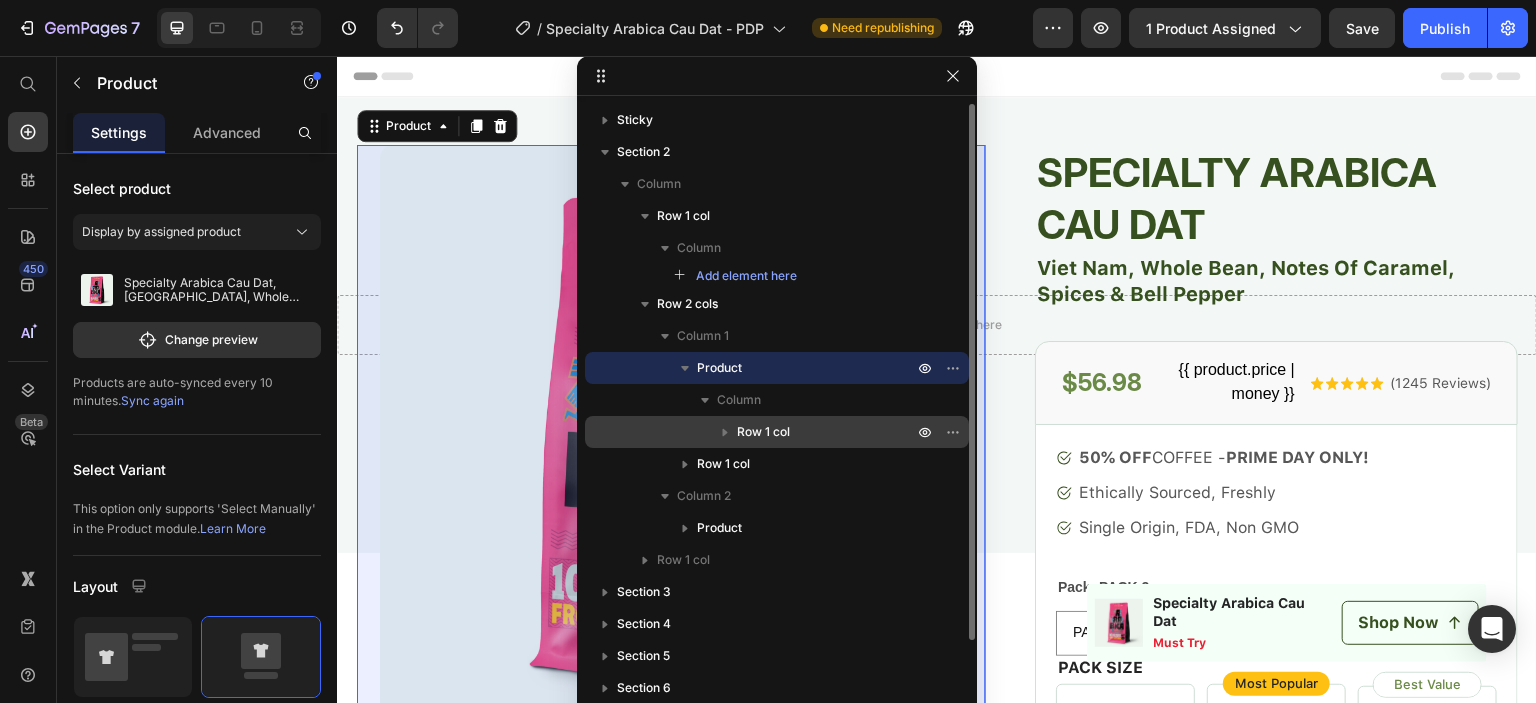 click on "Row 1 col" at bounding box center (763, 432) 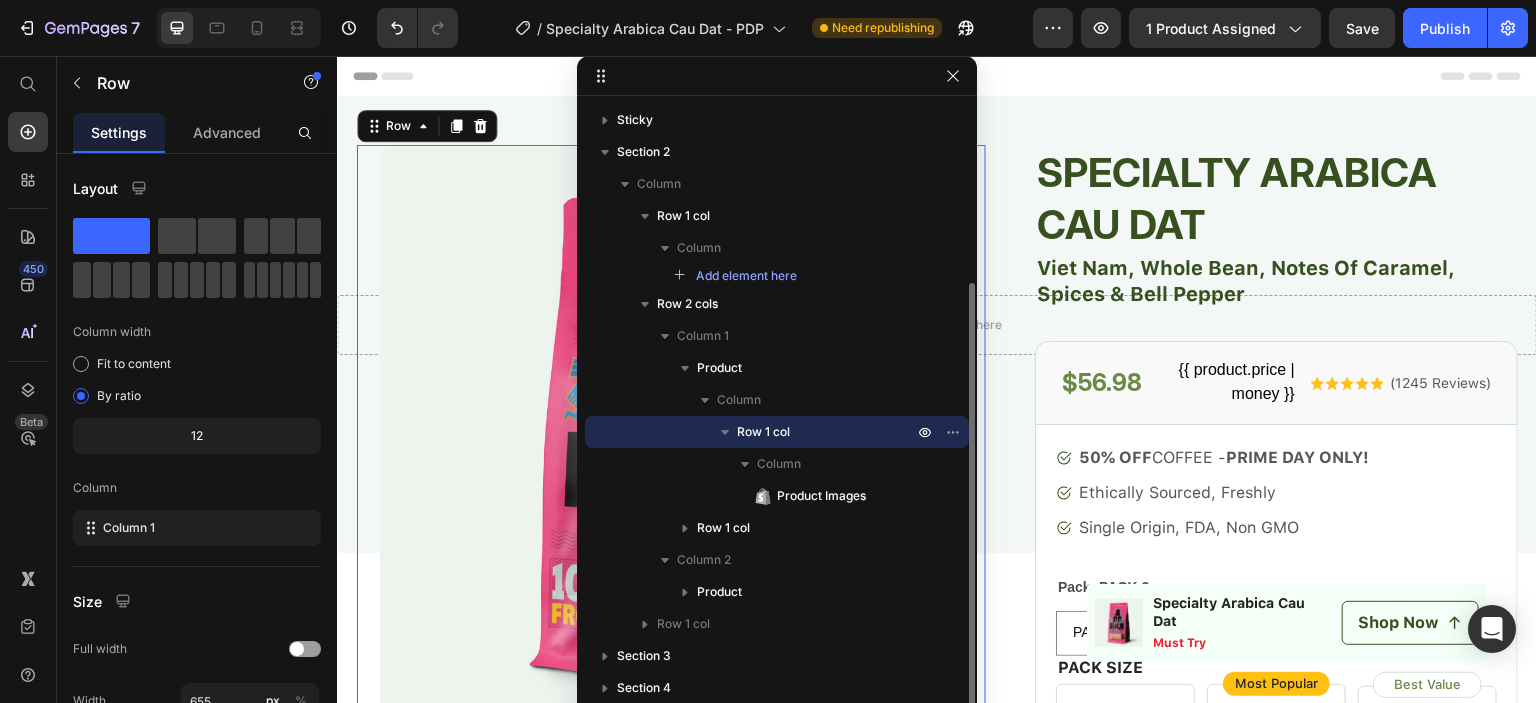 scroll, scrollTop: 100, scrollLeft: 0, axis: vertical 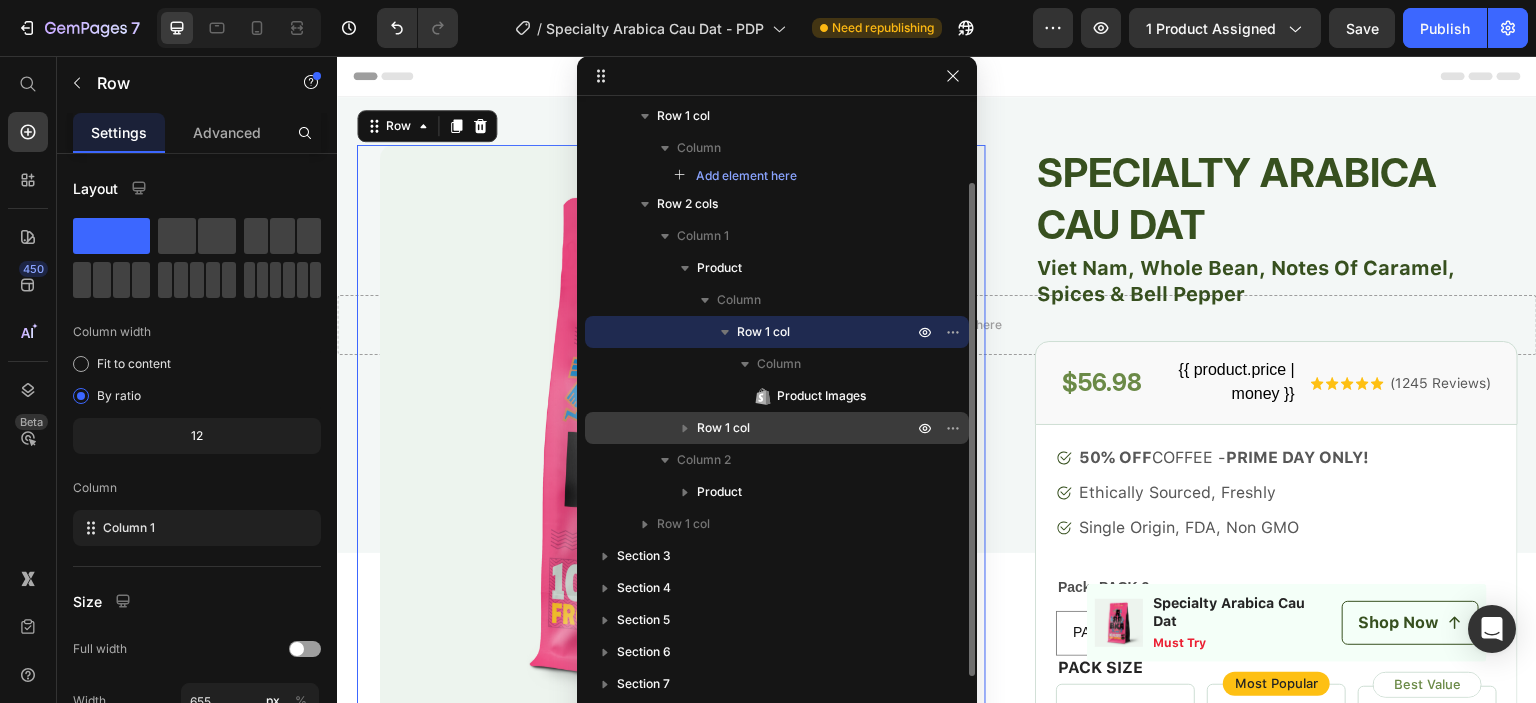 click on "Row 1 col" at bounding box center [723, 428] 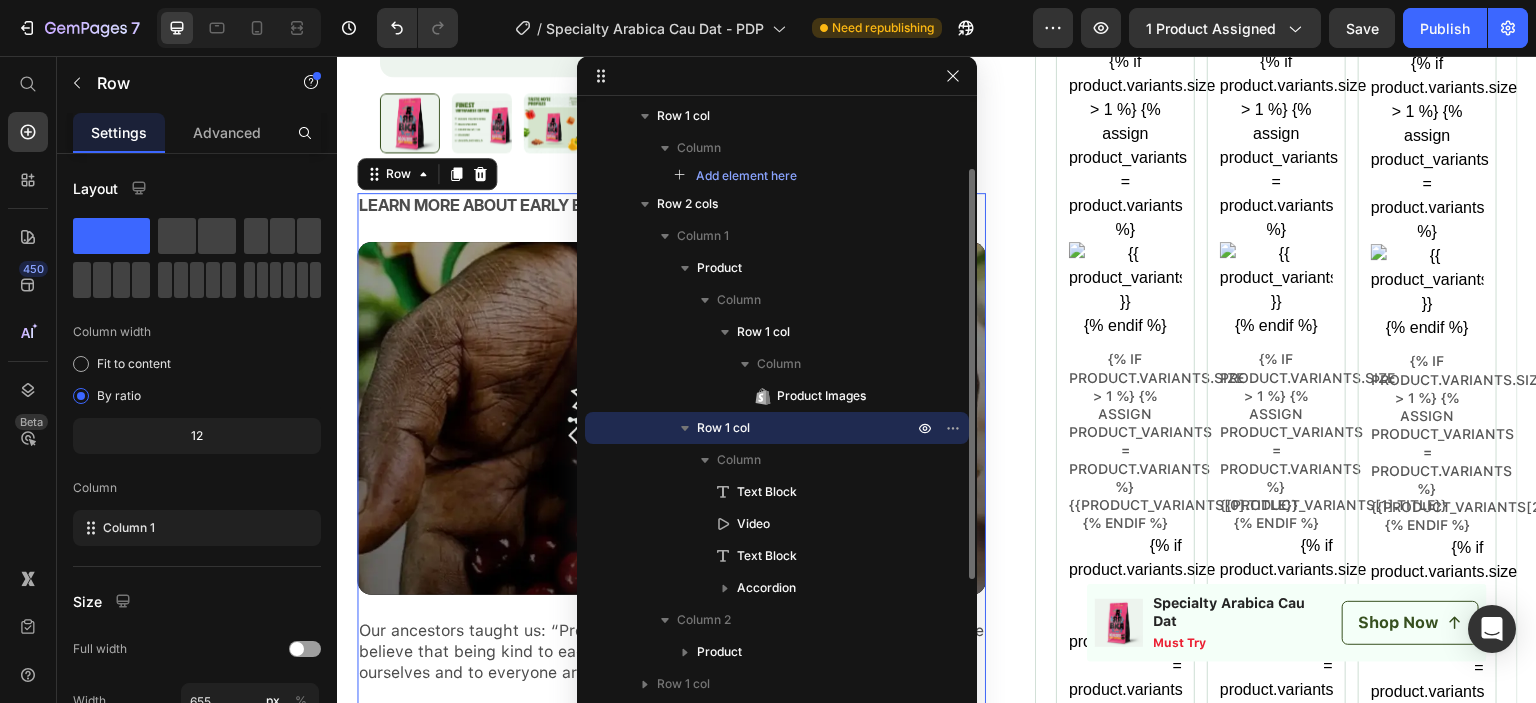 scroll, scrollTop: 702, scrollLeft: 0, axis: vertical 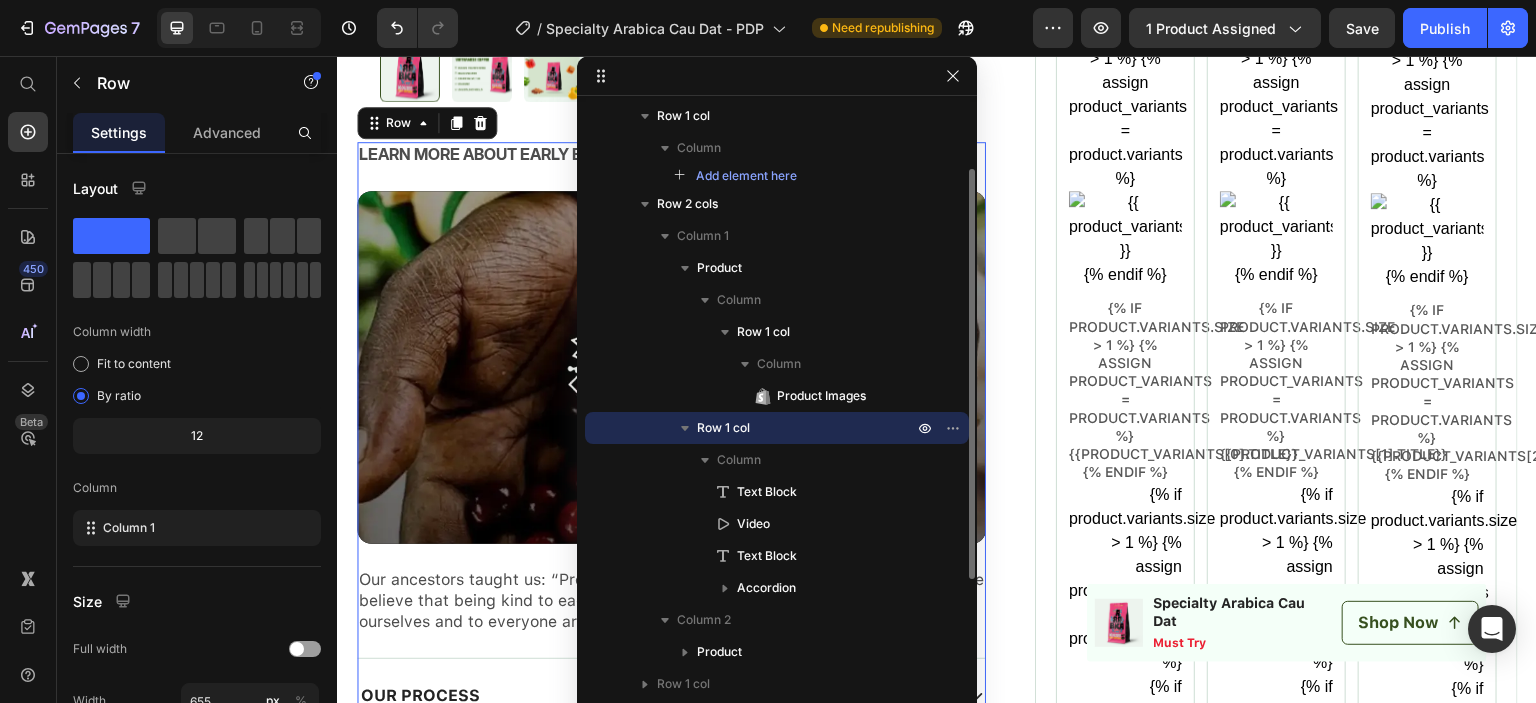 click on "Row 1 col" at bounding box center (723, 428) 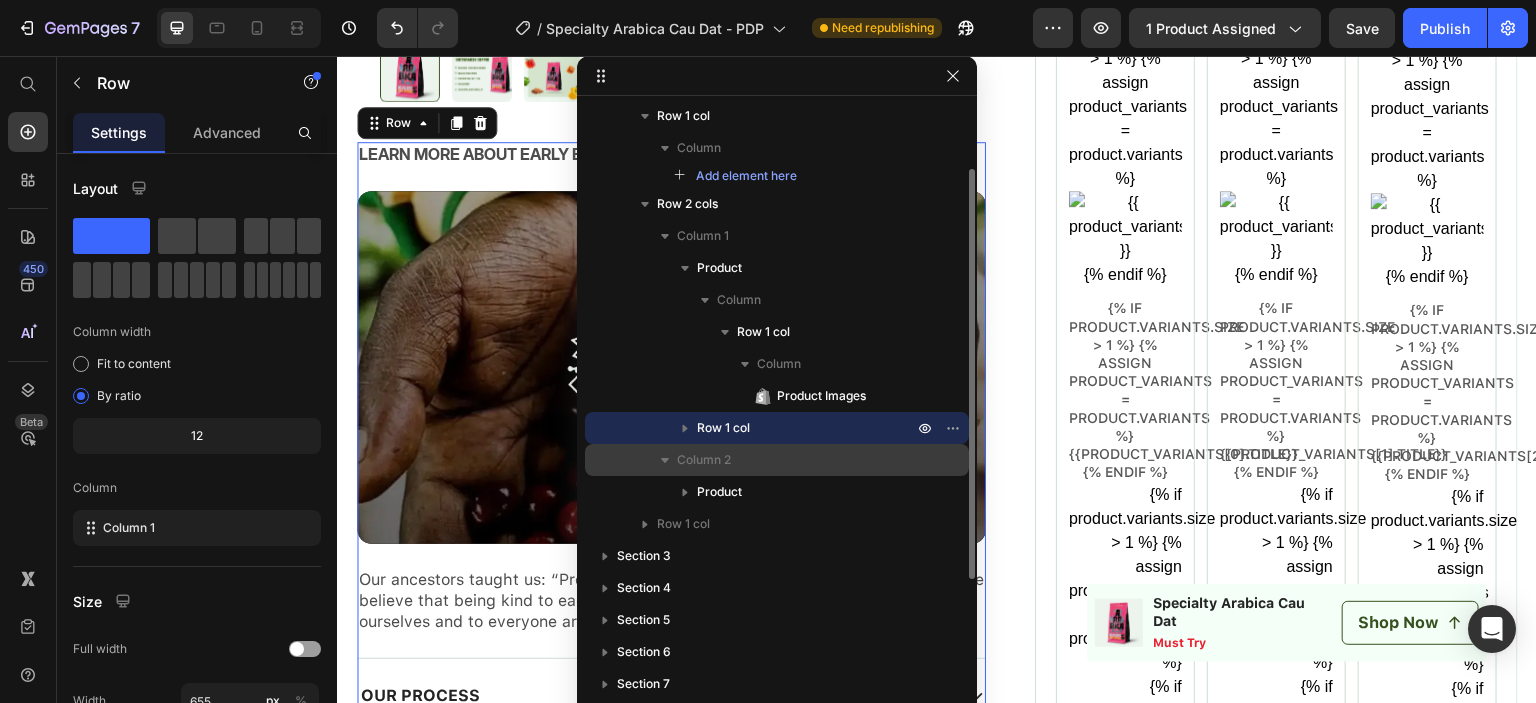 click on "Column 2" at bounding box center [704, 460] 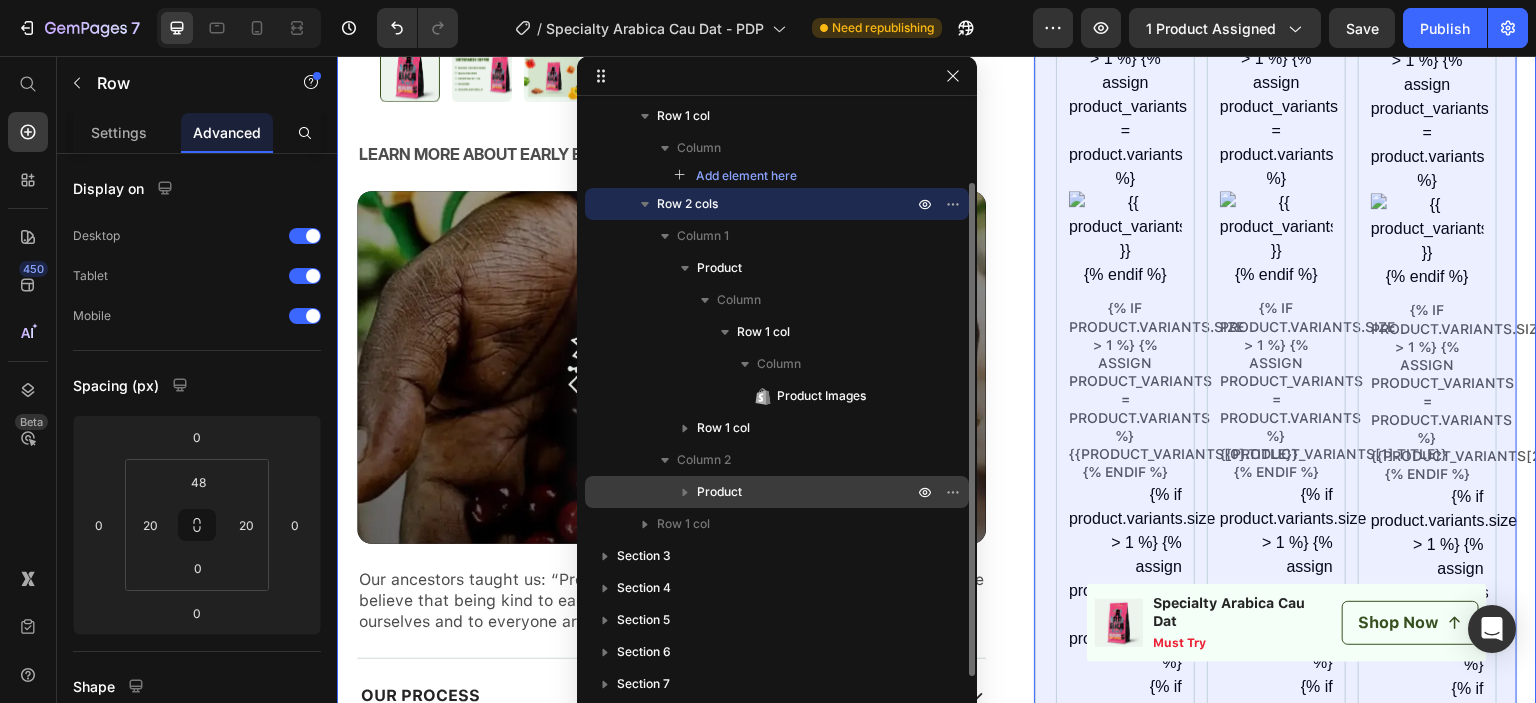 click on "Product" at bounding box center [719, 492] 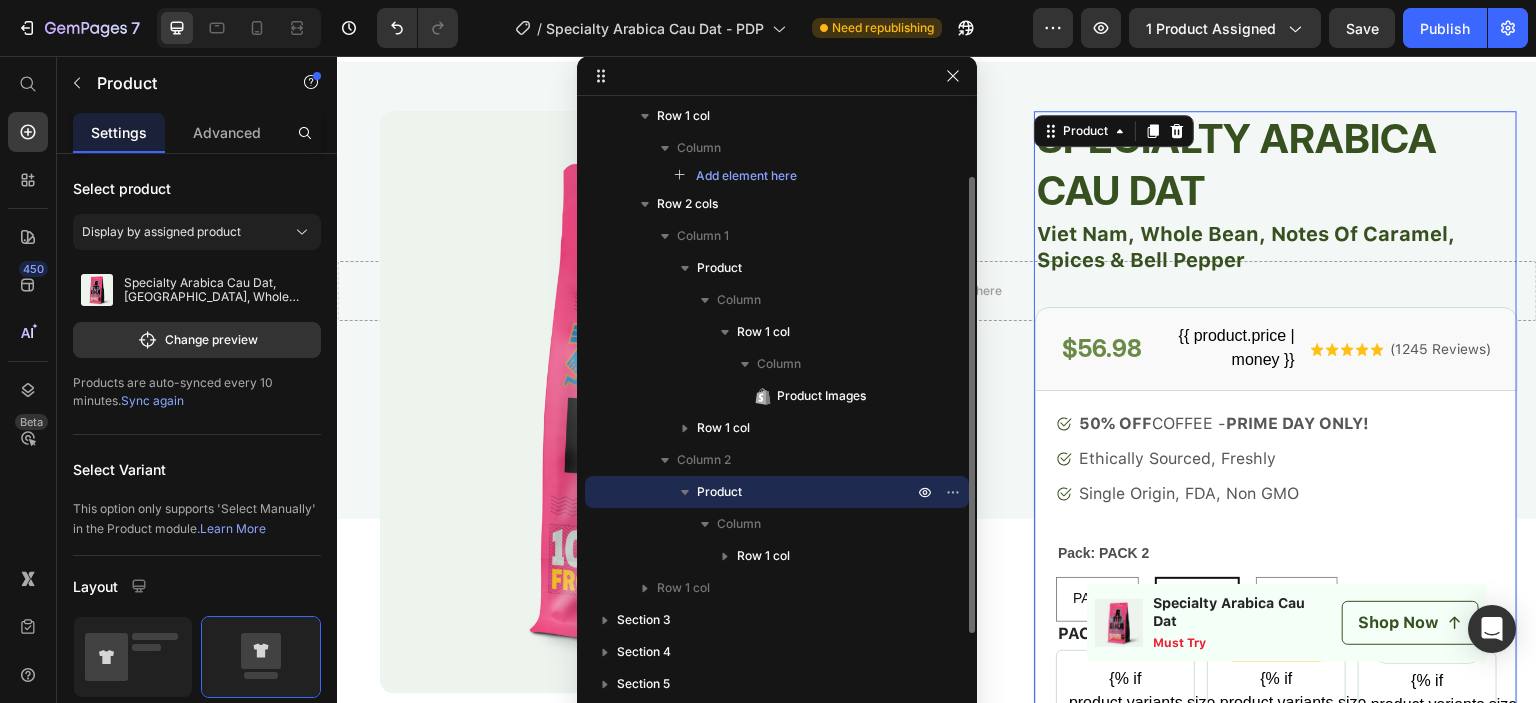scroll, scrollTop: 18, scrollLeft: 0, axis: vertical 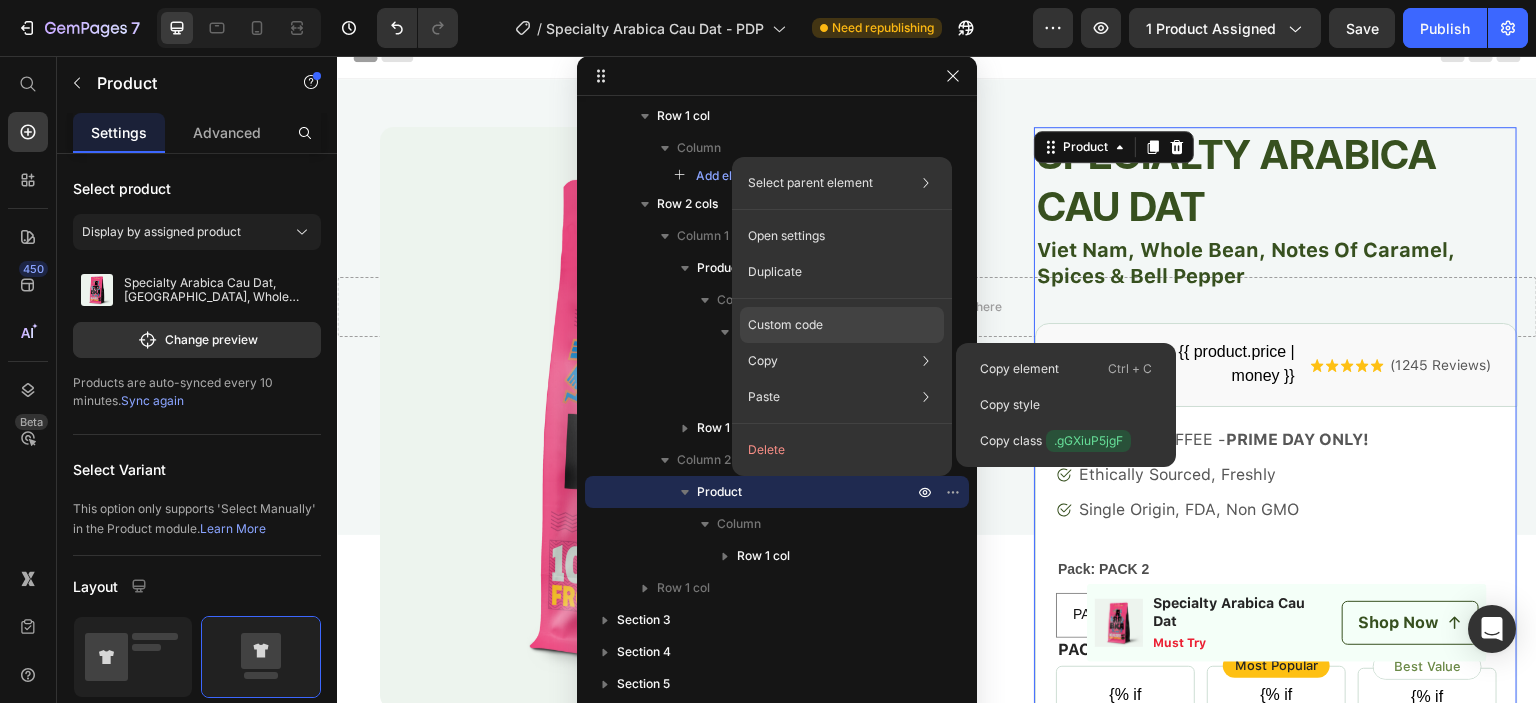 click on "Custom code" at bounding box center (785, 325) 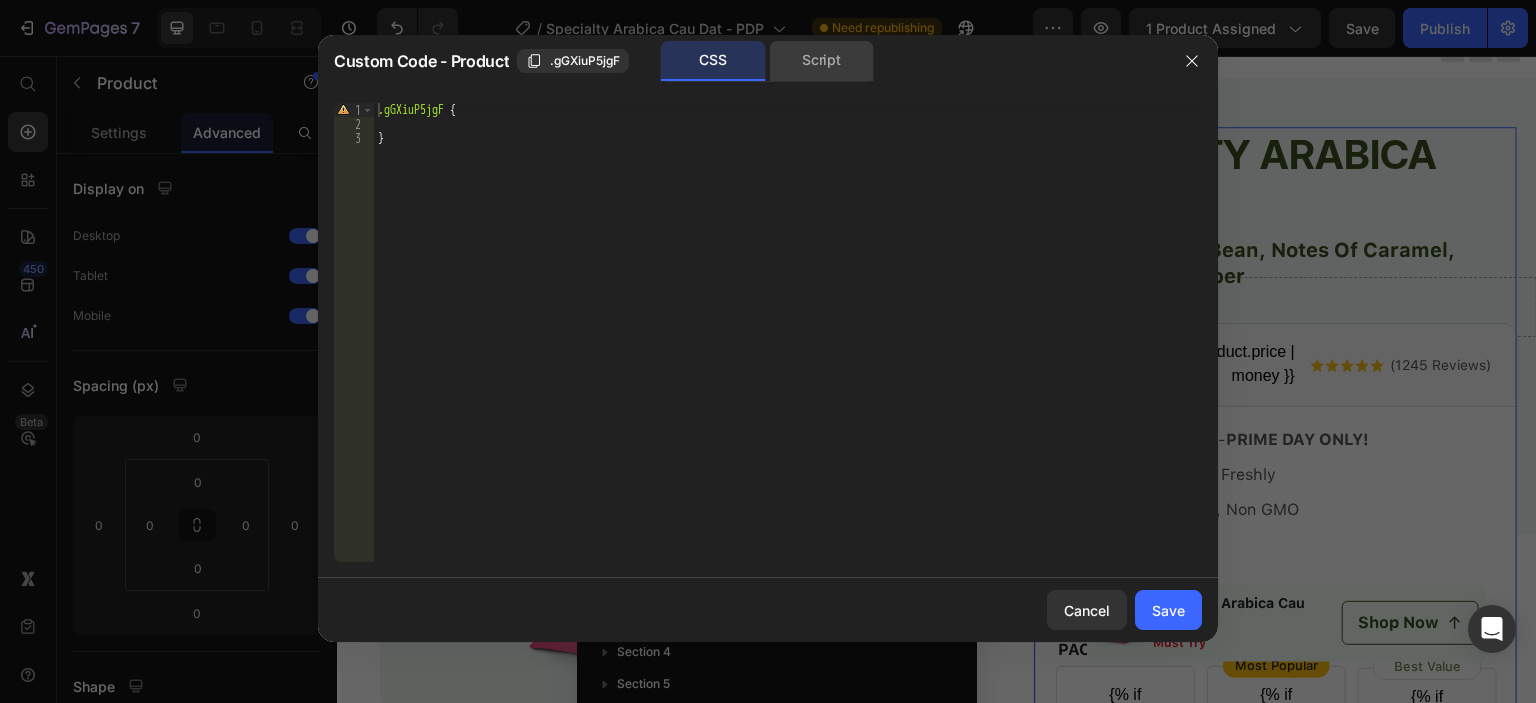 click on "Script" 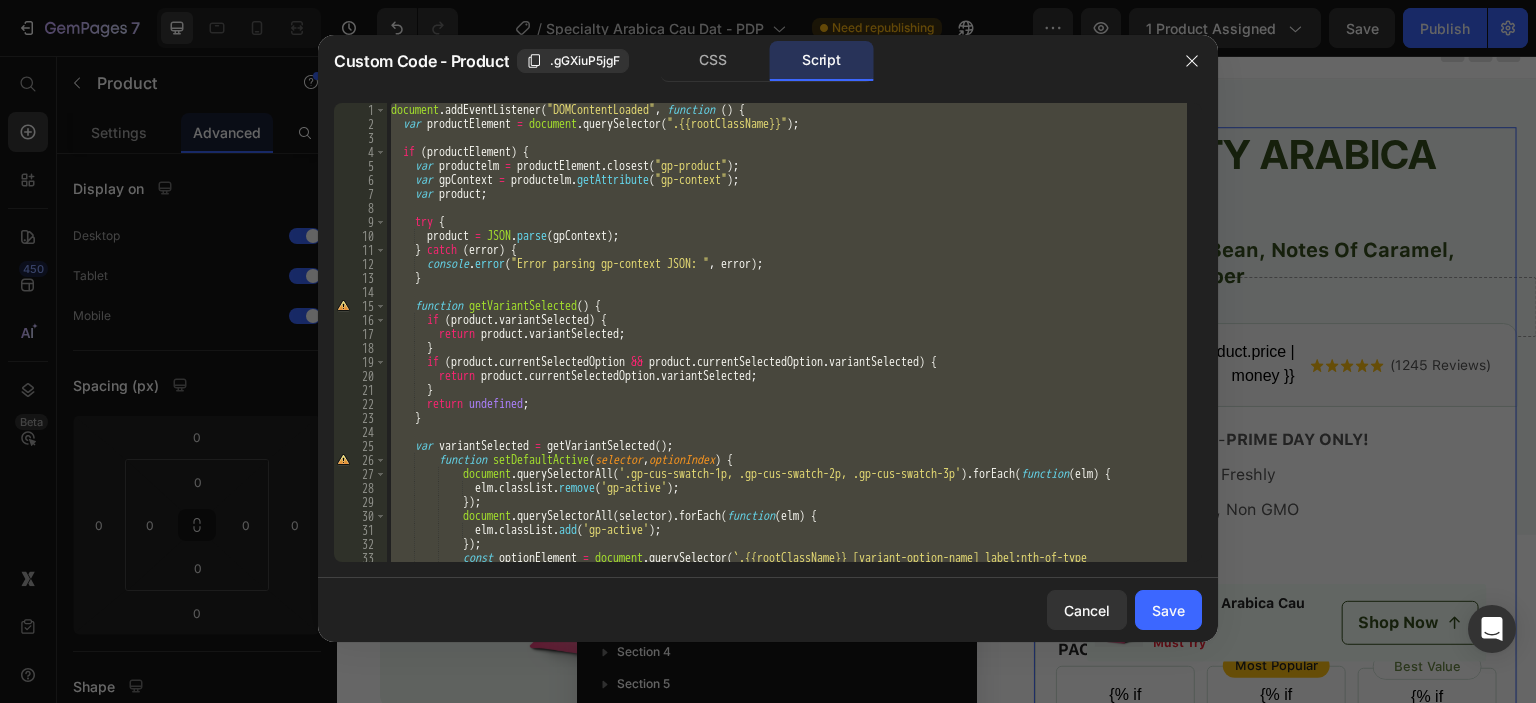 click on "document . addEventListener ( "DOMContentLoaded" ,   function   ( )   {    var   productElement   =   document . querySelector ( ".{{rootClassName}}" ) ;       if   ( productElement )   {      var   productelm   =   productElement . closest ( "gp-product" ) ;      var   gpContext   =   productelm . getAttribute ( "gp-context" ) ;      var   product ;      try   {         product   =   JSON . parse ( gpContext ) ;      }   catch   ( error )   {         console . error ( "Error parsing gp-context JSON: " ,   error ) ;      }      function   getVariantSelected ( )   {         if   ( product . variantSelected )   {           return   product . variantSelected ;         }         if   ( product . currentSelectedOption   &&   product . currentSelectedOption . variantSelected )   {           return   product . currentSelectedOption . variantSelected ;         }         return   undefined ;      }      var   variantSelected   =   getVariantSelected ( ) ;           function   setDefaultActive ( selector , optionIndex" at bounding box center [787, 332] 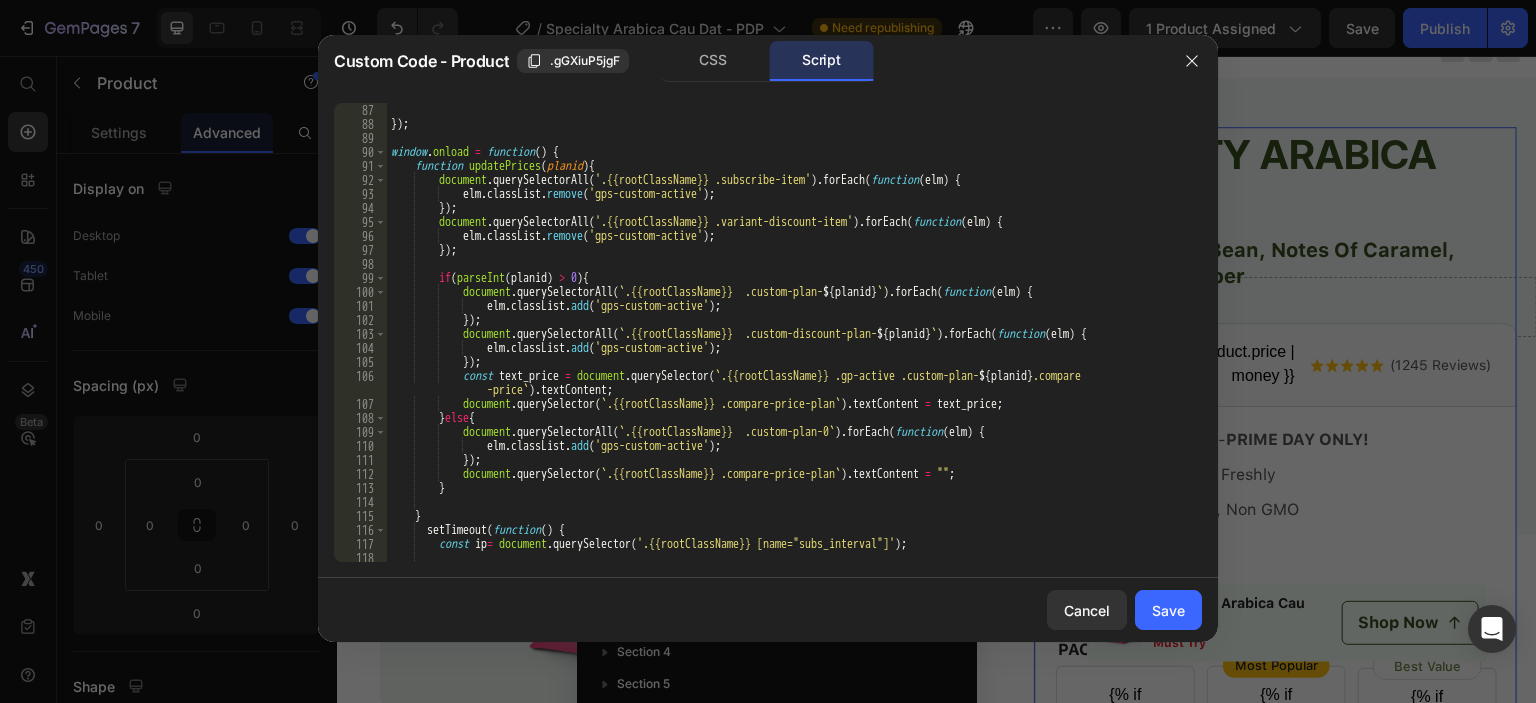 scroll, scrollTop: 1472, scrollLeft: 0, axis: vertical 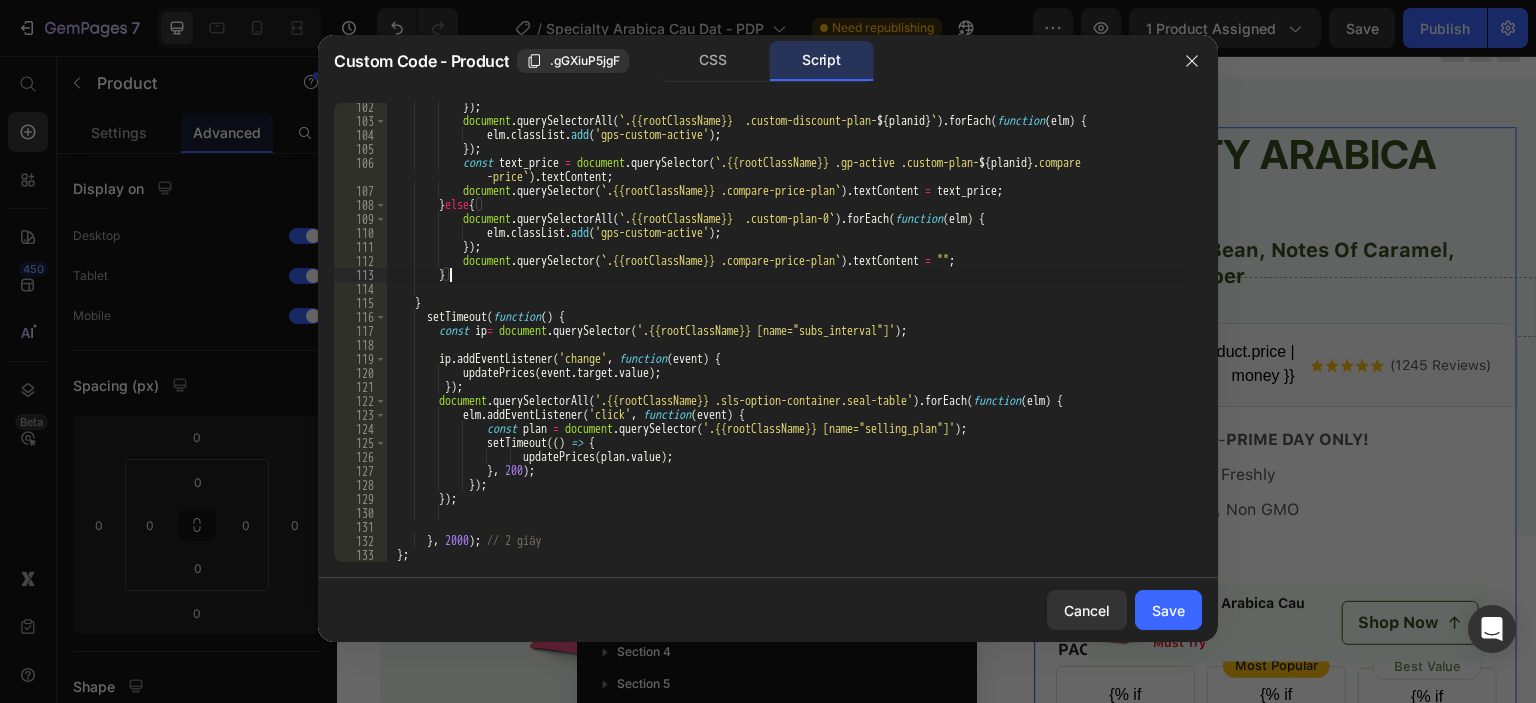 click on "}) ;                document . querySelectorAll ( ` .{{rootClassName}}  .custom-discount-plan- ${ planid } ` ) . forEach ( function ( elm )   {                     elm . classList . add ( 'gps-custom-active' ) ;                    }) ;                const   text_price   =   document . querySelector ( ` .{{rootClassName}} .gp-active .custom-plan- ${ planid }  .compare                  -price ` ) . textContent ;                   document . querySelector ( ` .{{rootClassName}} .compare-price-plan ` ) . textContent   =   text_price ;           } else {                document . querySelectorAll ( ` .{{rootClassName}}  .custom-plan-0 ` ) . forEach ( function ( elm )   {                     elm . classList . add ( 'gps-custom-active' ) ;                    }) ;                document . querySelector ( ` .{{rootClassName}} .compare-price-plan ` ) . textContent   =   "" ;           }                }         setTimeout ( function ( )   {           const   ip =   document . ( ) ;" at bounding box center [787, 343] 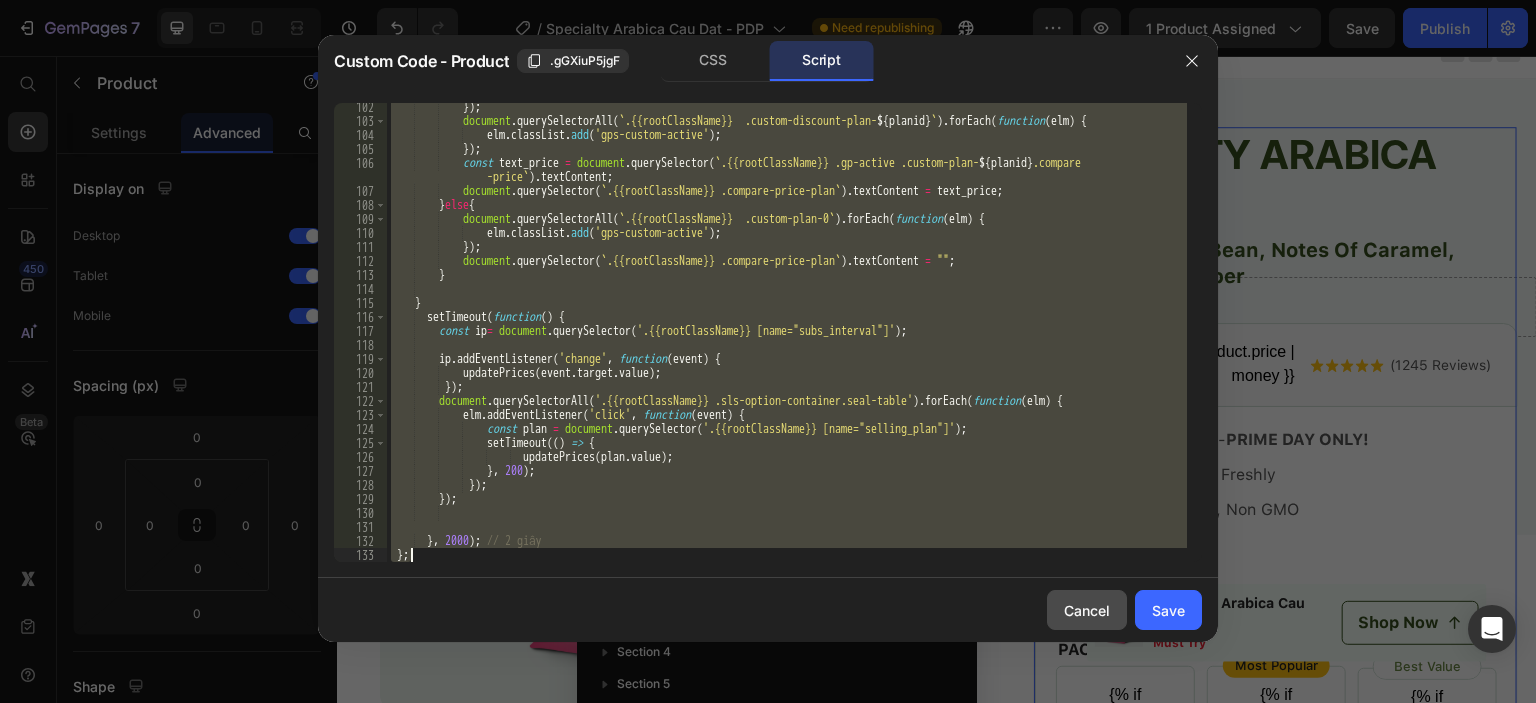 click on "Cancel" at bounding box center [1087, 610] 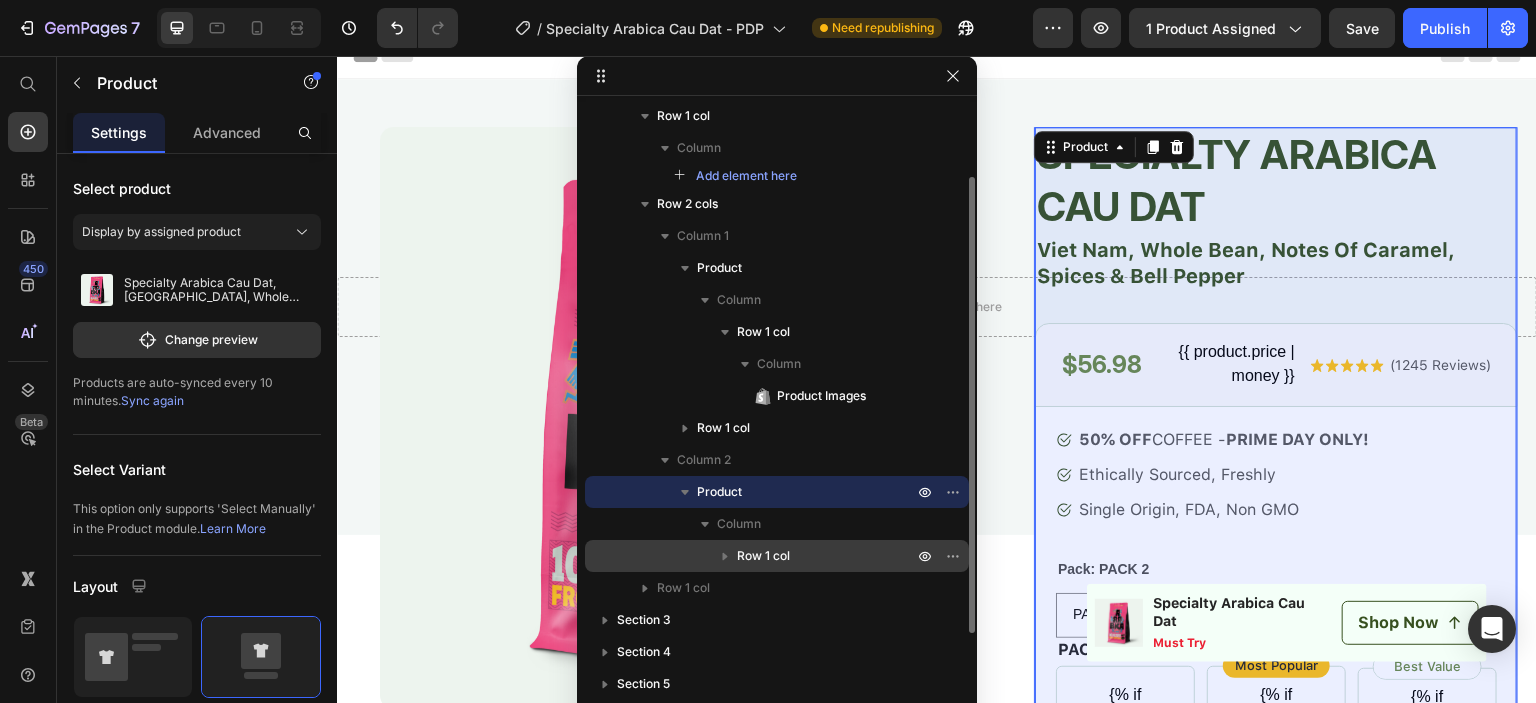 click on "Row 1 col" at bounding box center (763, 556) 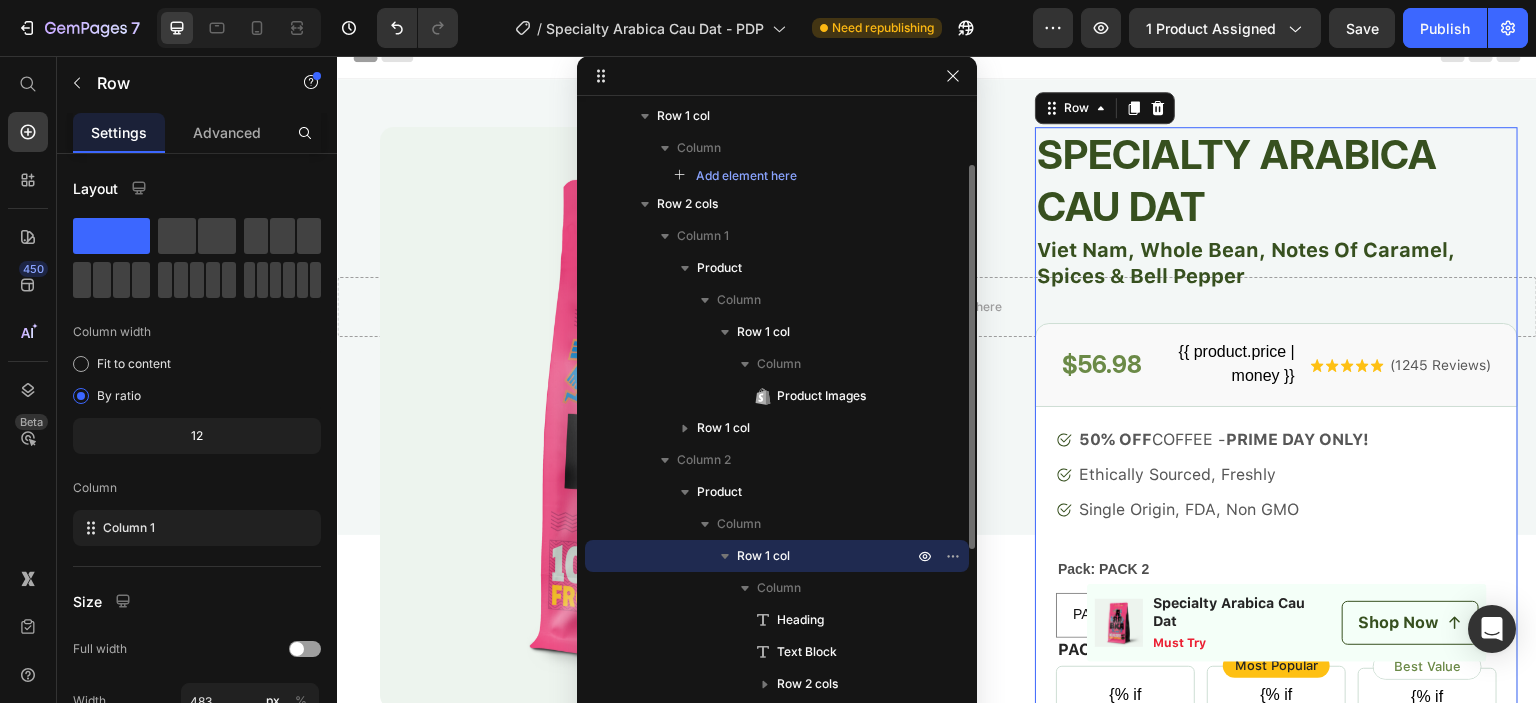 scroll, scrollTop: 19, scrollLeft: 0, axis: vertical 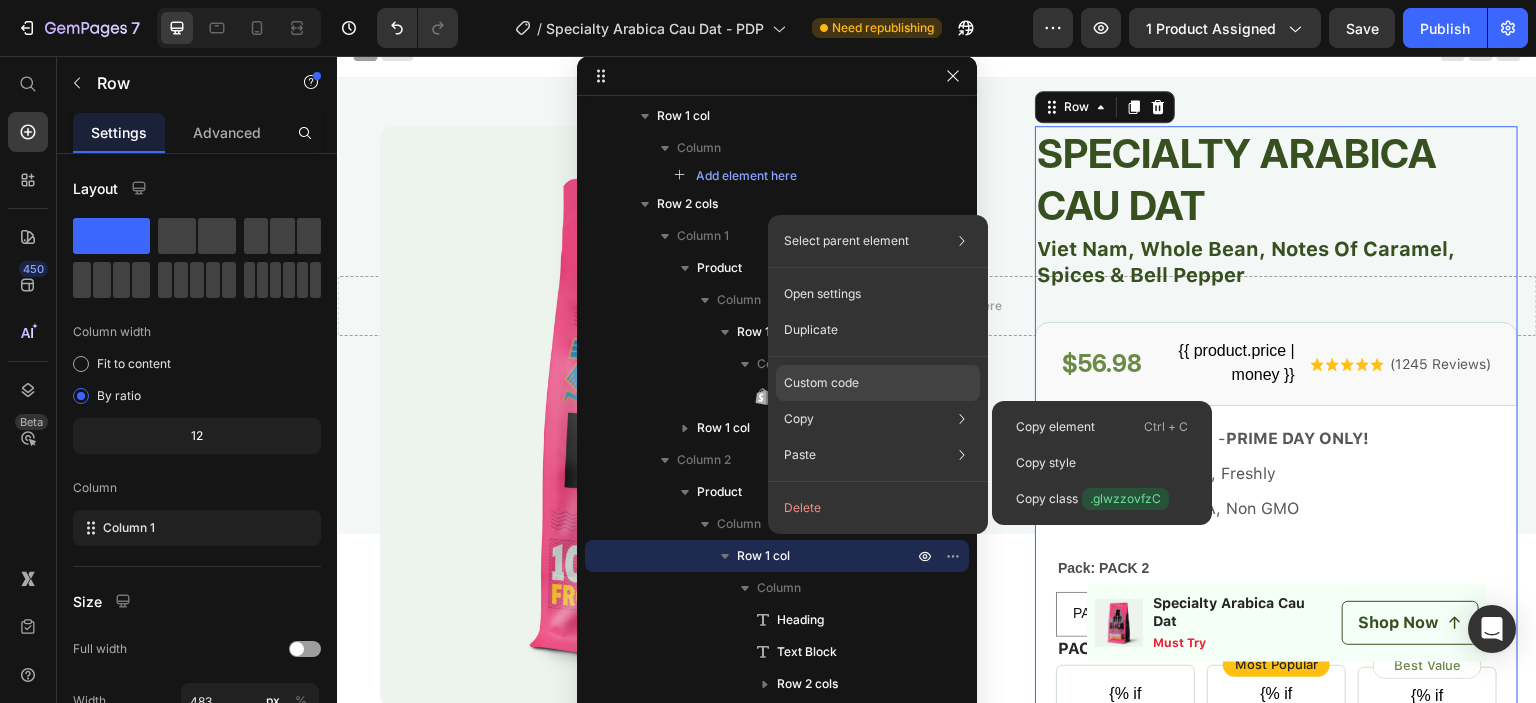 click on "Custom code" at bounding box center [821, 383] 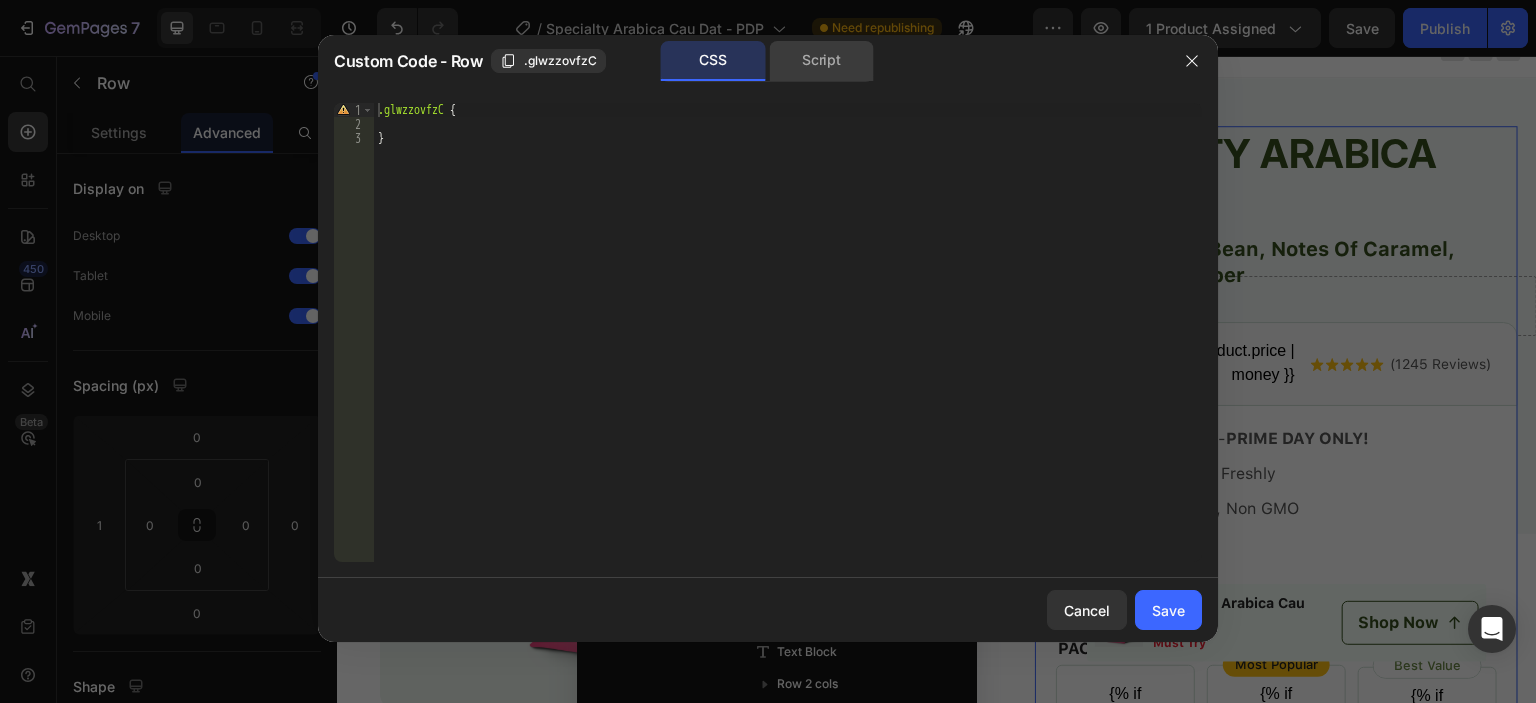 click on "Script" 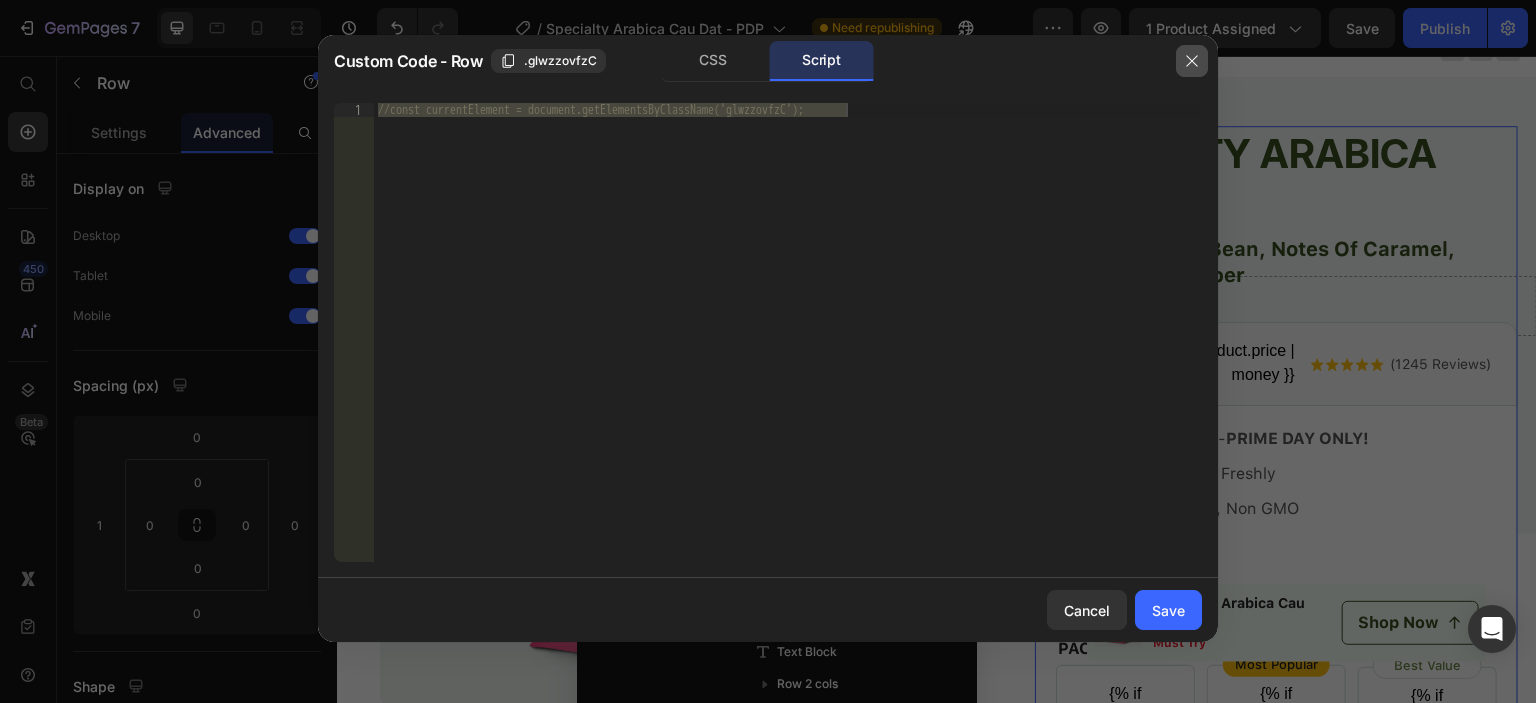click 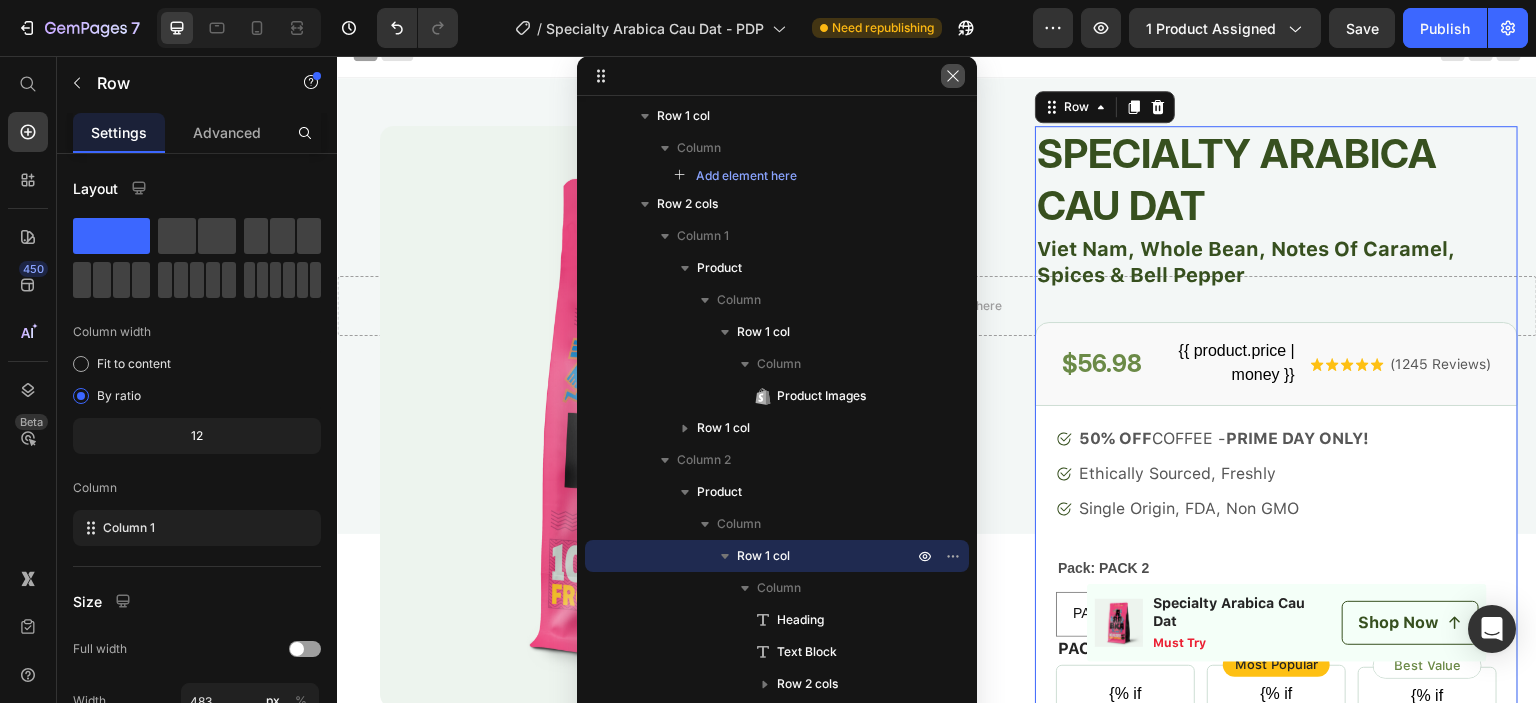 click at bounding box center [953, 76] 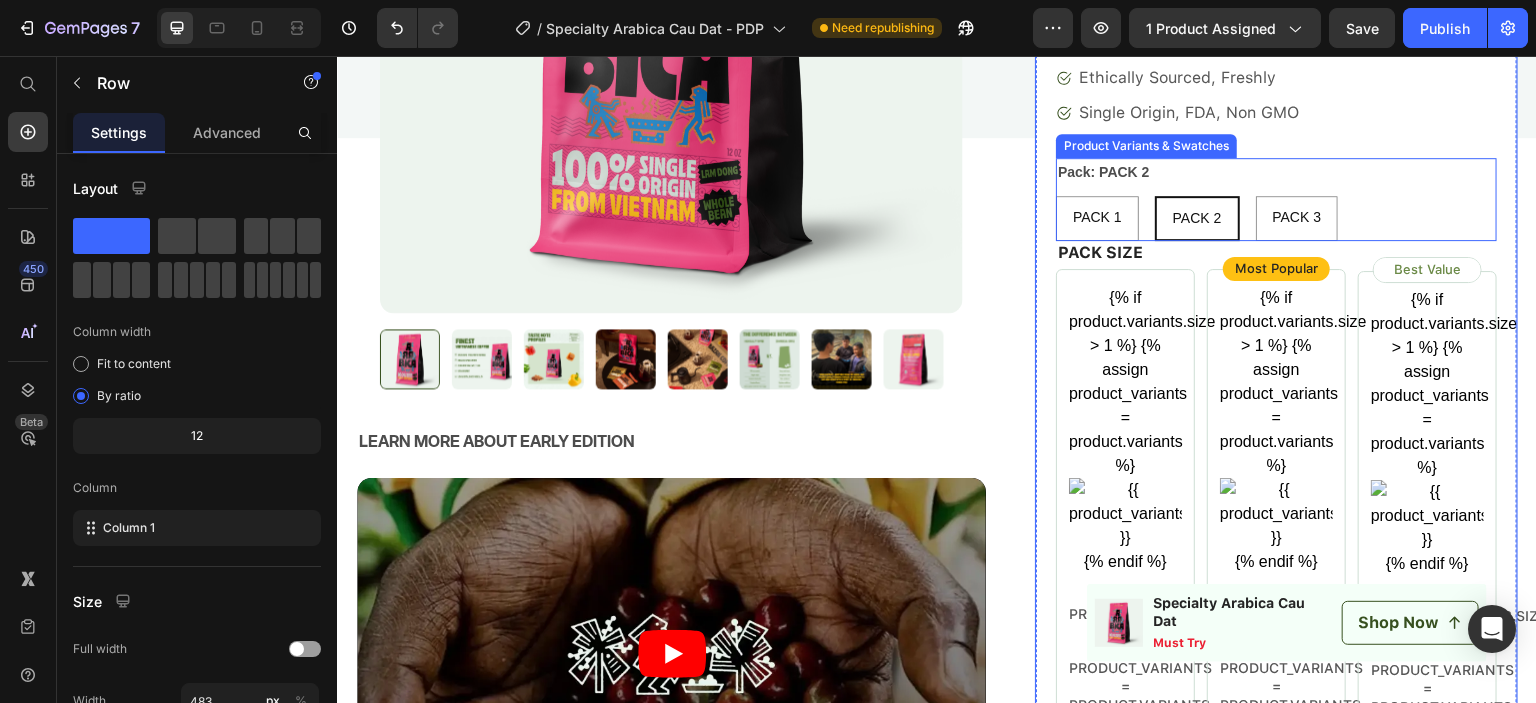scroll, scrollTop: 419, scrollLeft: 0, axis: vertical 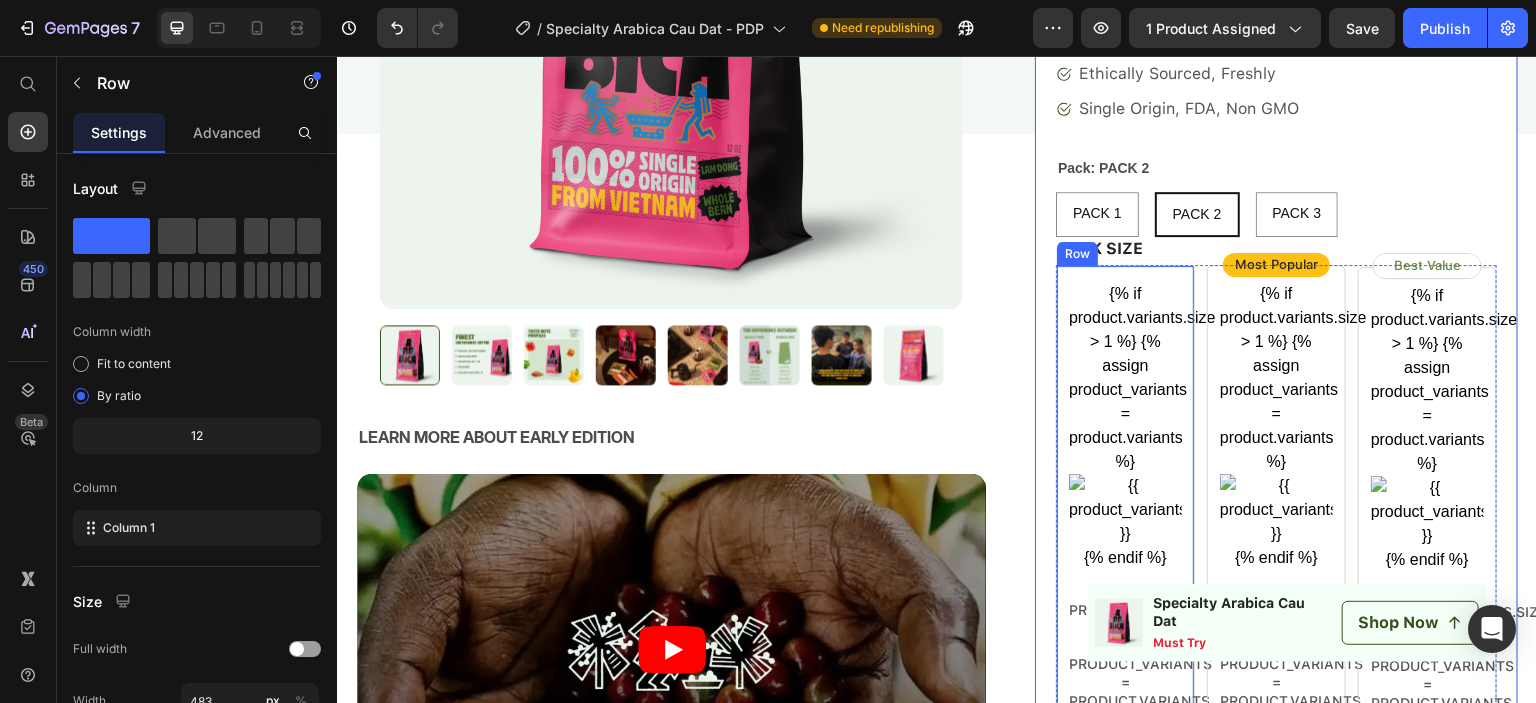 click on "{% if product.variants.size > 1 %}
{% assign product_variants = product.variants %}
{% endif %} Product variant Image {% if product.variants.size > 1 %}
{% assign product_variants = product.variants %}
{{product_variants[0].title}}
{% endif %} Product variant title {% if product.variants.size > 1 %}
{% assign product_variants = product.variants %}
{% if product_variants[0].selling_plan_allocations.size > 0 %}
{{product_variants[0].price | money | remove_last: '.00' }}
{% assign allocation_index = 0 %}
{% for allocation in product_variants[0].selling_plan_allocations %}
{{ allocation.price | money }}
{{ [DOMAIN_NAME]_at_price | money }}
{% assign allocation_index = allocation_index | plus: 1 %}
{% endfor %}
{% endif %}
{% endif %} Product variant price
{% assign allocation_index = allocation_index | plus: 1 %}
{% endfor %}
Product variant discount" at bounding box center (1125, 1235) 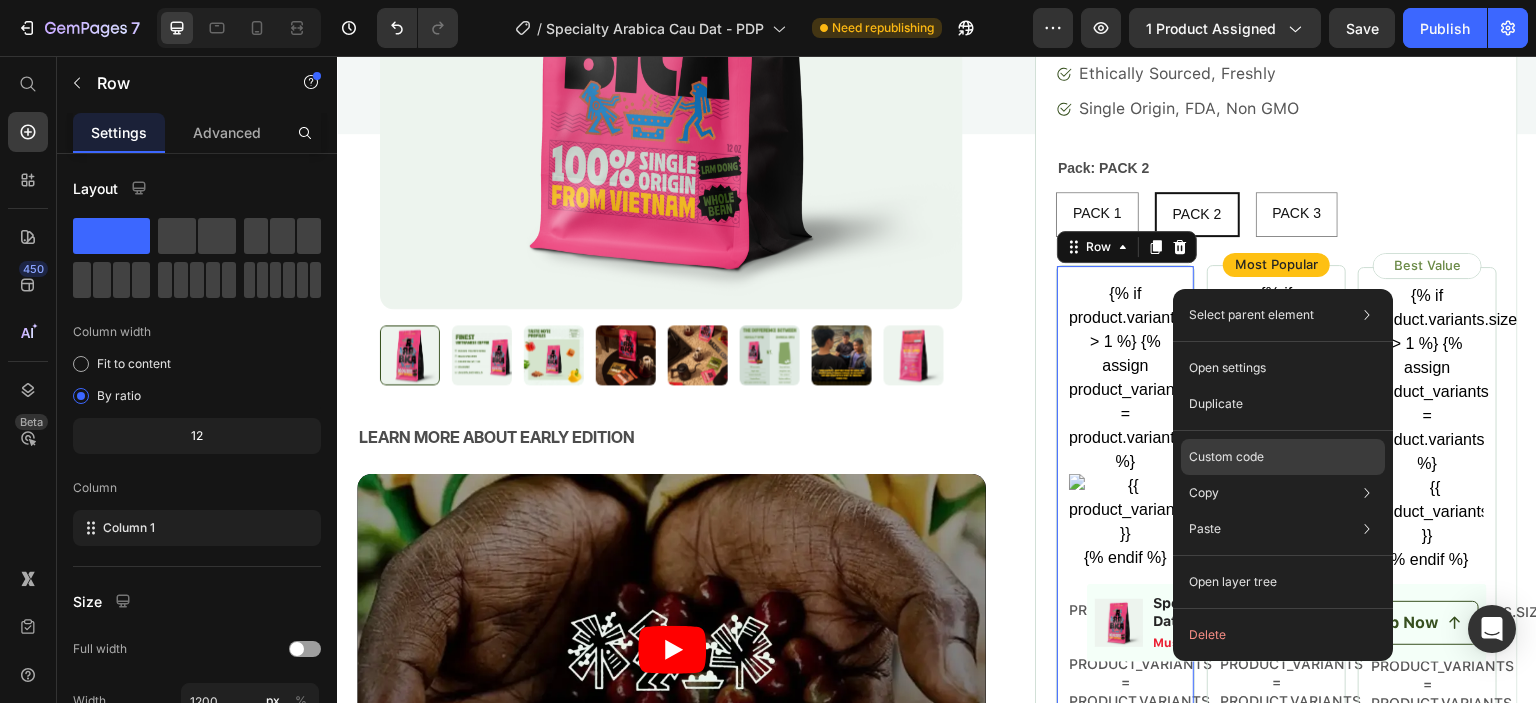 click on "Custom code" at bounding box center (1226, 457) 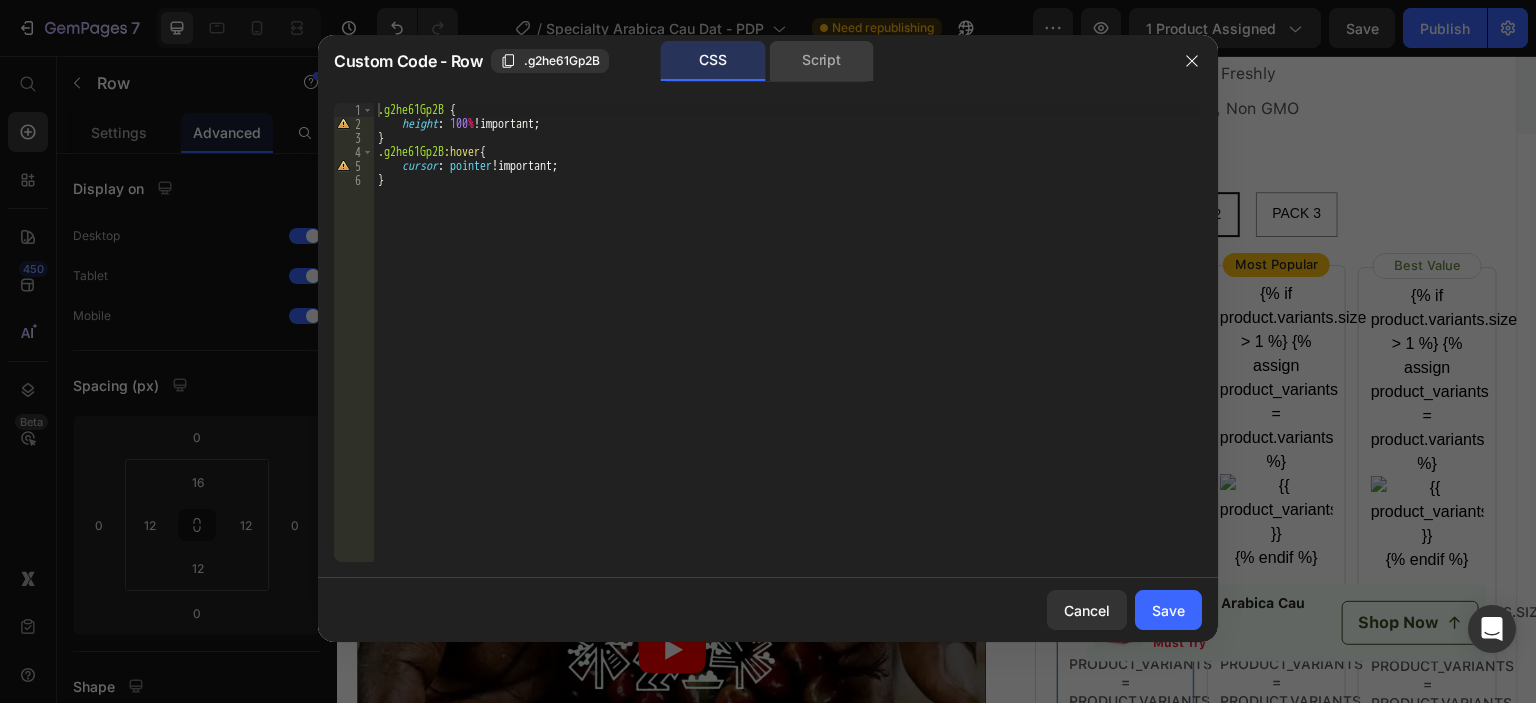 click on "Script" 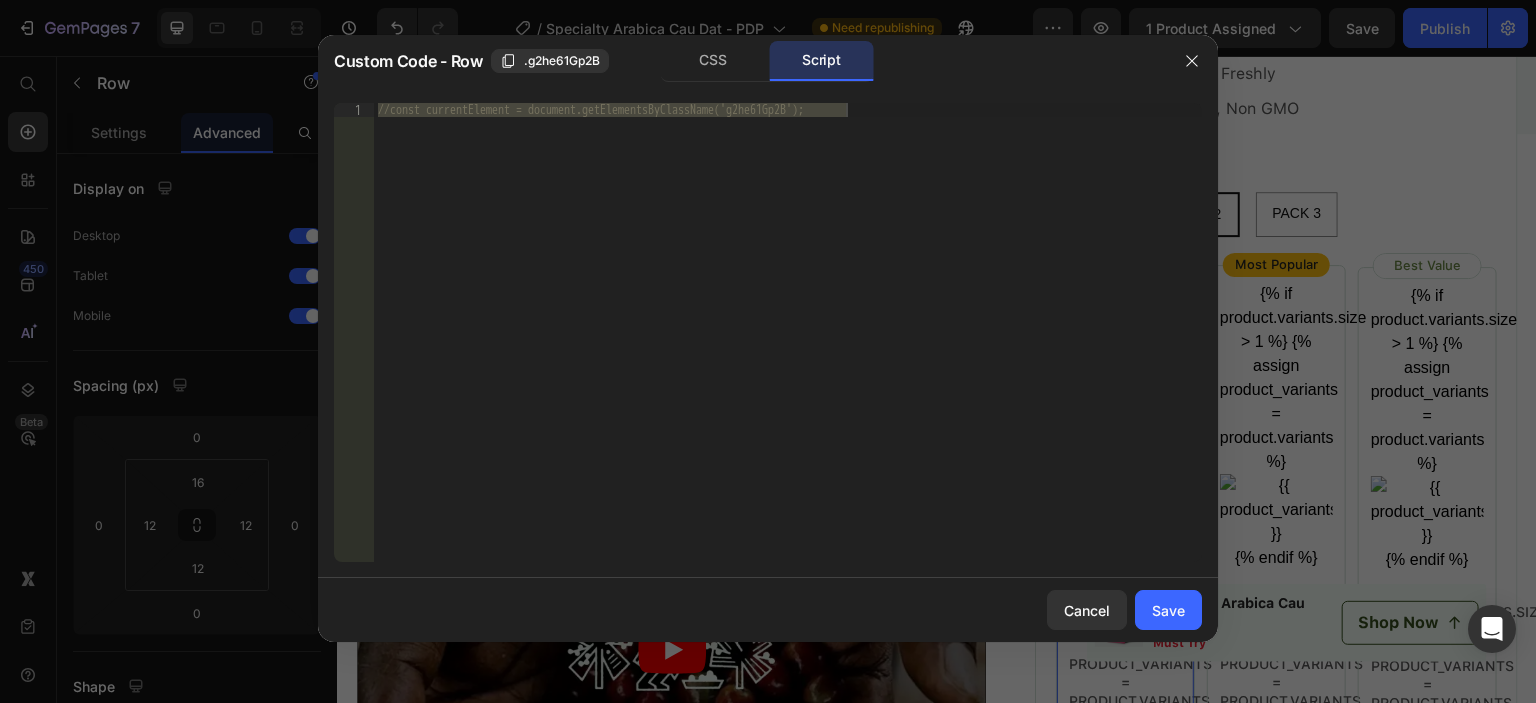 click 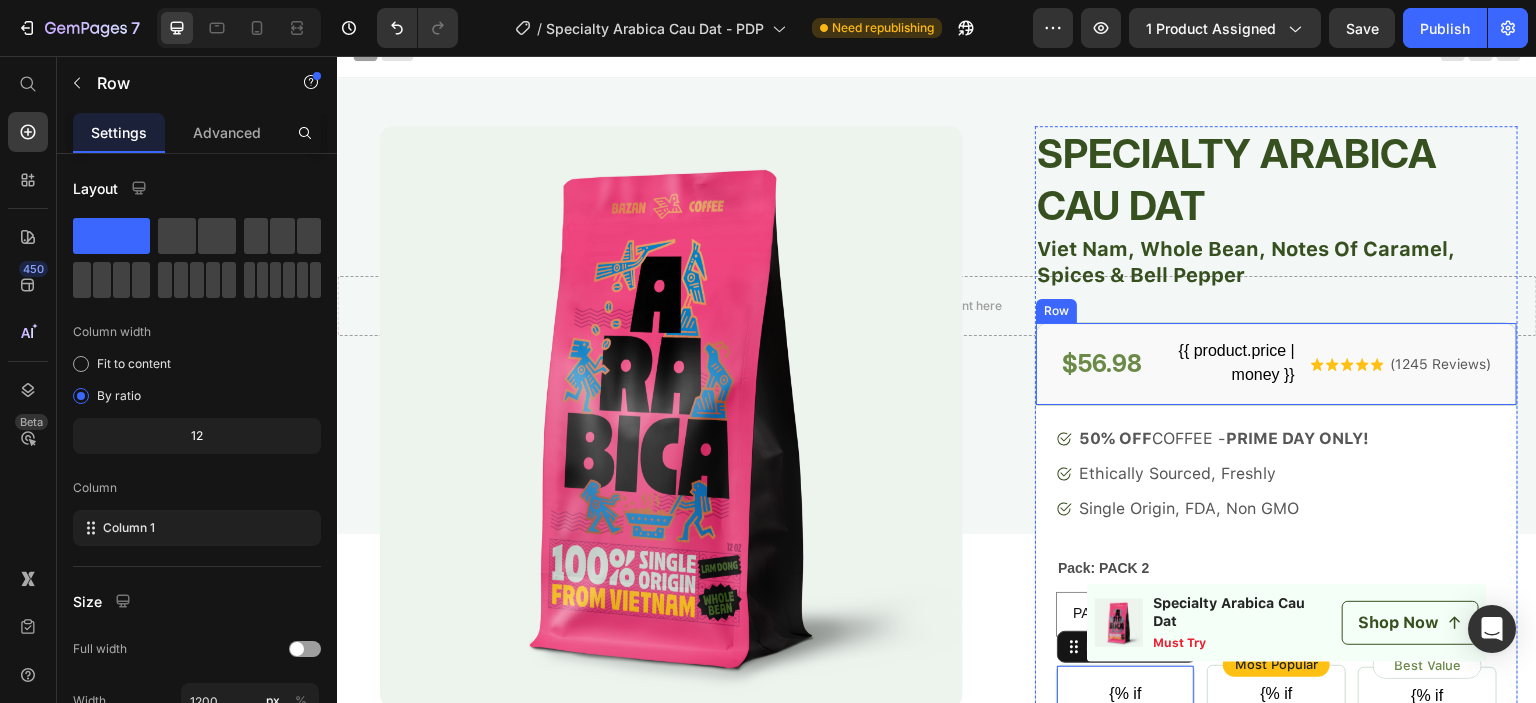 scroll, scrollTop: 319, scrollLeft: 0, axis: vertical 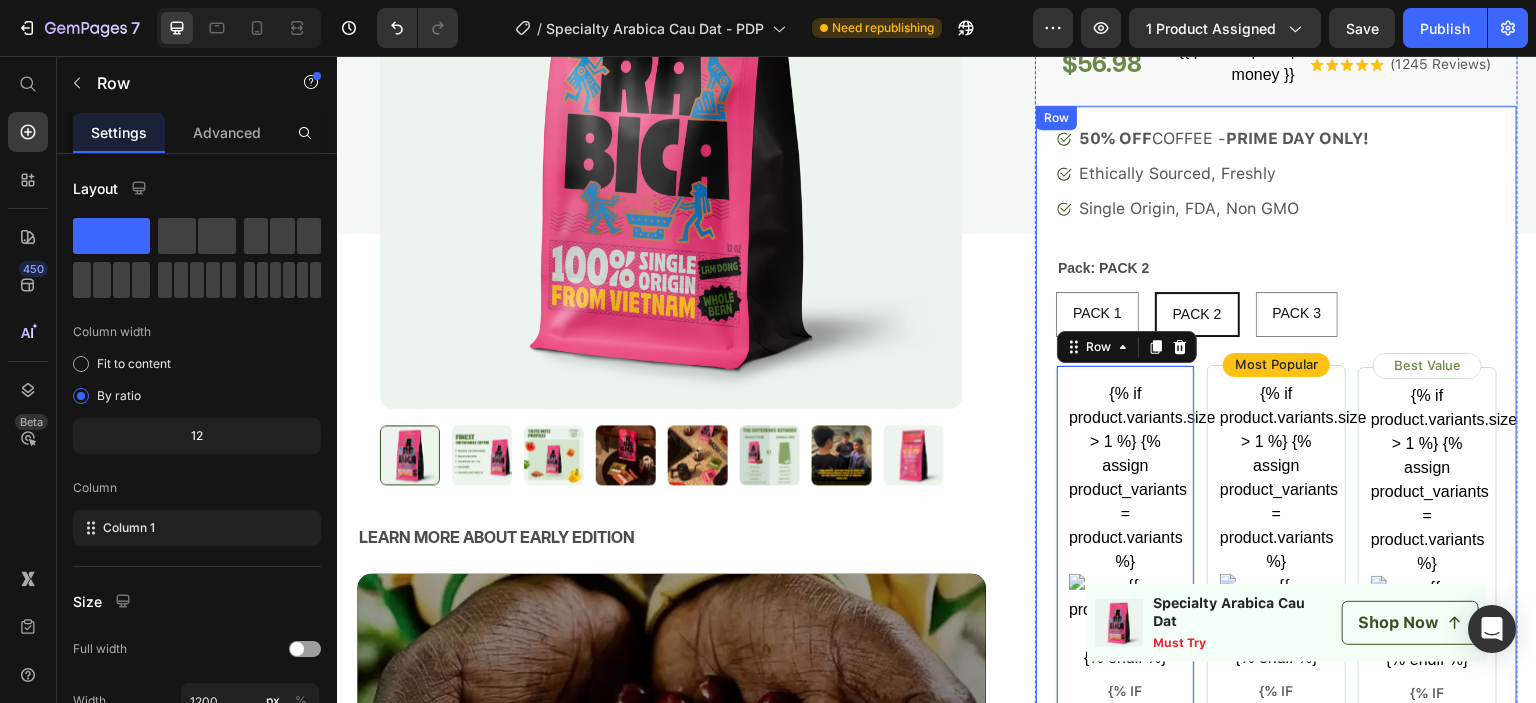 click on "50% OFF  COFFEE -  PRIME DAY ONLY!
Ethically Sourced, Freshly
Single Origin, FDA, Non GMO" at bounding box center [1276, 174] 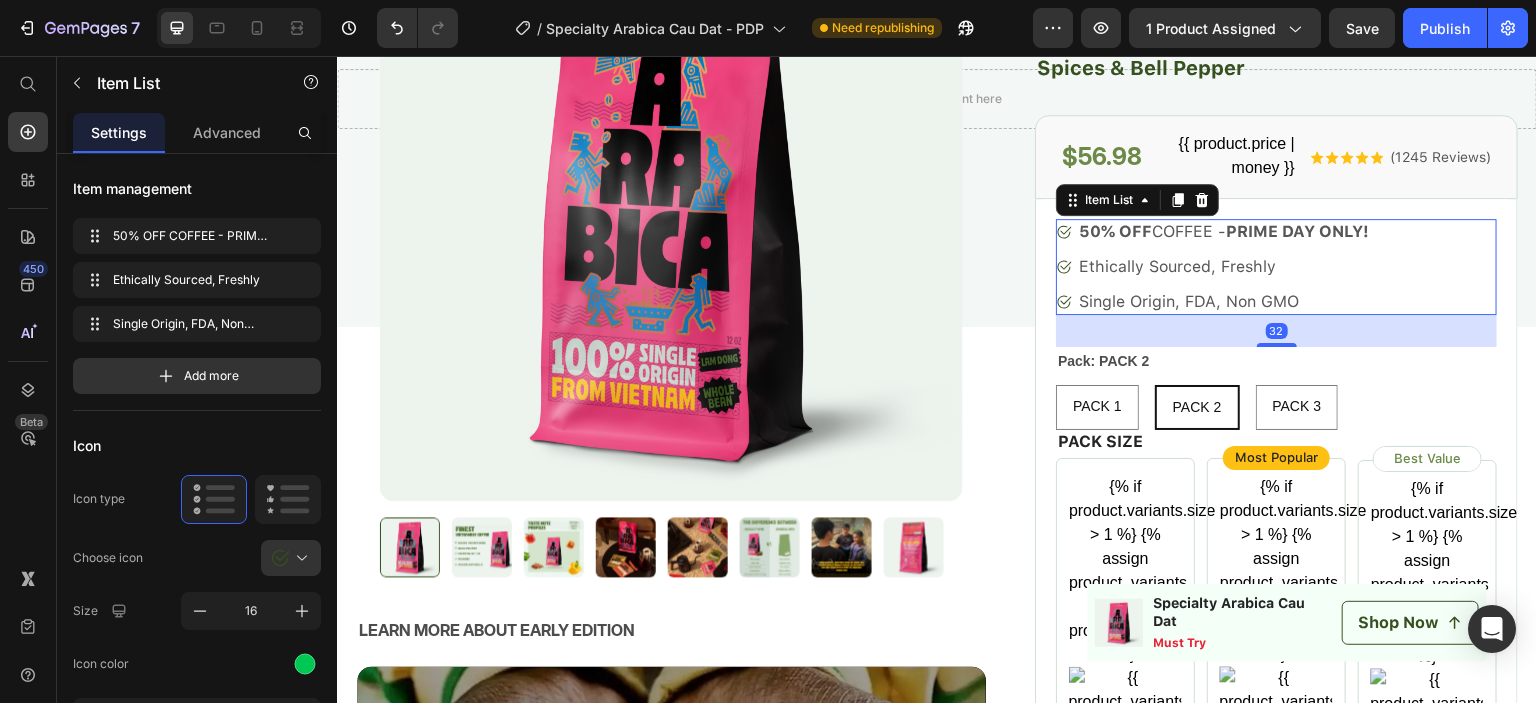 scroll, scrollTop: 119, scrollLeft: 0, axis: vertical 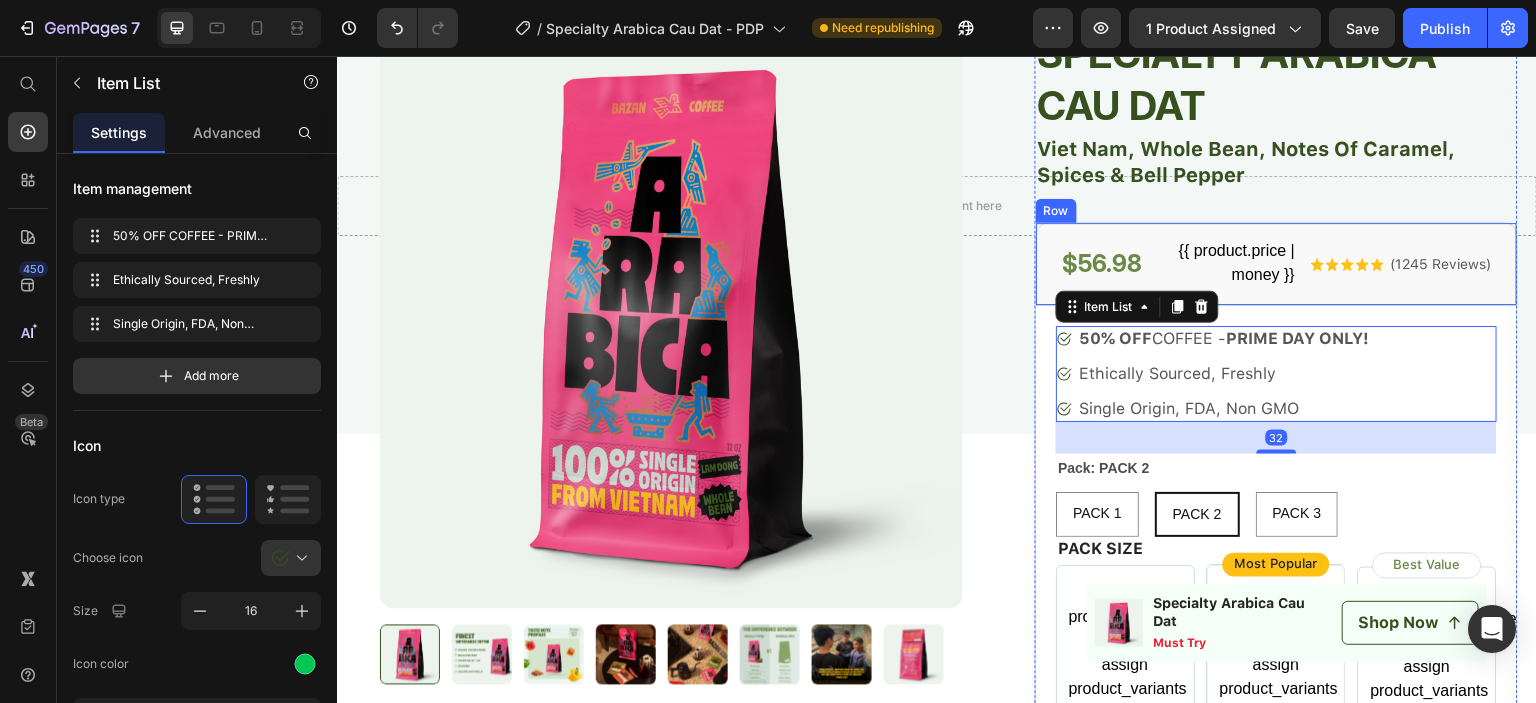 click on "$56.98 Product Price {{ product.price | money }} Product compare price Row
Icon
Icon
Icon
Icon
Icon Icon List (1245 Reviews) Text Block Row Row" at bounding box center (1276, 264) 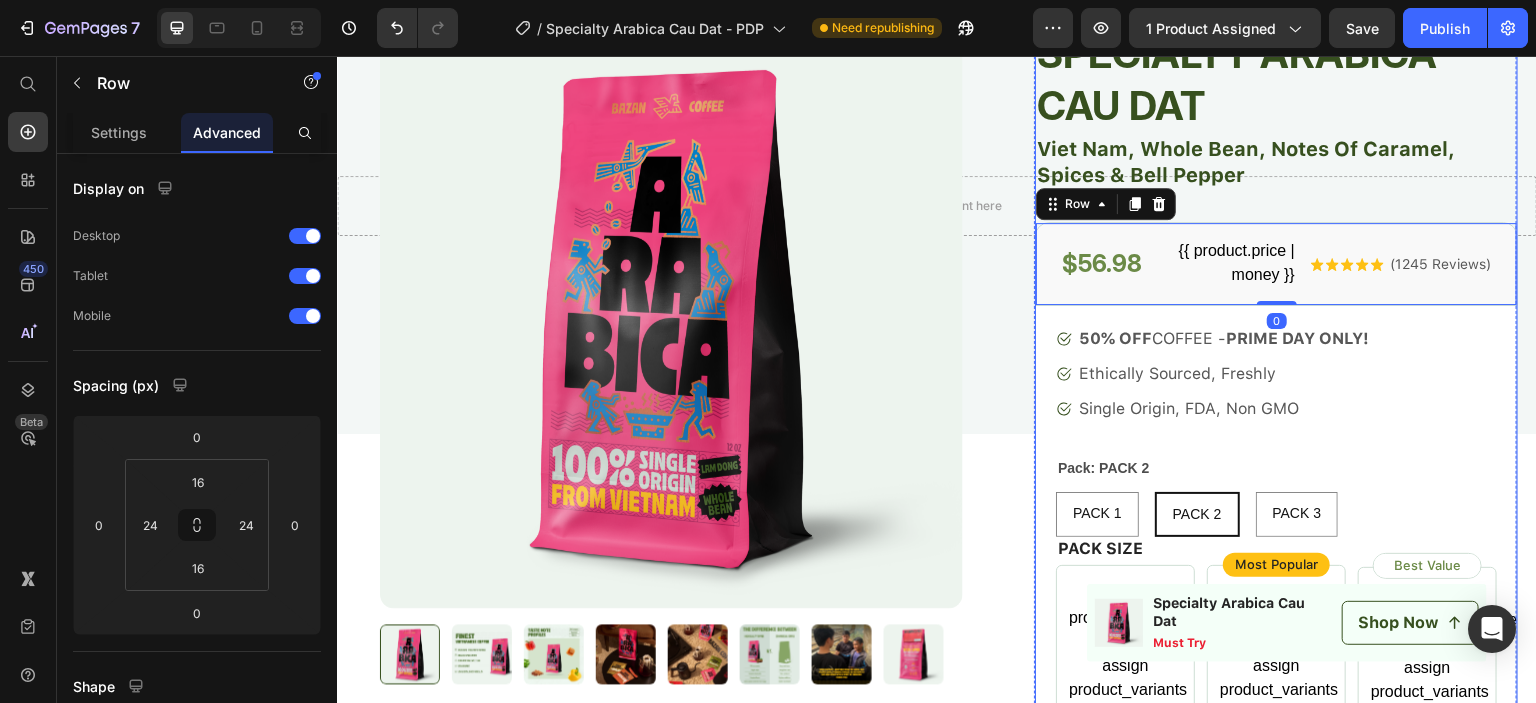 click on "Specialty Arabica Cau Dat Heading Viet Nam, Whole bean, Notes of Caramel, Spices & Bell pepper Text Block $56.98 Product Price {{ product.price | money }} Product compare price Row
Icon
Icon
Icon
Icon
Icon Icon List (1245 Reviews) Text Block Row Row   0
50% OFF  COFFEE -  PRIME DAY ONLY!
Ethically Sourced, Freshly
Single Origin, FDA, Non GMO Item List Pack: PACK 2 PACK 1 PACK 1 PACK 1 PACK 2 PACK 2 PACK 2 PACK 3 PACK 3 PACK 3 Product Variants & Swatches PACK SIZE Text Block {% if product.variants.size > 1 %}
{% assign product_variants = product.variants %}
{% endif %} Product variant Image {% if product.variants.size > 1 %}
{% assign product_variants = product.variants %}
{{product_variants[0].title}}
{% endif %} Product variant title {% if product.variants.size > 1 %}
{% assign product_variants = product.variants %}
{% if product_variants[0].selling_plan_allocations.size > 0 %}
{{product_variants[0].price | money | remove_last: '.00' }} Row" at bounding box center (1276, 1537) 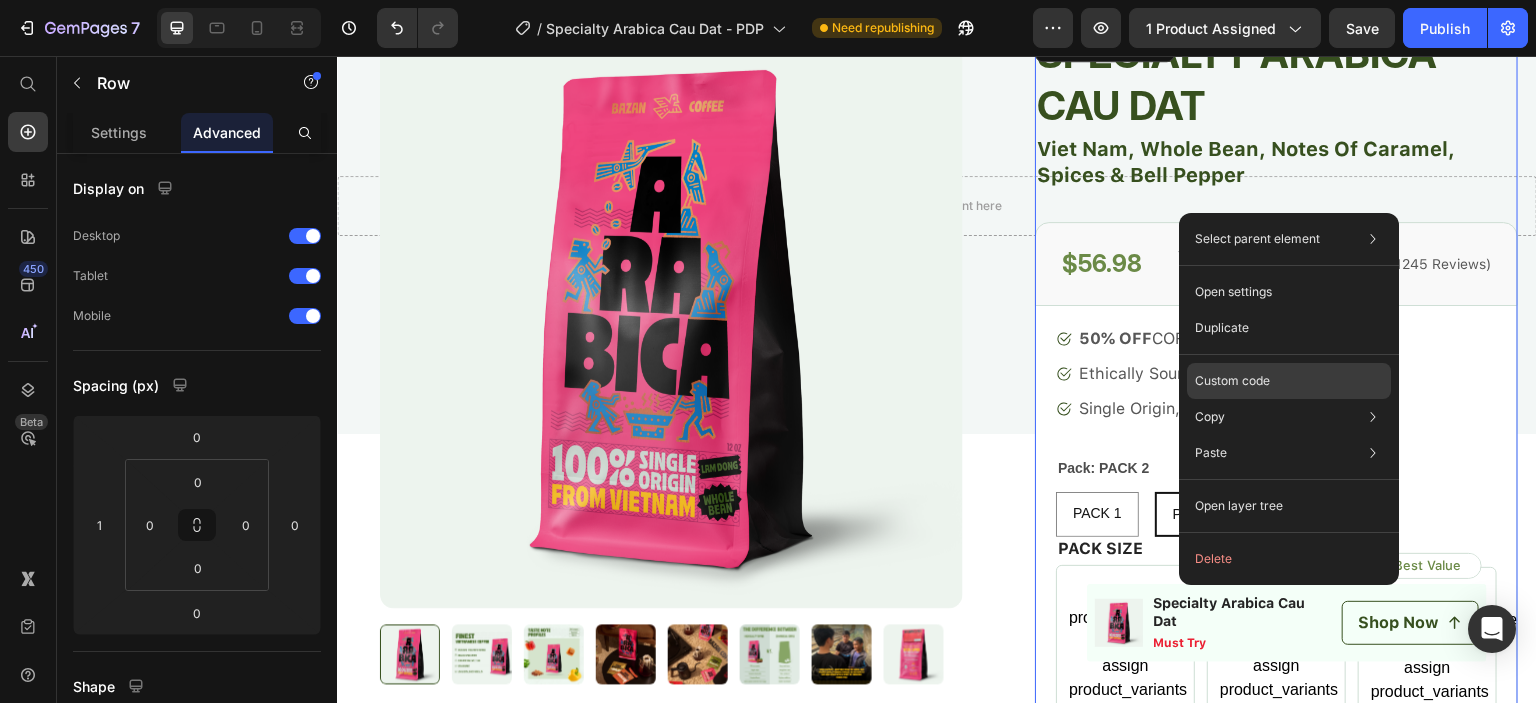 click on "Custom code" 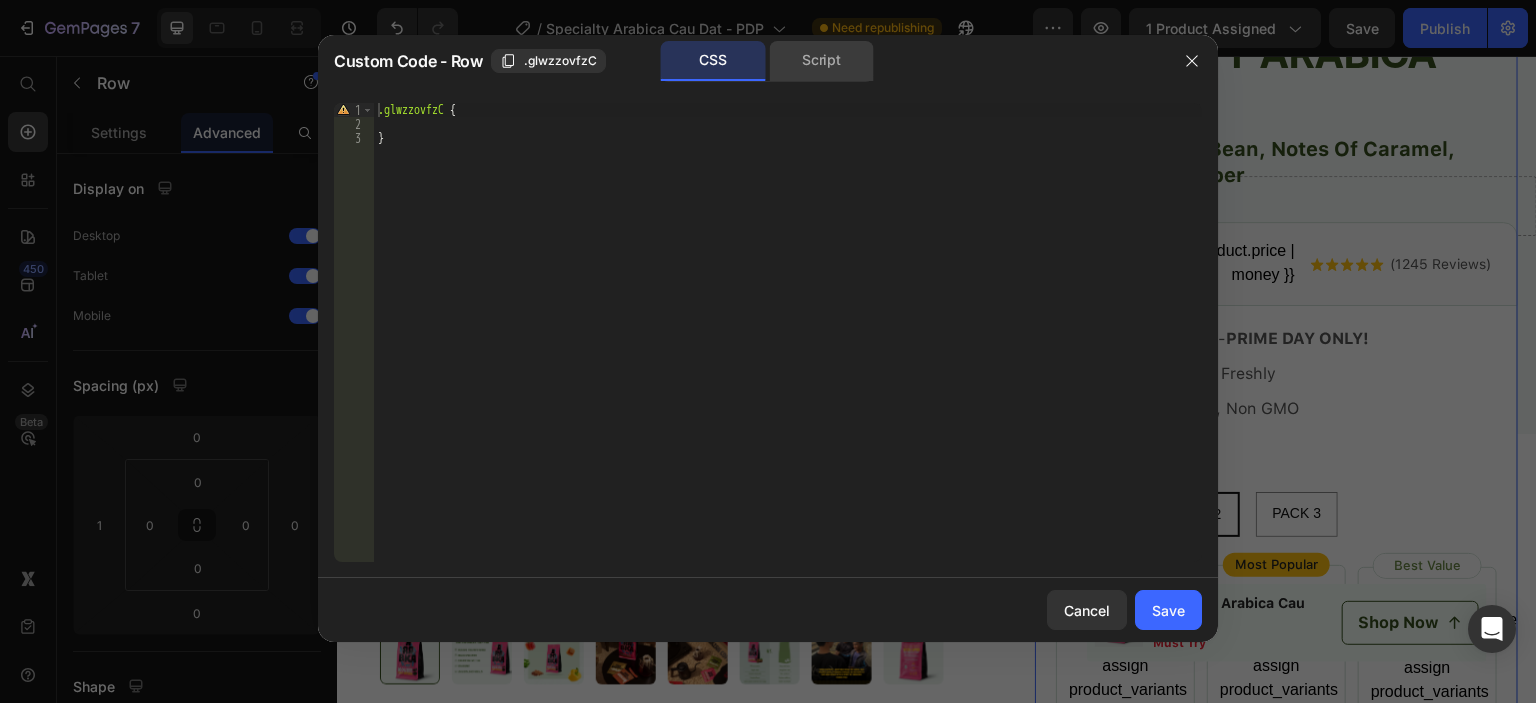click on "Script" 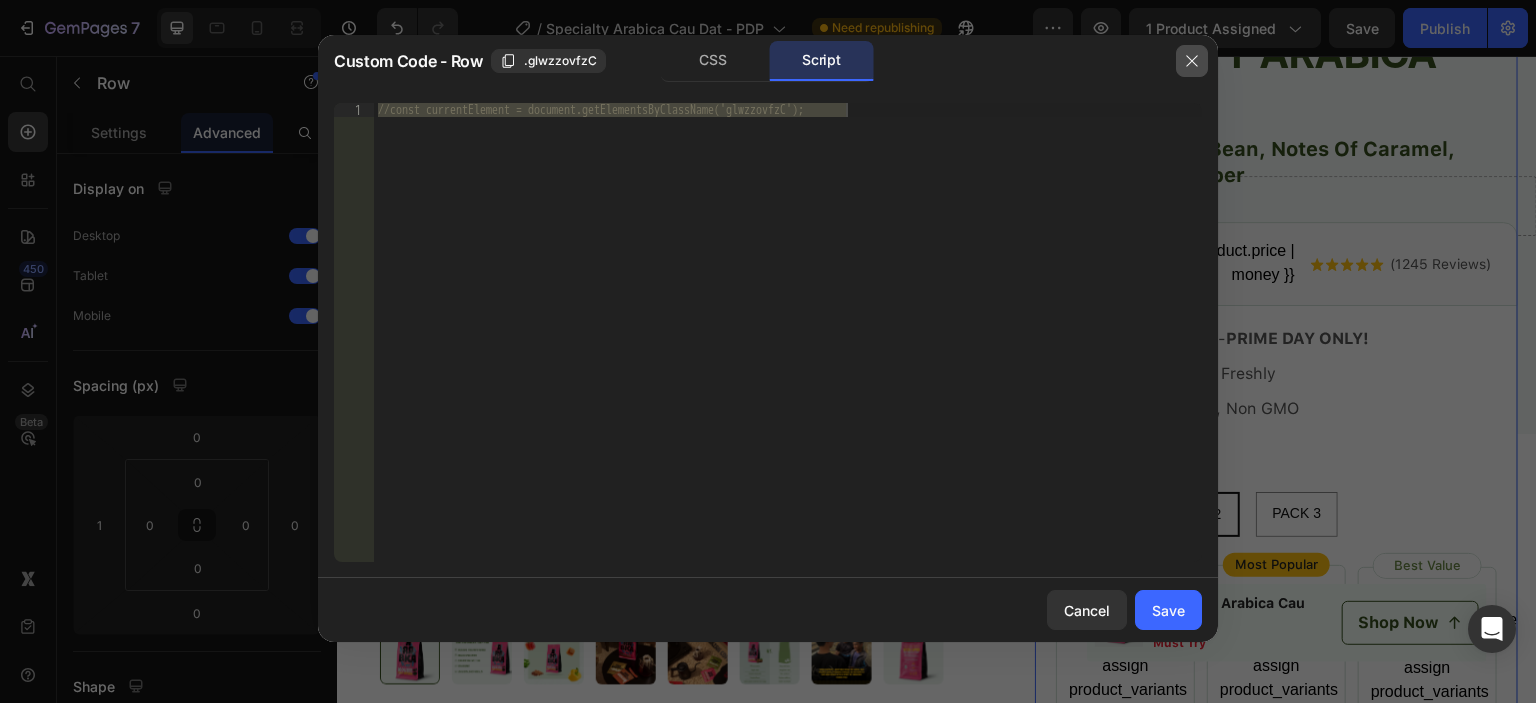 click at bounding box center [1192, 61] 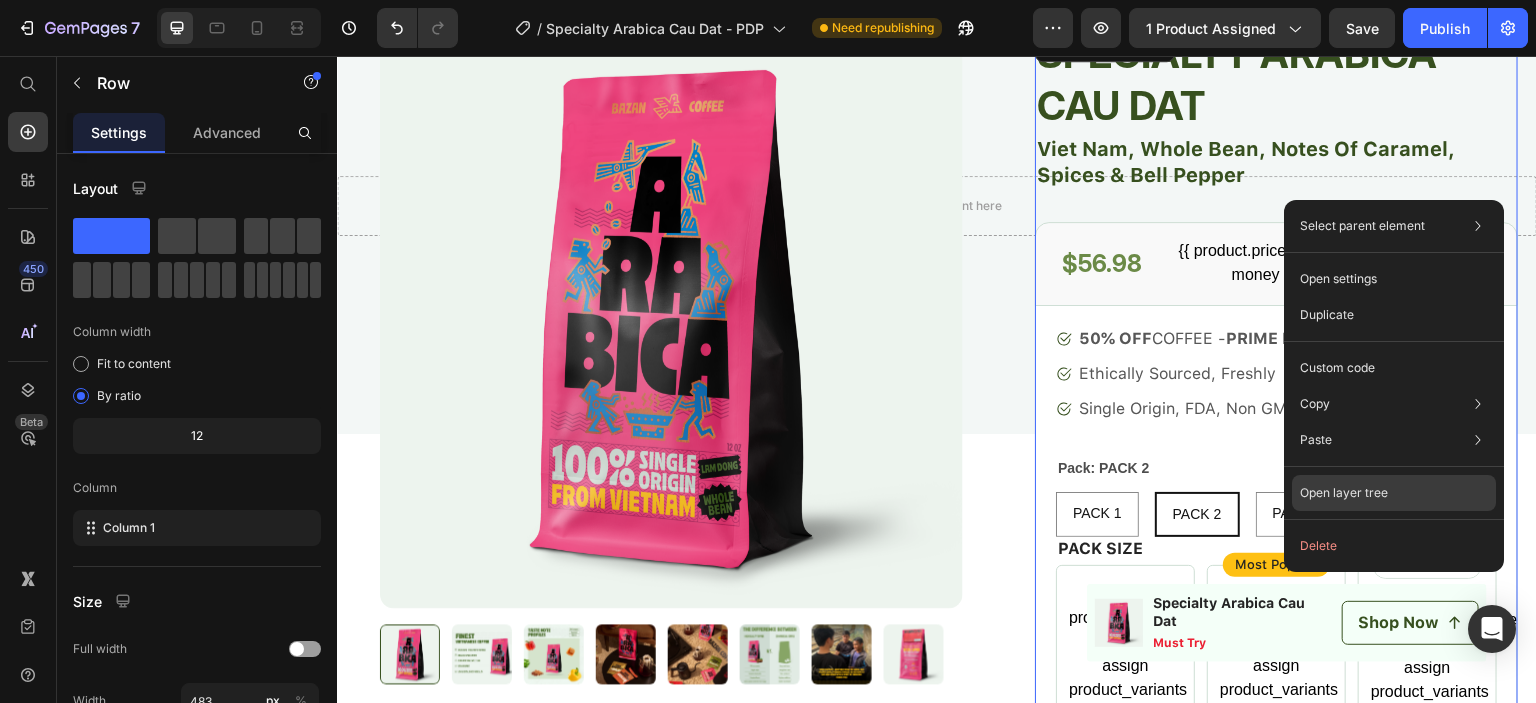 click on "Open layer tree" 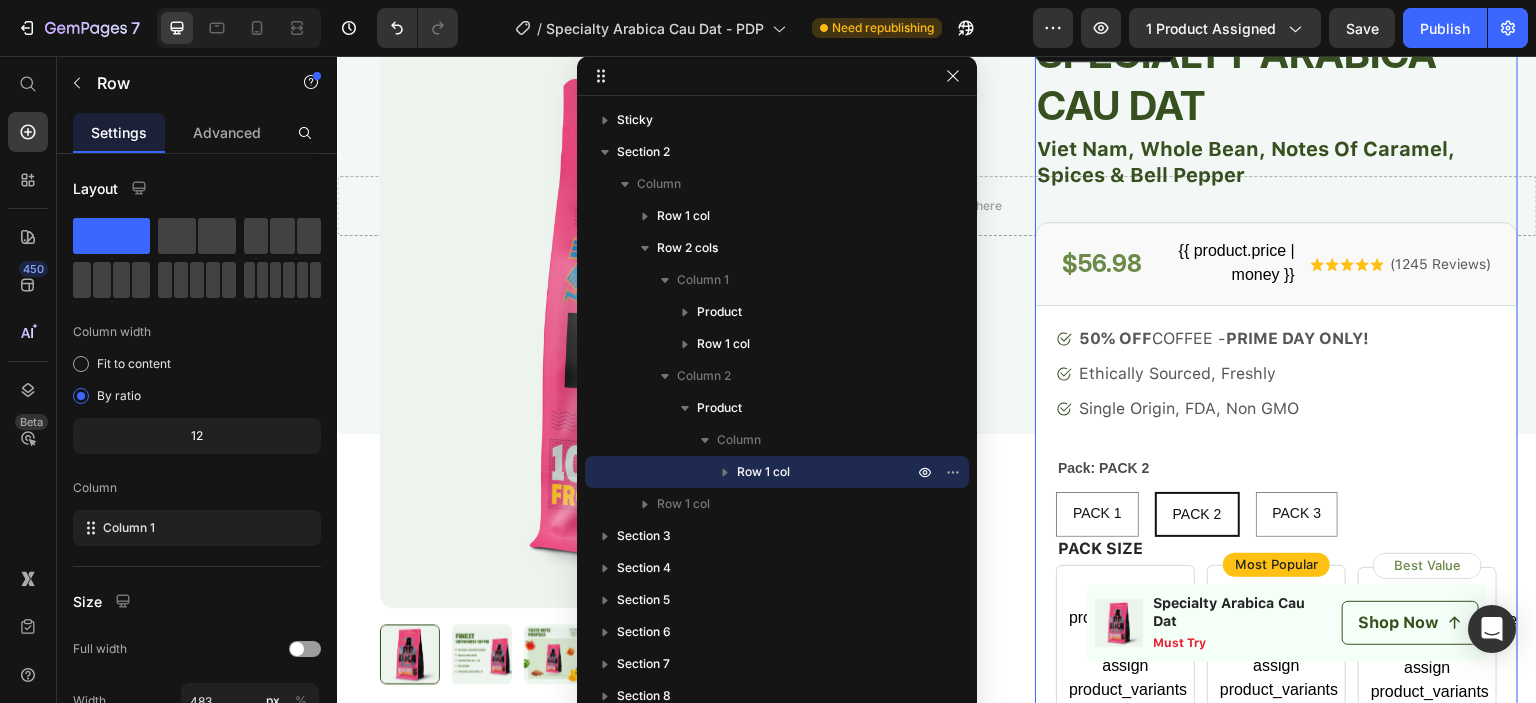 click at bounding box center [725, 472] 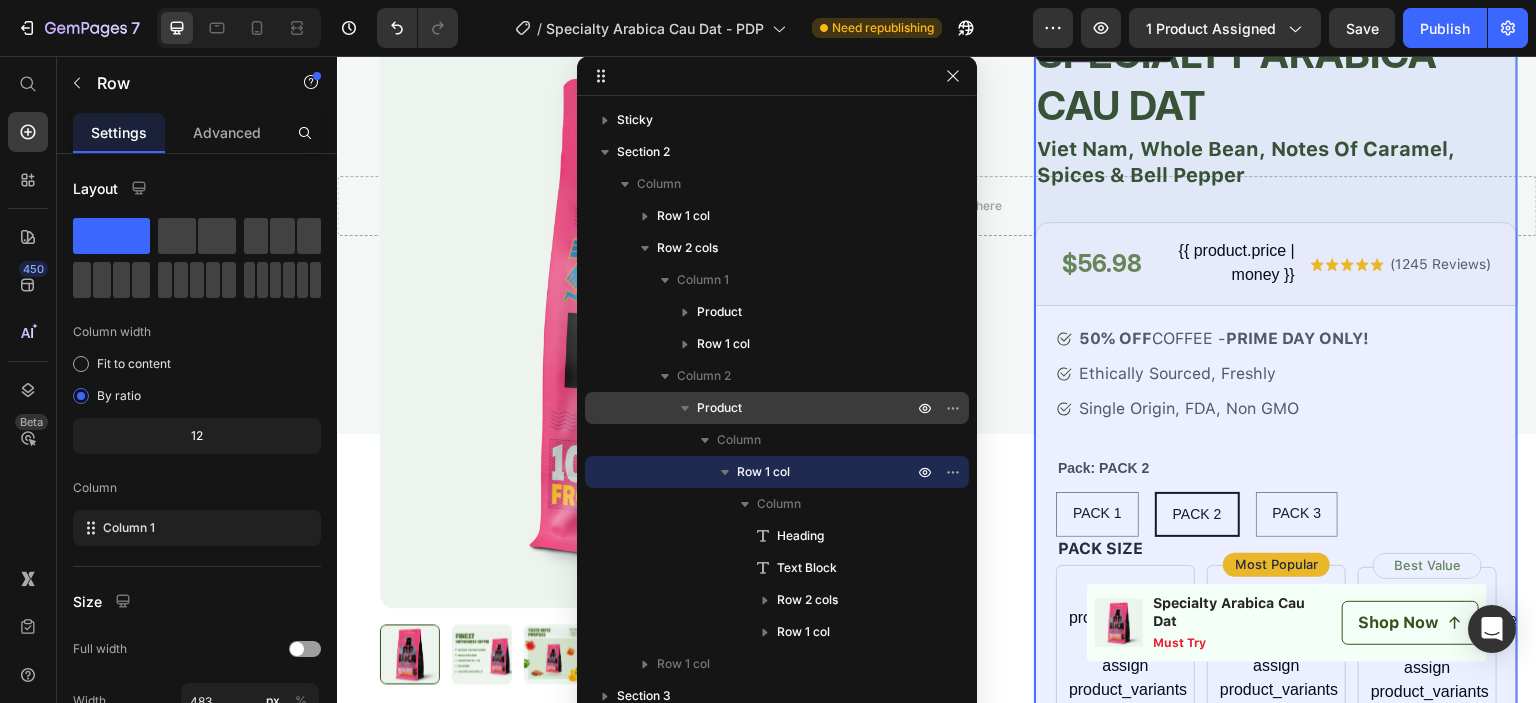 click on "Product" at bounding box center [719, 408] 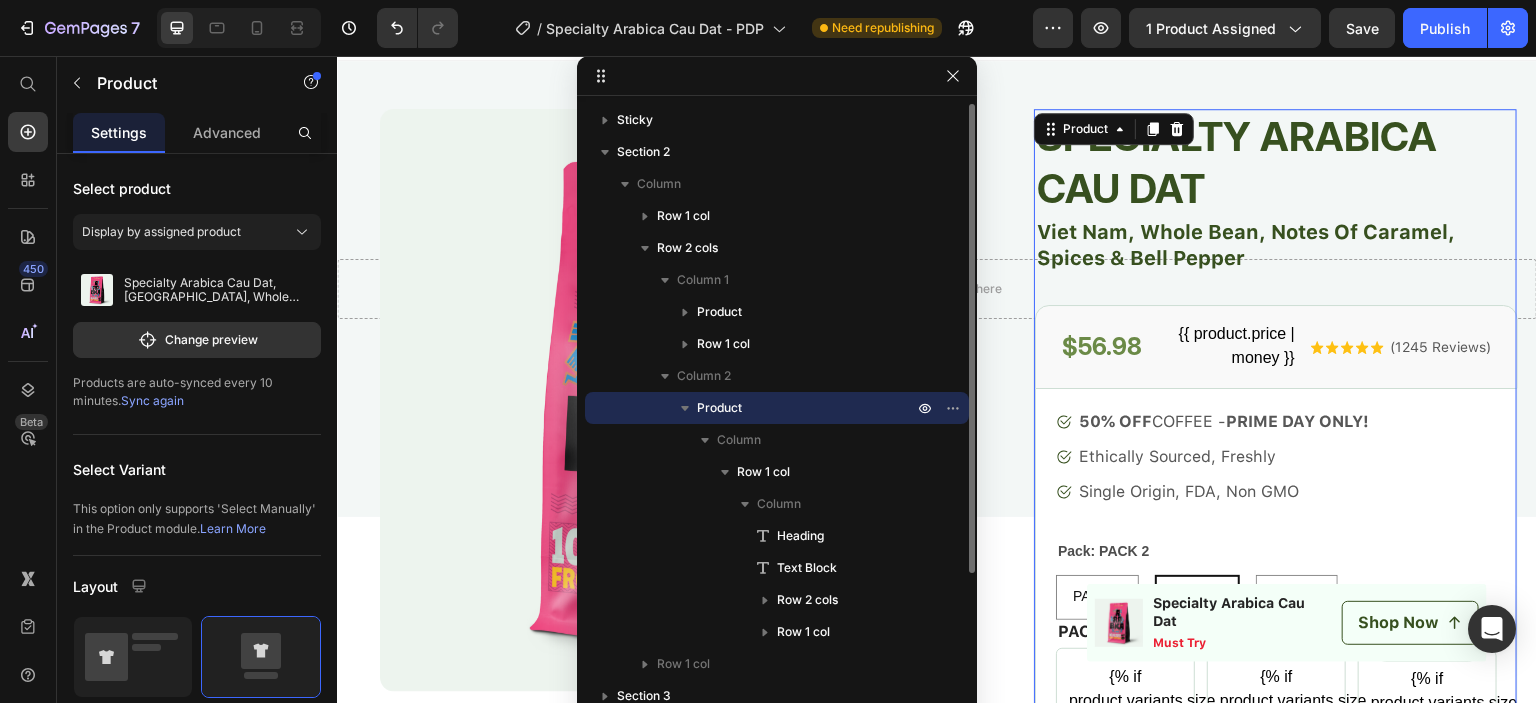 scroll, scrollTop: 18, scrollLeft: 0, axis: vertical 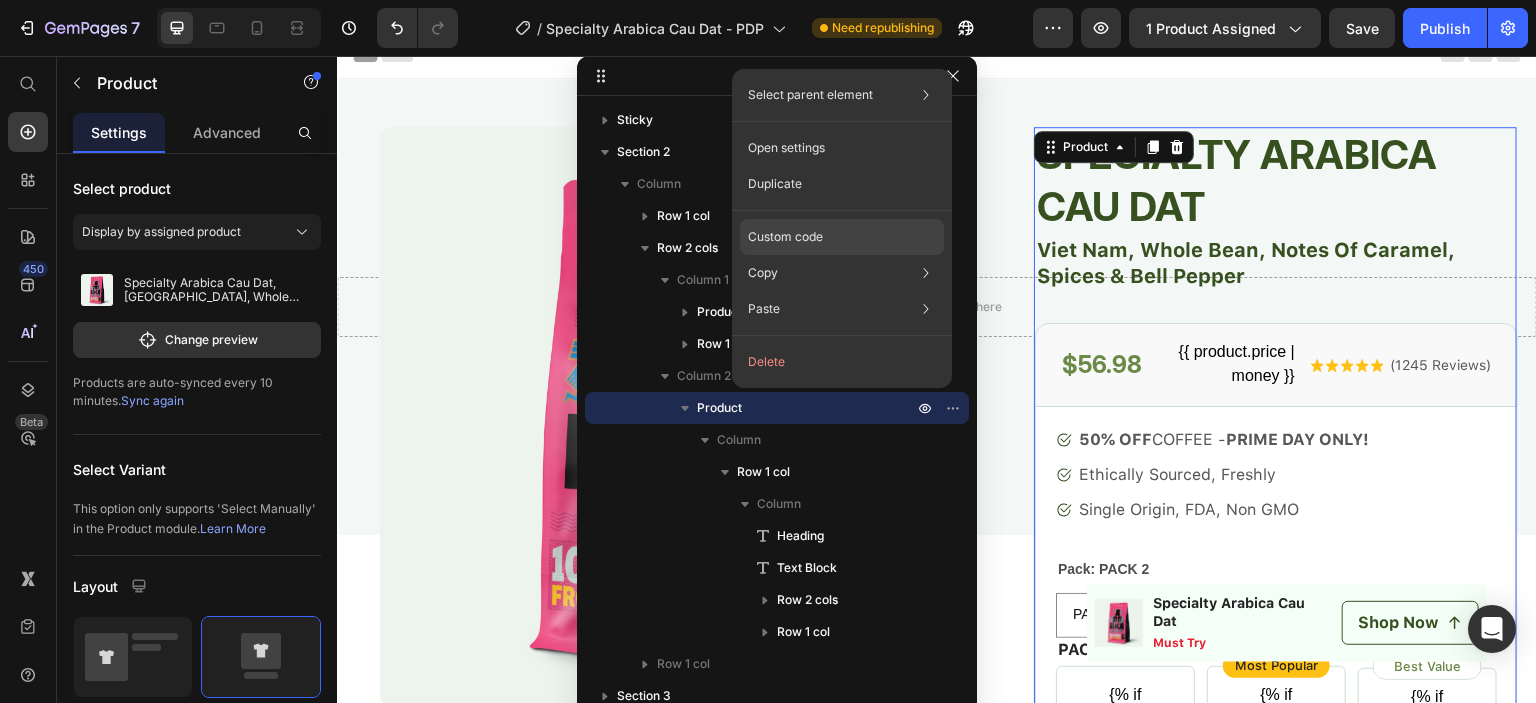 click on "Custom code" at bounding box center (785, 237) 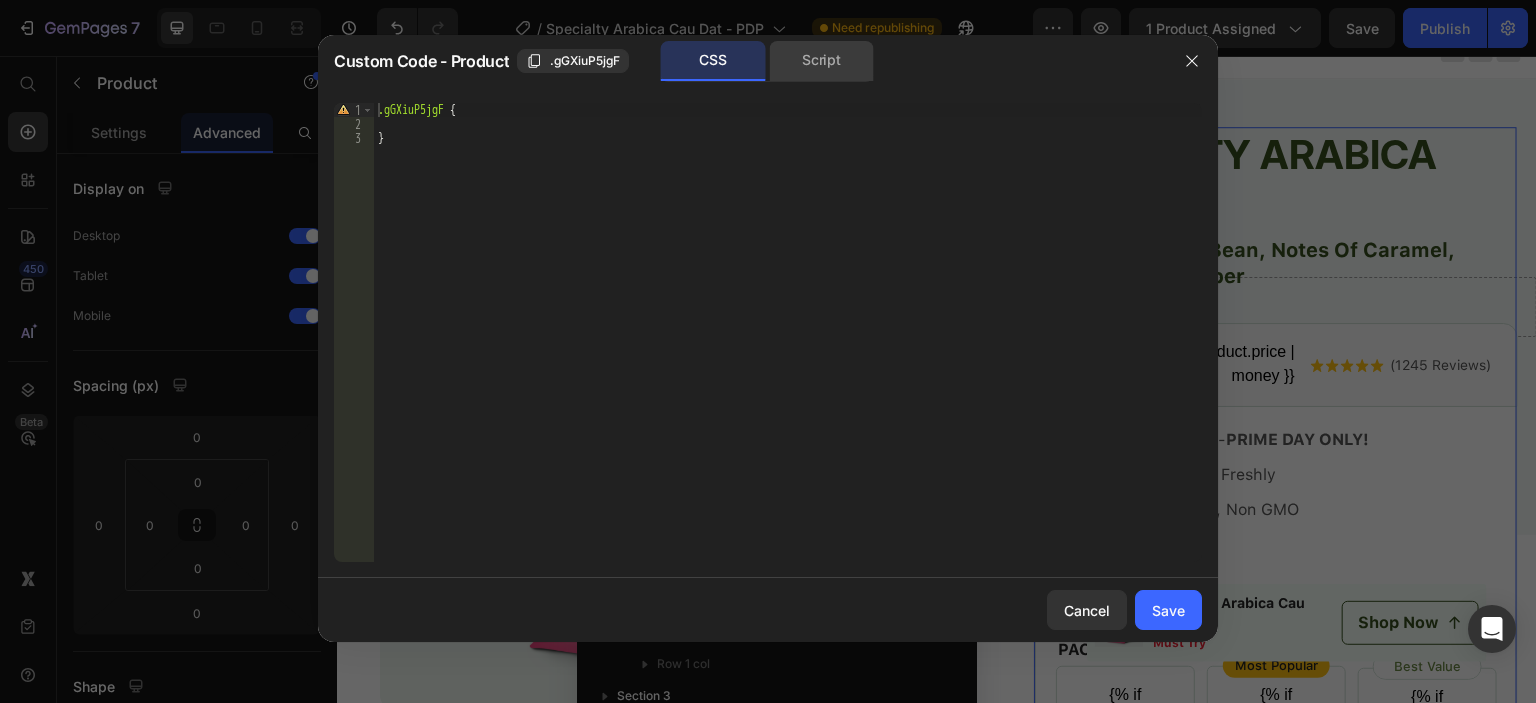 click on "Script" 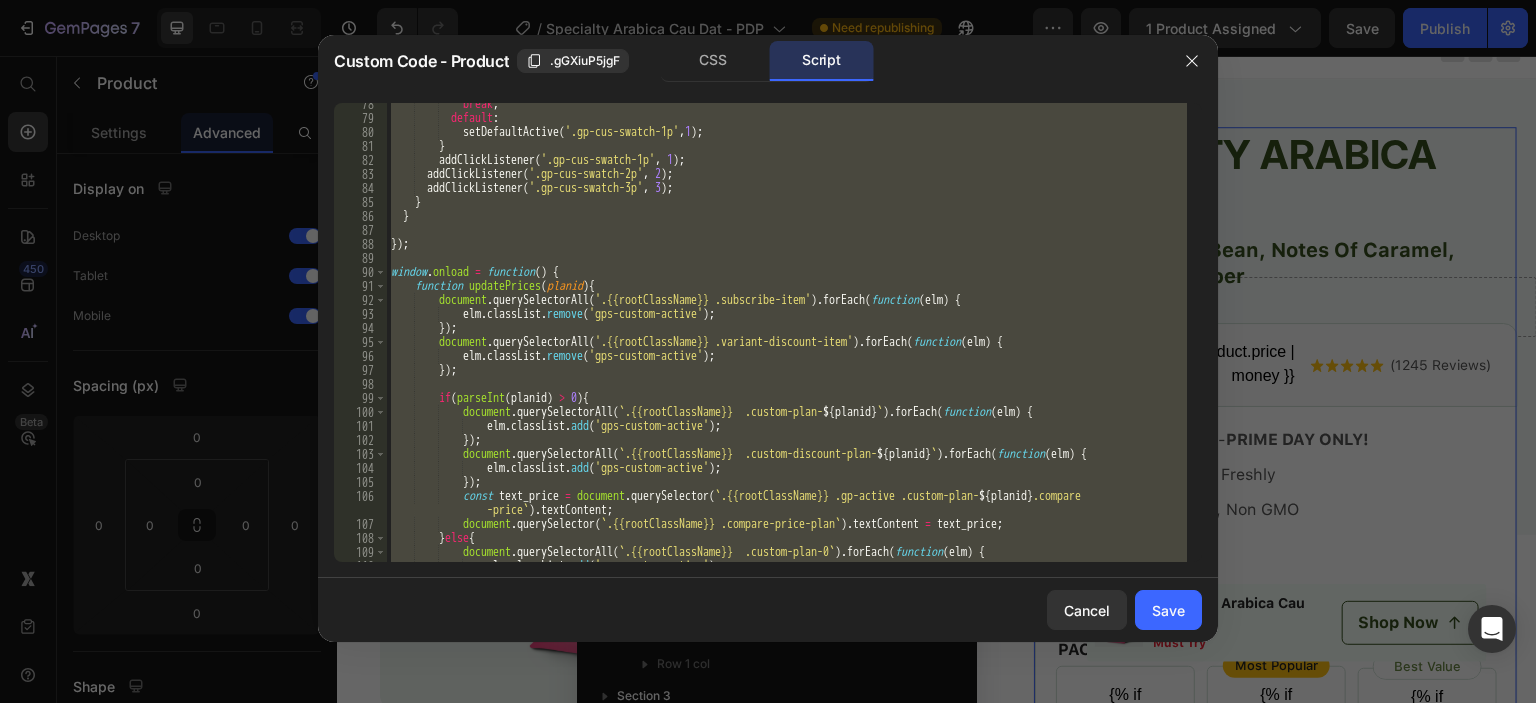 scroll, scrollTop: 1472, scrollLeft: 0, axis: vertical 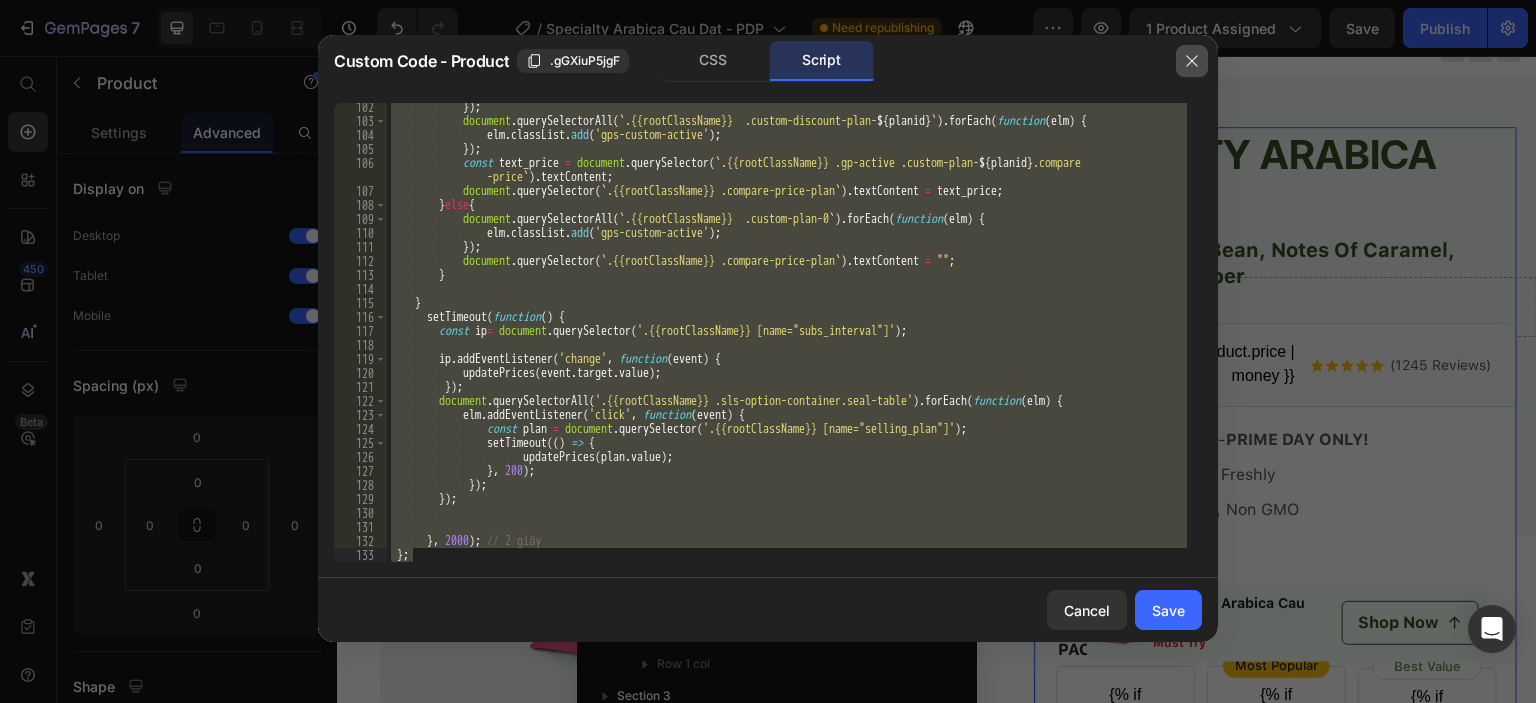 click 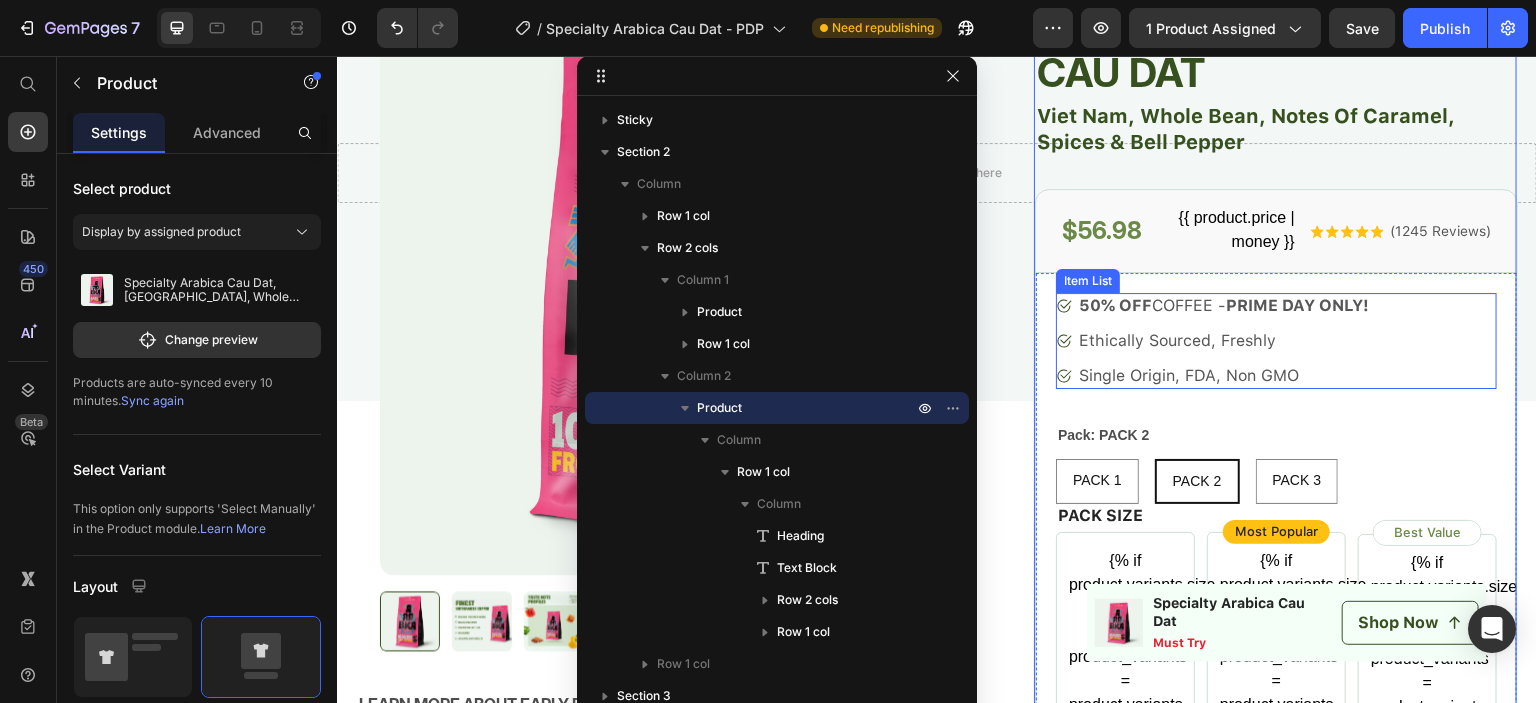 scroll, scrollTop: 318, scrollLeft: 0, axis: vertical 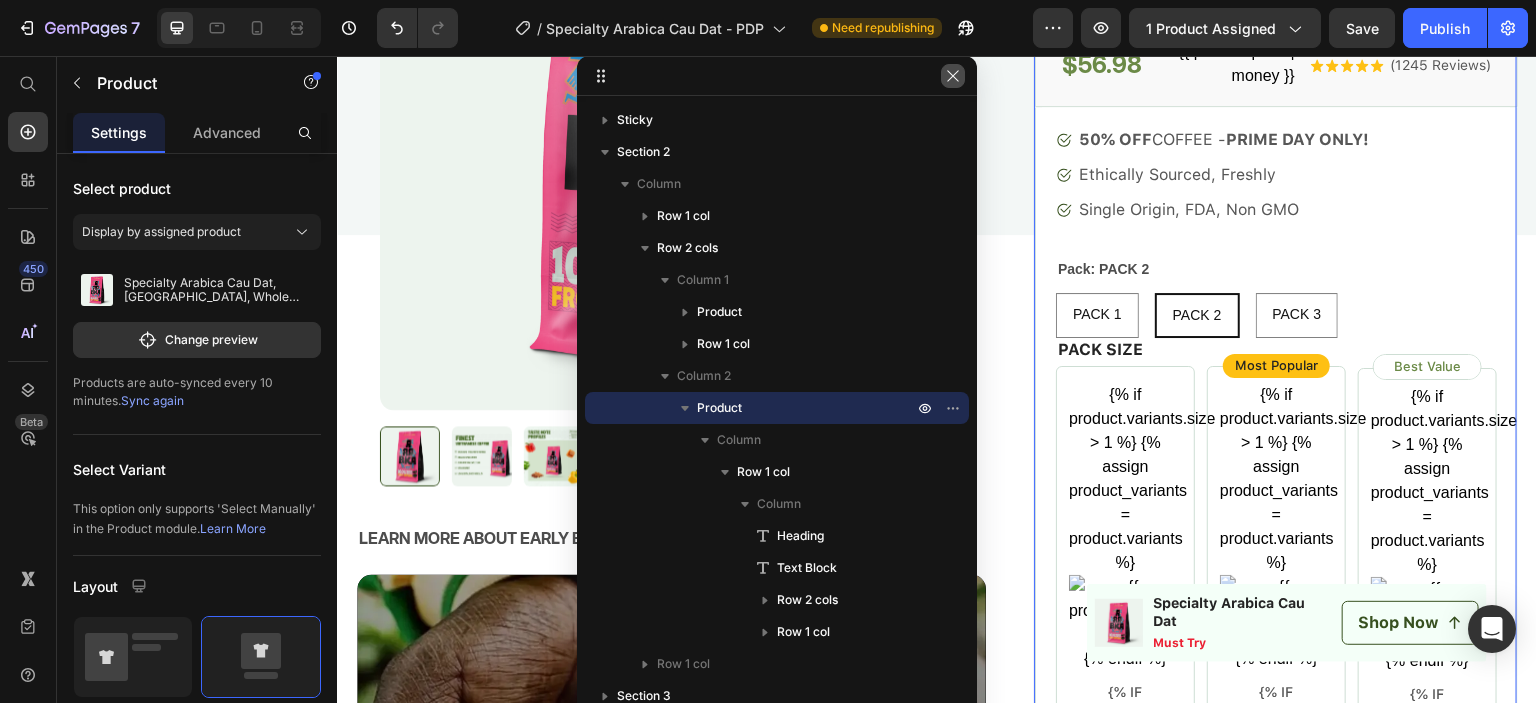 click 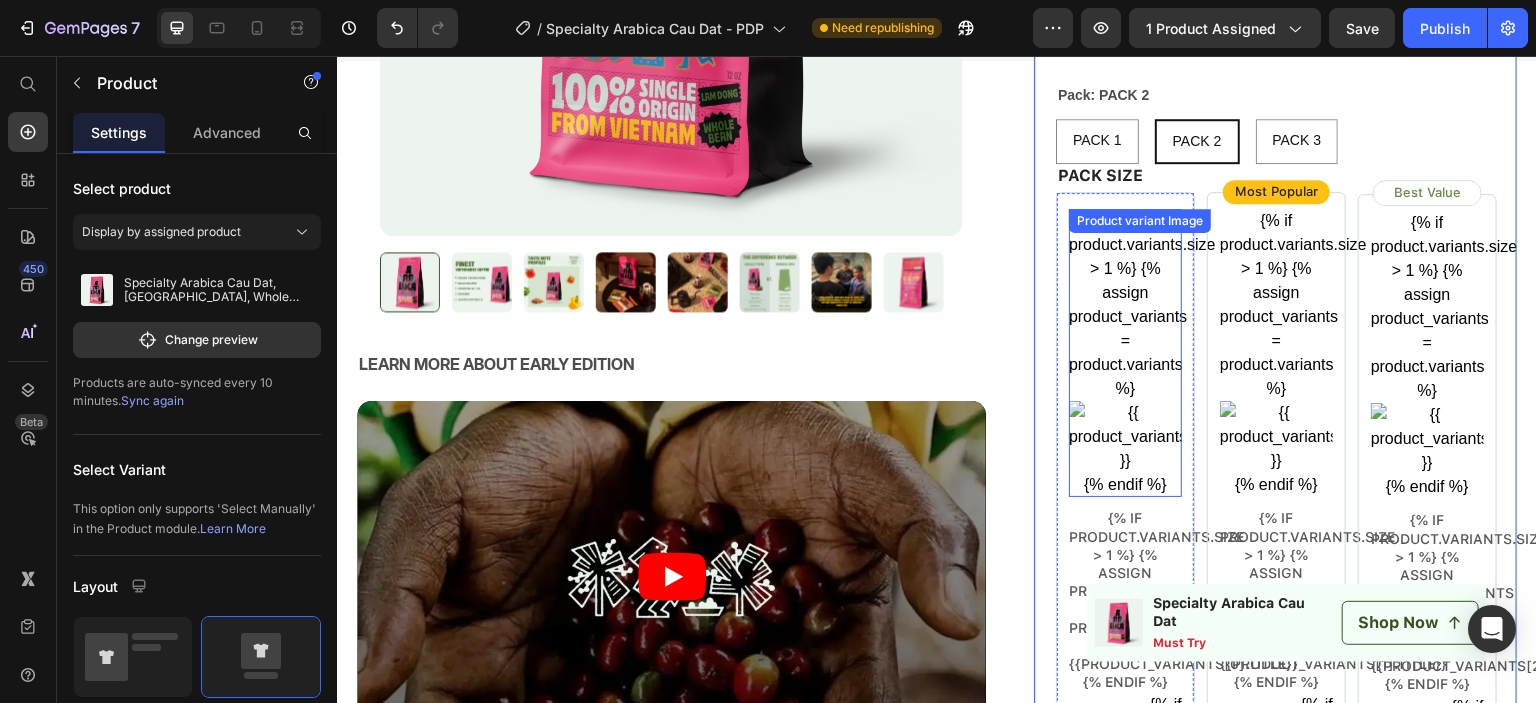 scroll, scrollTop: 618, scrollLeft: 0, axis: vertical 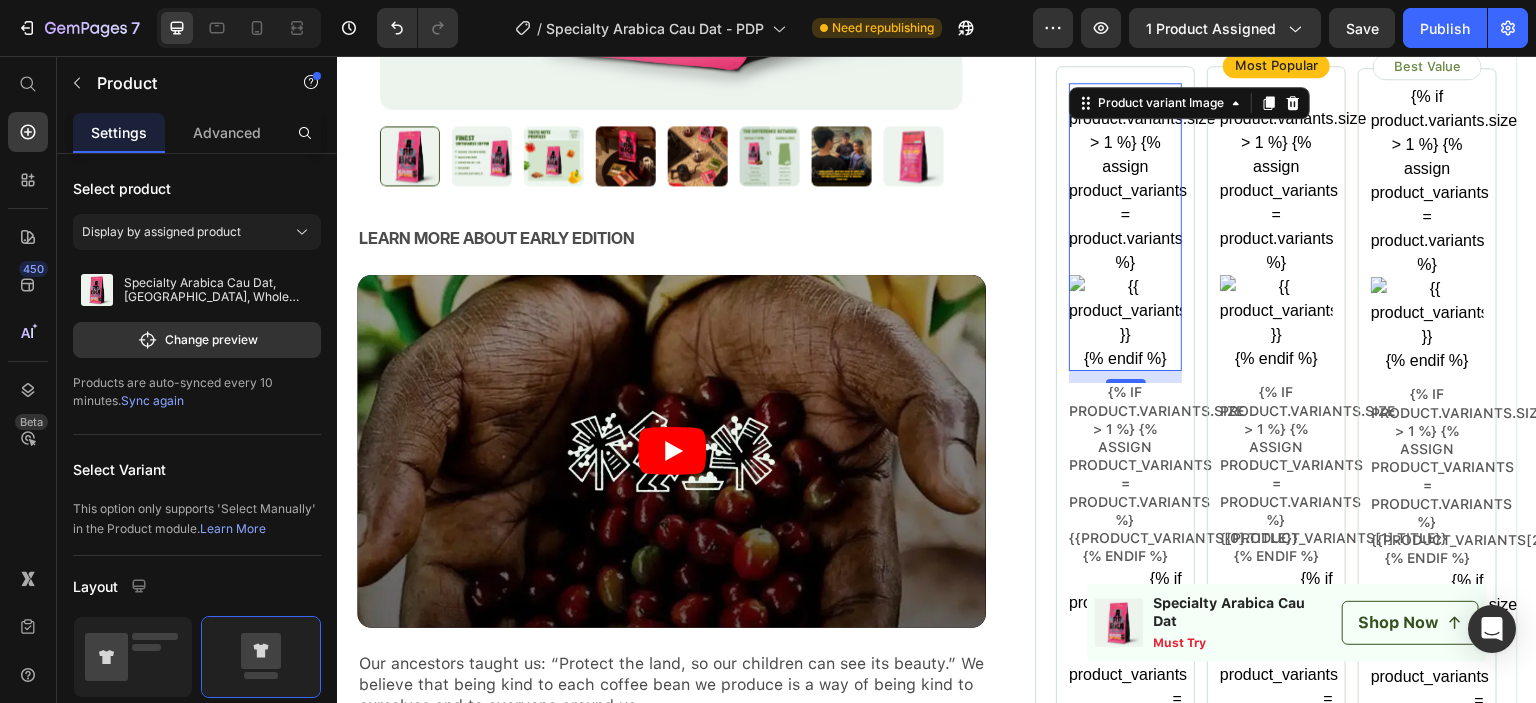 click on "{% if product.variants.size > 1 %}
{% assign product_variants = product.variants %}
{% endif %}" at bounding box center (1125, 227) 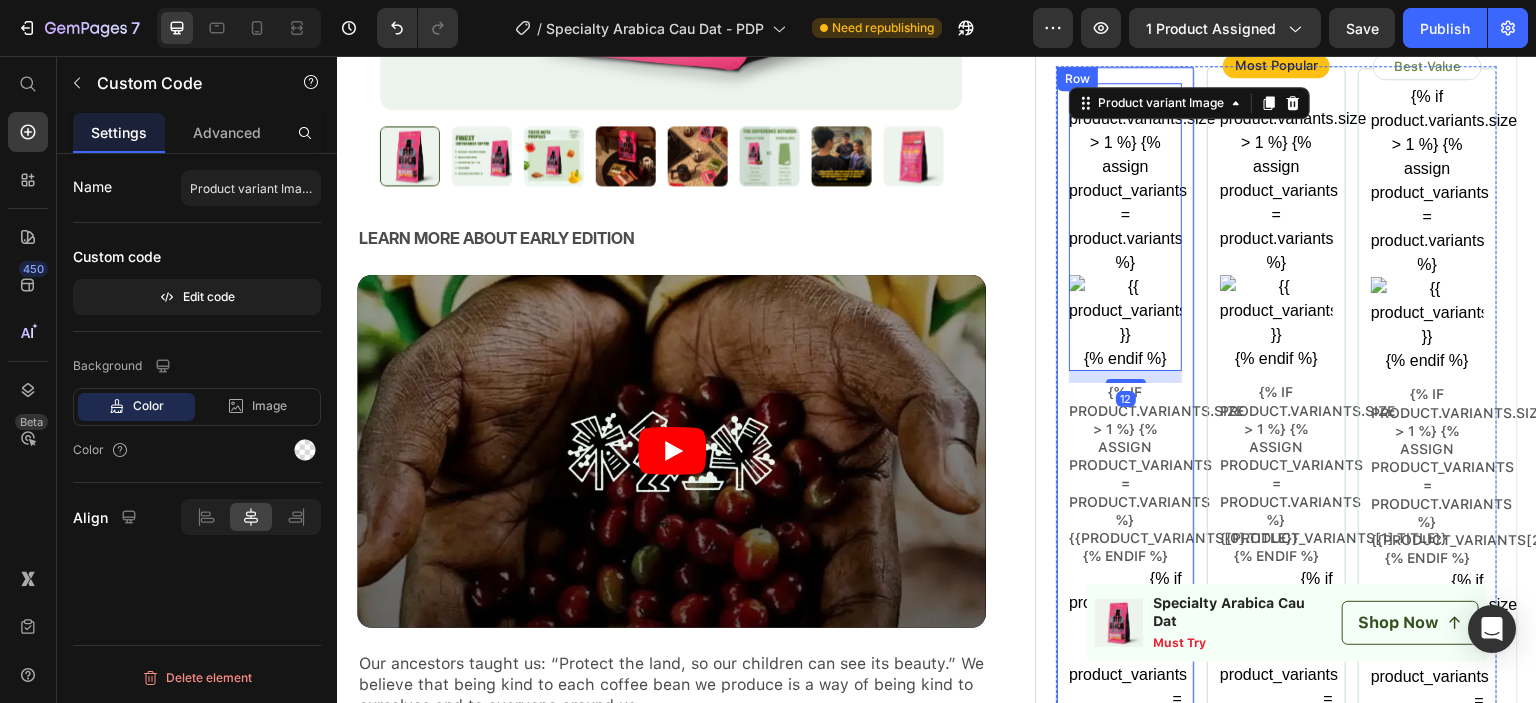 click on "{% if product.variants.size > 1 %}
{% assign product_variants = product.variants %}
{% endif %} Product variant Image   12 {% if product.variants.size > 1 %}
{% assign product_variants = product.variants %}
{{product_variants[0].title}}
{% endif %} Product variant title {% if product.variants.size > 1 %}
{% assign product_variants = product.variants %}
{% if product_variants[0].selling_plan_allocations.size > 0 %}
{{product_variants[0].price | money | remove_last: '.00' }}
{% assign allocation_index = 0 %}
{% for allocation in product_variants[0].selling_plan_allocations %}
{{ allocation.price | money }}
{{ [DOMAIN_NAME]_at_price | money }}
{% assign allocation_index = allocation_index | plus: 1 %}
{% endfor %}
{% endif %}
{% endif %} Product variant price
{% assign allocation_index = allocation_index | plus: 1 %}
{% endfor %}
Row" at bounding box center (1125, 1036) 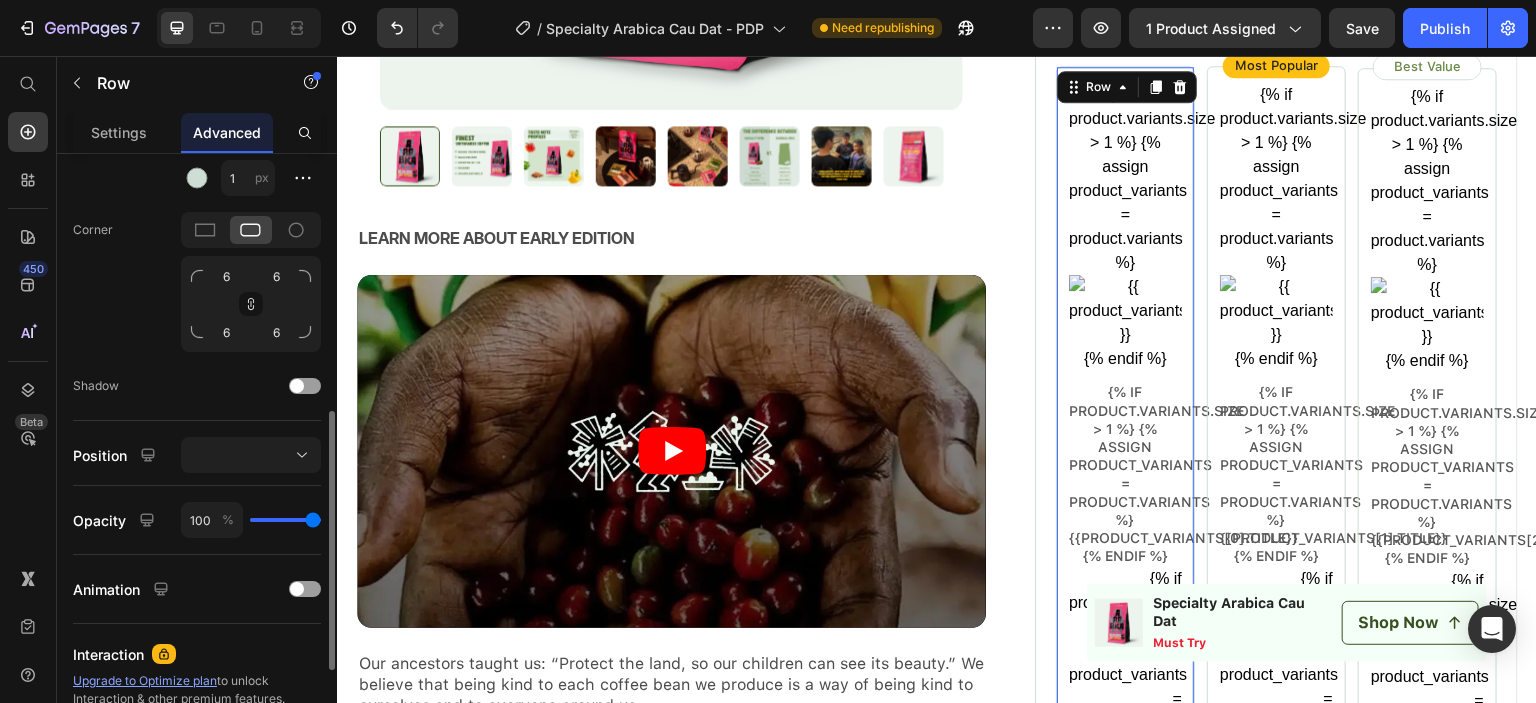 scroll, scrollTop: 808, scrollLeft: 0, axis: vertical 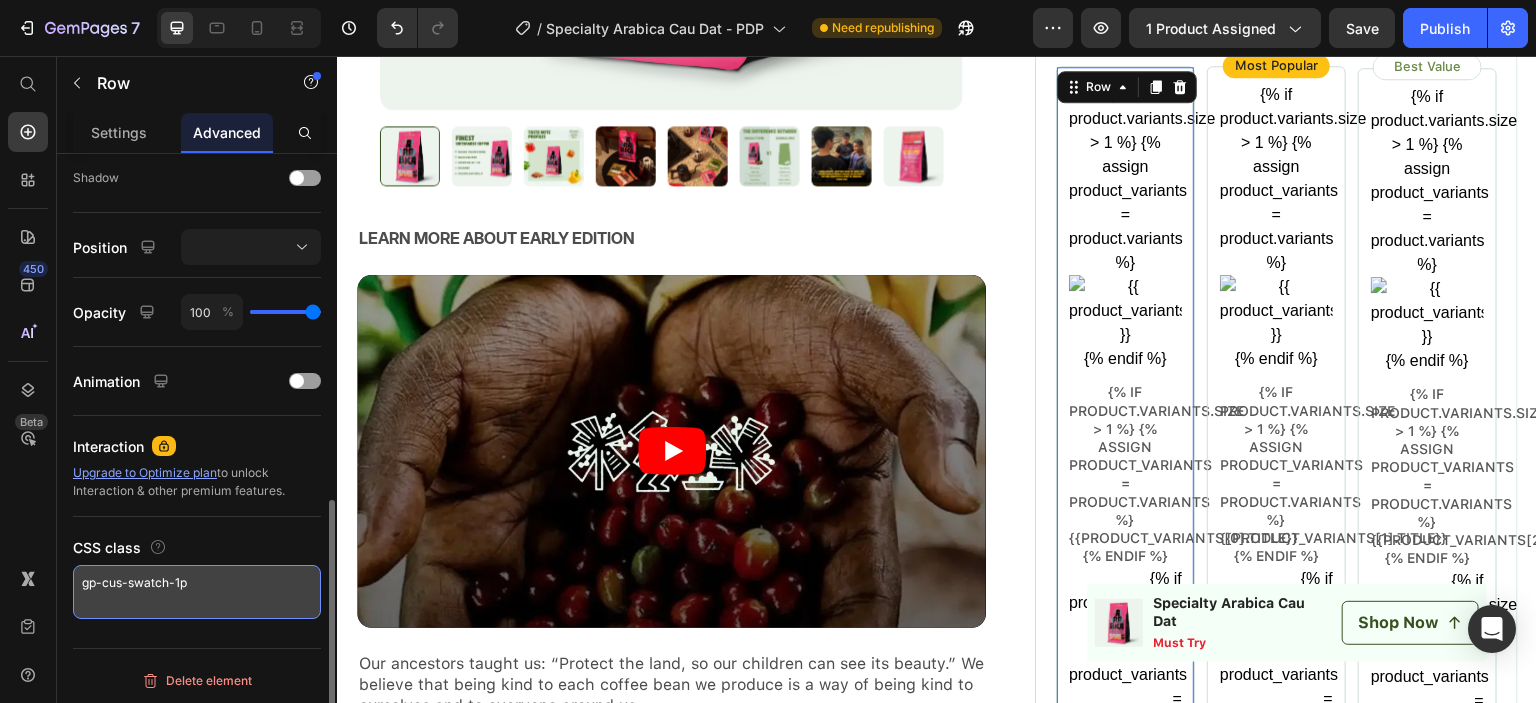 click on "gp-cus-swatch-1p" at bounding box center (197, 592) 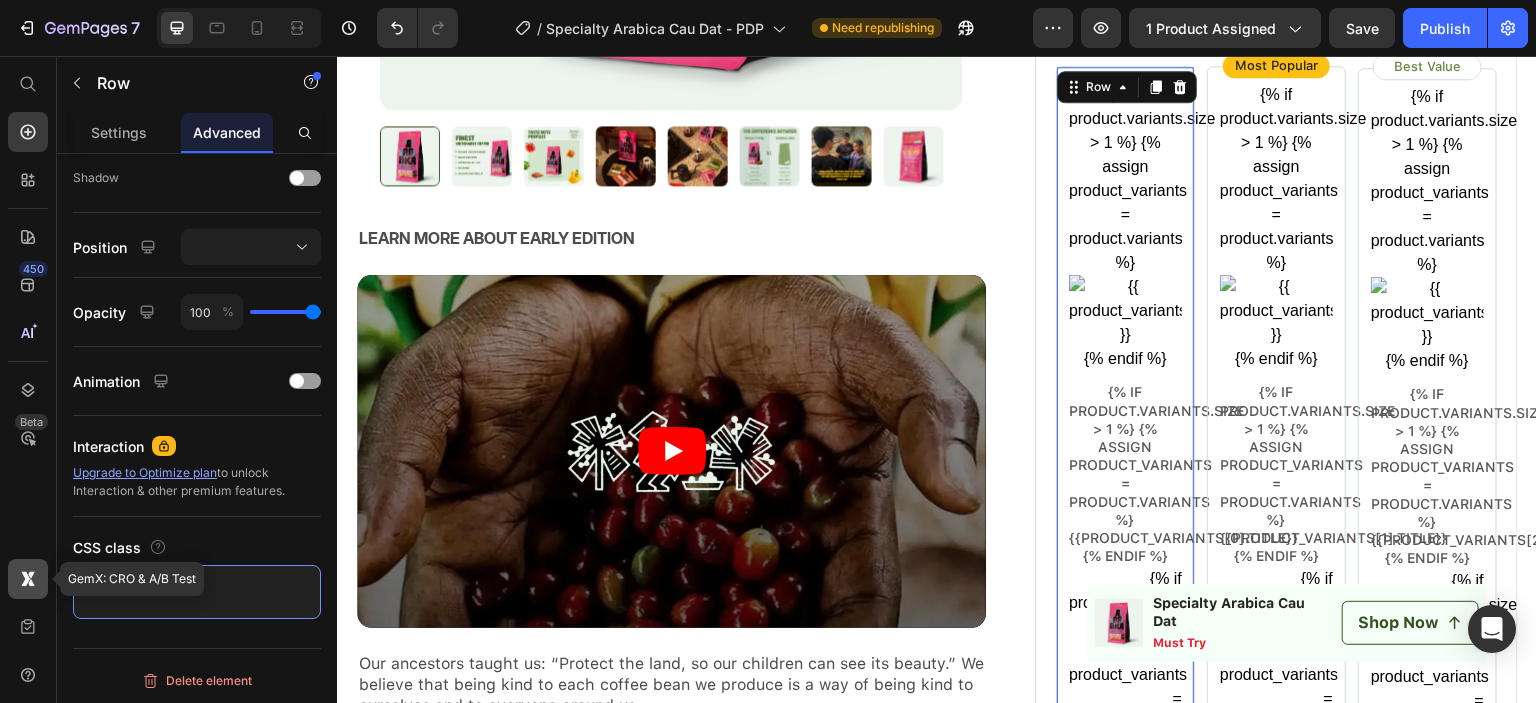 drag, startPoint x: 225, startPoint y: 583, endPoint x: 44, endPoint y: 579, distance: 181.04419 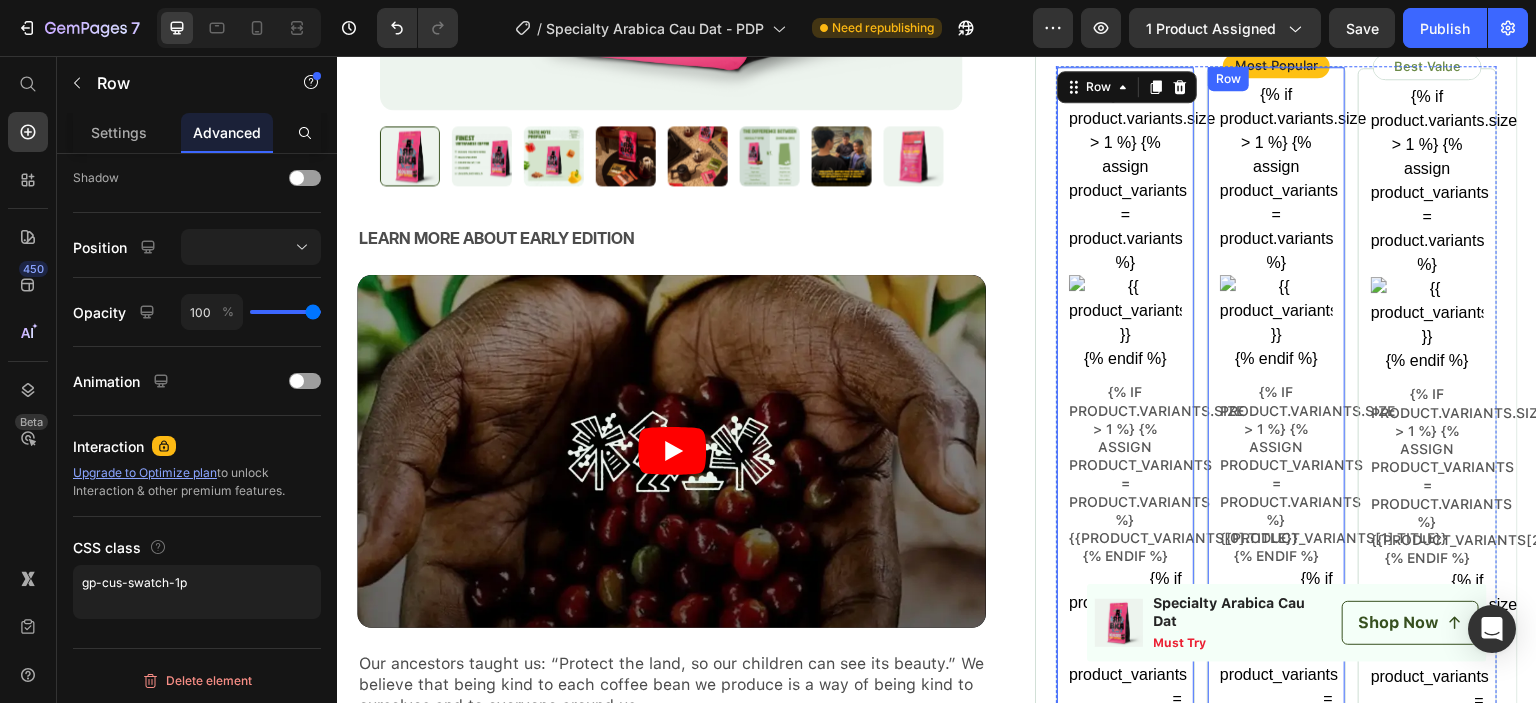 click on "{% if product.variants.size > 1 %}
{% assign product_variants = product.variants %}
{% endif %} Product variant Image {% if product.variants.size > 1 %}
{% assign product_variants = product.variants %}
{{product_variants[1].title}}
{% endif %} Product variant title {% if product.variants.size > 1 %}
{% assign product_variants = product.variants %}
{% if product_variants[1].selling_plan_allocations.size > 0 %}
{{product_variants[1].price | money | remove_last: '.00' }}
{% assign allocation_index = 0 %}
{% for allocation in product_variants[1].selling_plan_allocations %}
{{ allocation.price | money }}
{{ [DOMAIN_NAME]_at_price | money }}
{% assign allocation_index = allocation_index | plus: 1 %}
{% endfor %}
{% endif %}
{% endif %} Product variant price
{% assign allocation_index = allocation_index | plus: 1 %}
{% endfor %}
Product variant discount" at bounding box center [1276, 1036] 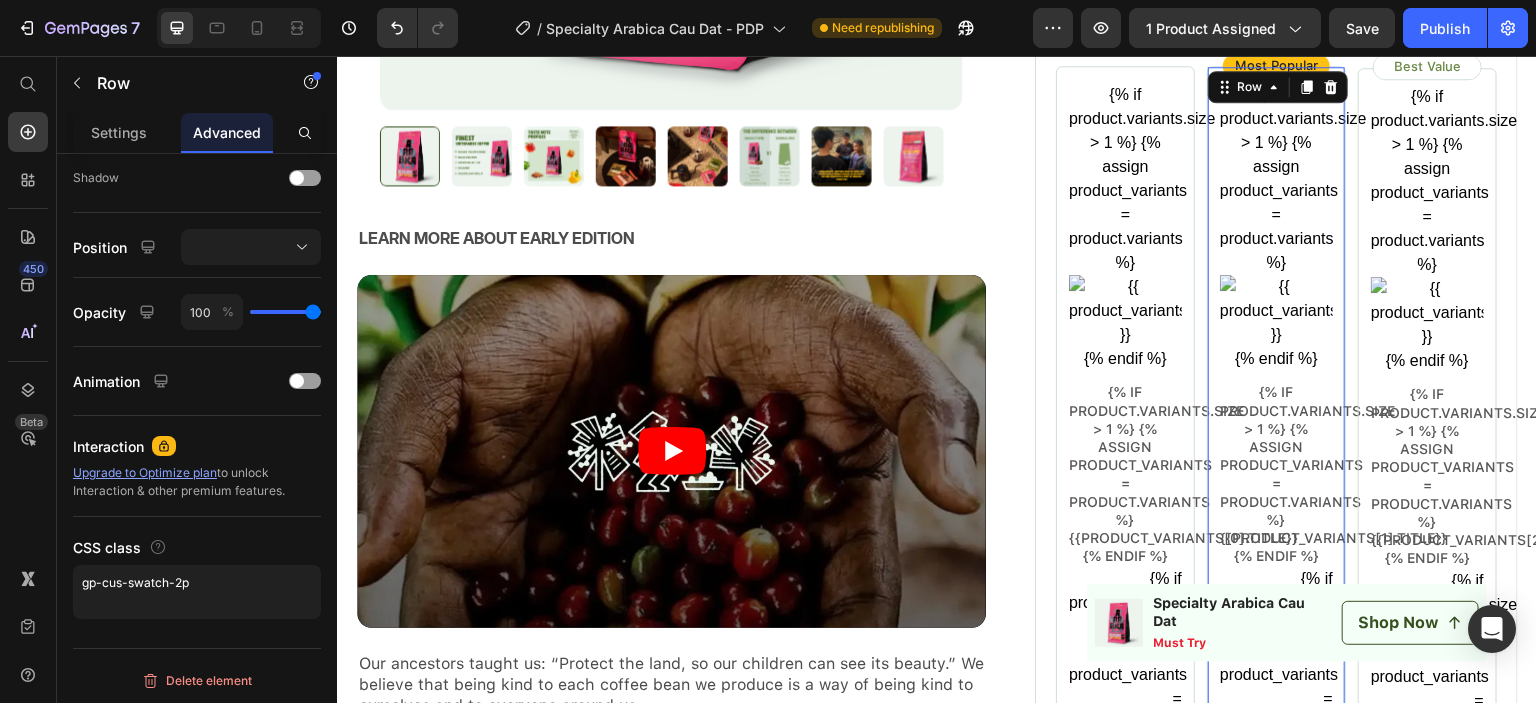 scroll, scrollTop: 808, scrollLeft: 0, axis: vertical 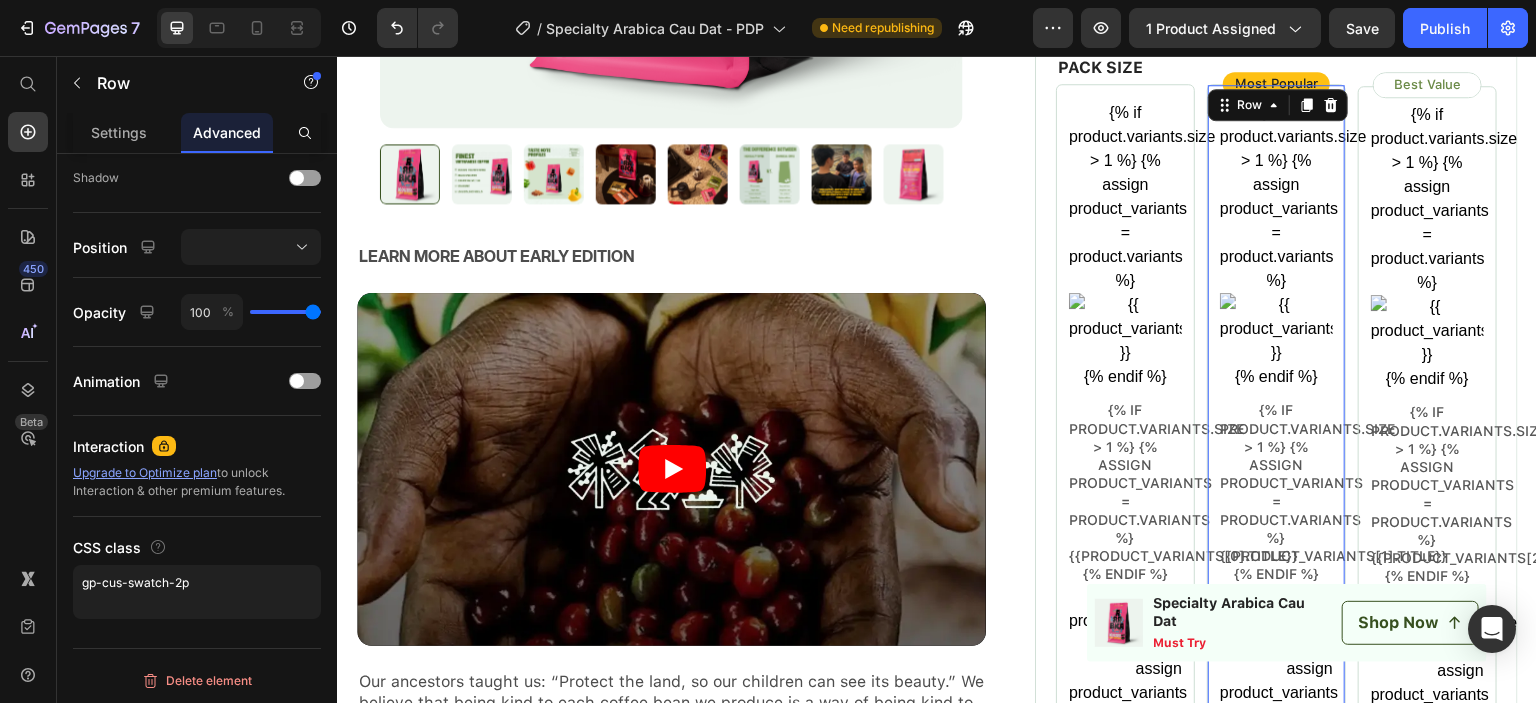click at bounding box center (1125, 329) 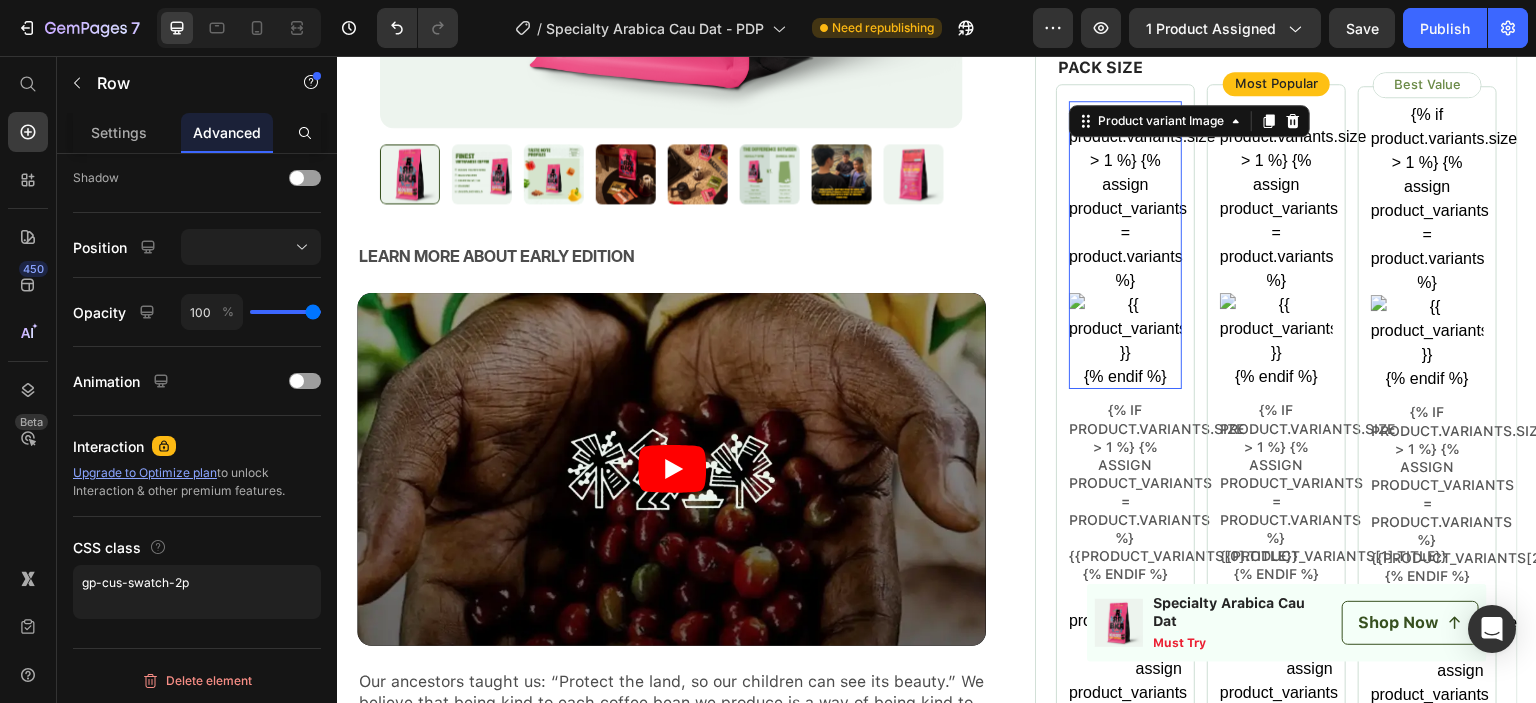 scroll, scrollTop: 0, scrollLeft: 0, axis: both 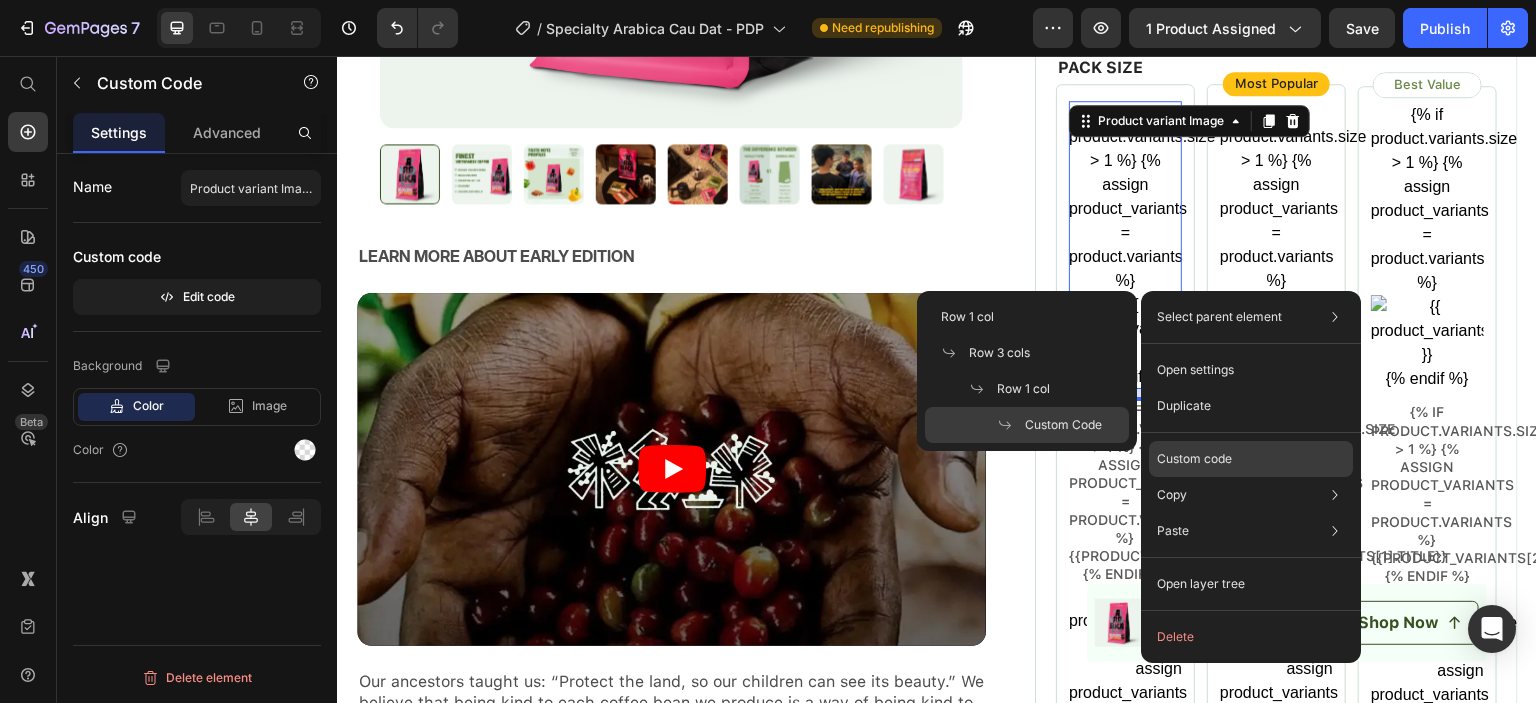 click on "Custom code" 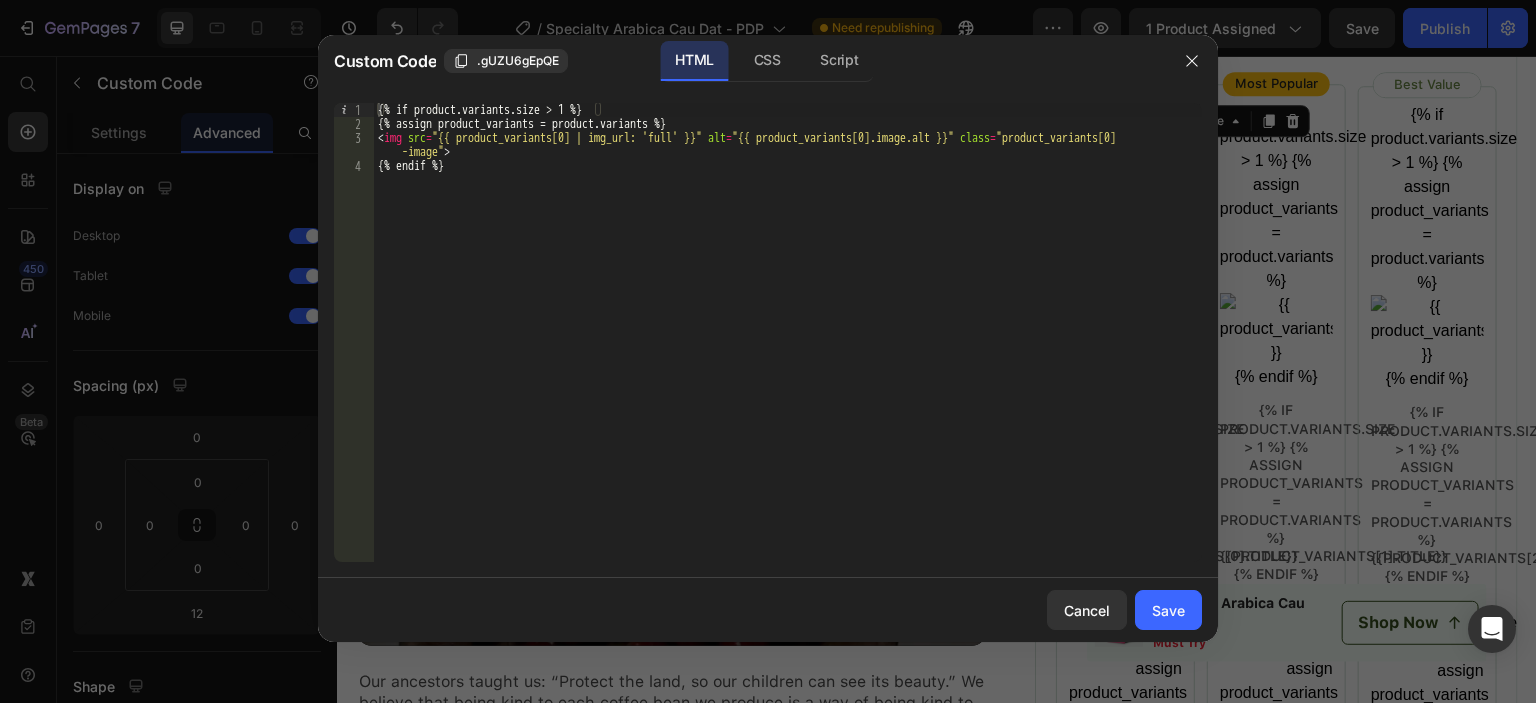 click on "HTML CSS Script" at bounding box center [767, 61] 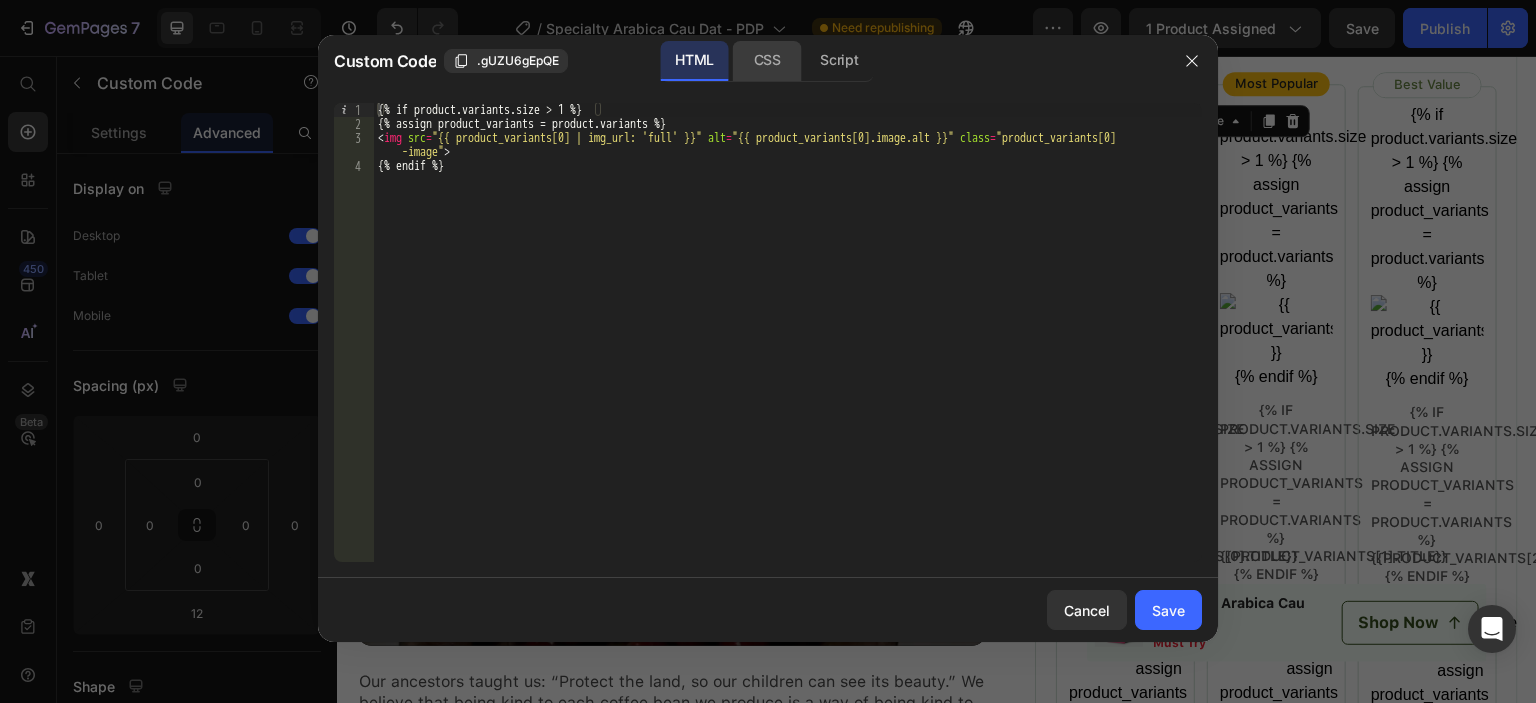 click on "CSS" 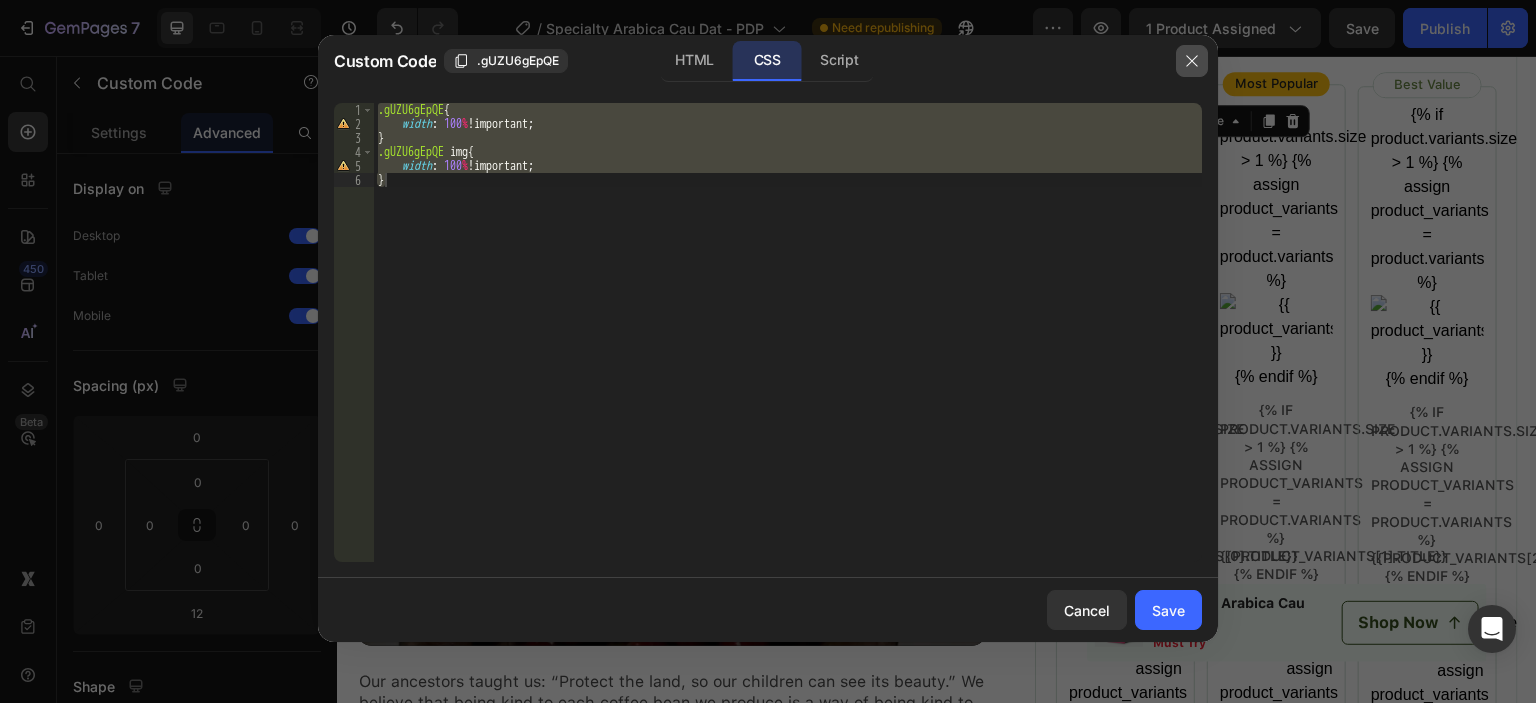 click 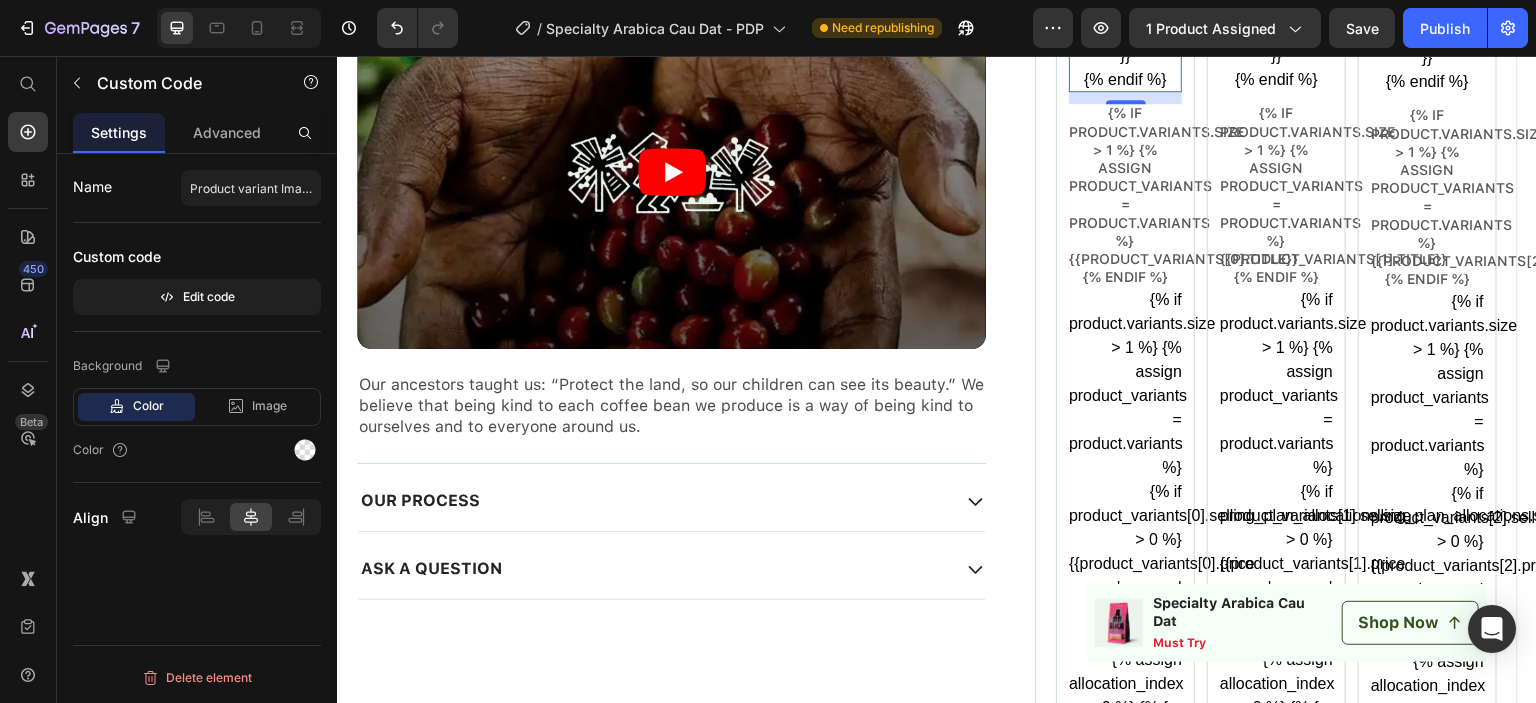 scroll, scrollTop: 900, scrollLeft: 0, axis: vertical 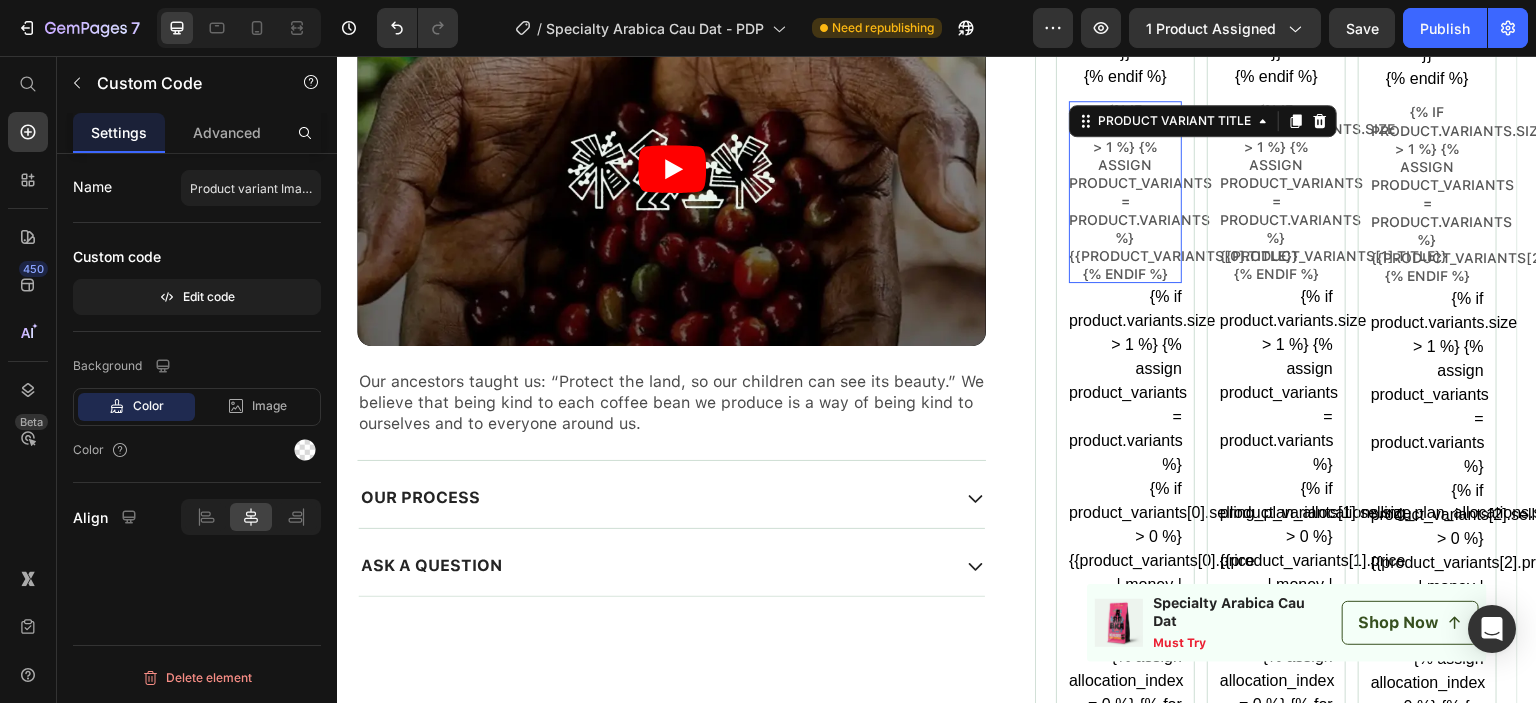 click on "{% if product.variants.size > 1 %}
{% assign product_variants = product.variants %}
{{product_variants[0].title}}
{% endif %}" at bounding box center [1125, 192] 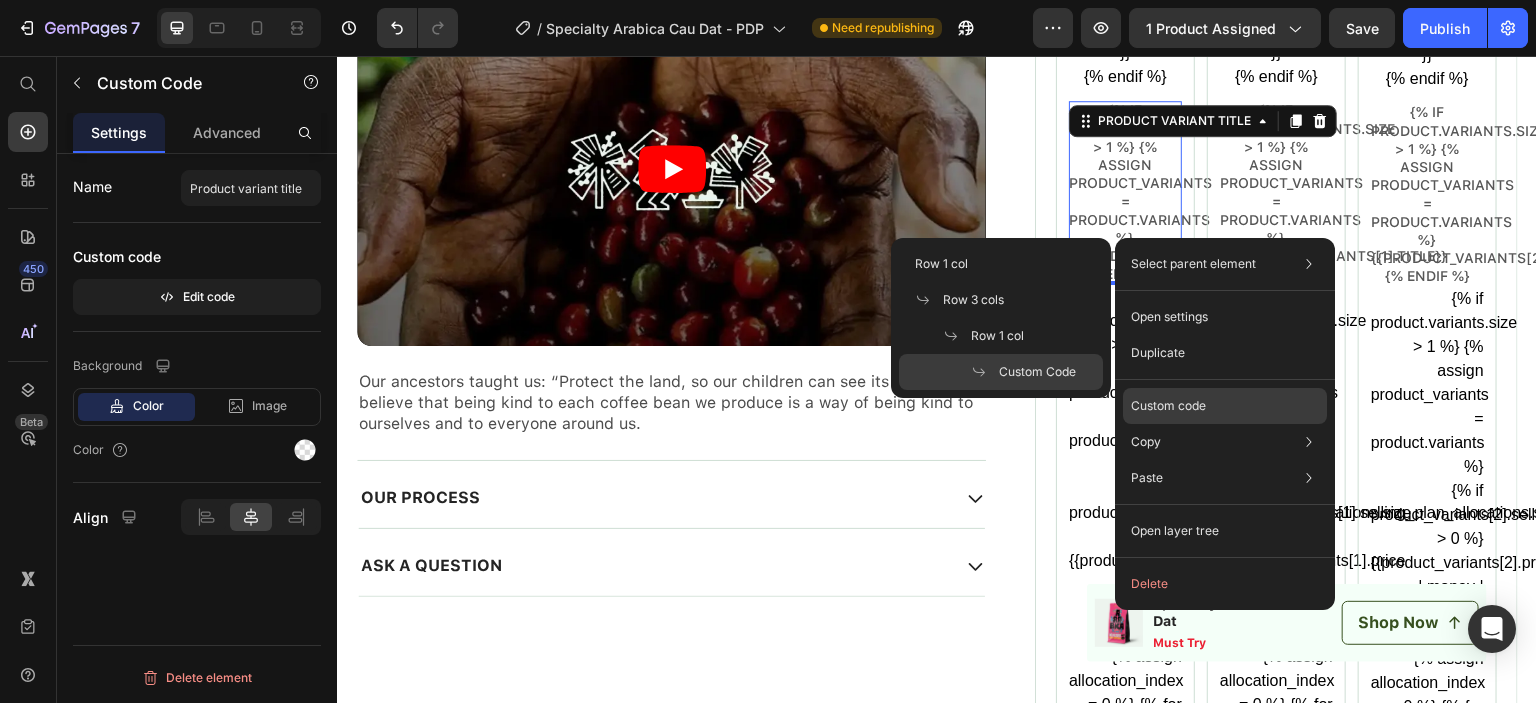 click on "Custom code" at bounding box center [1168, 406] 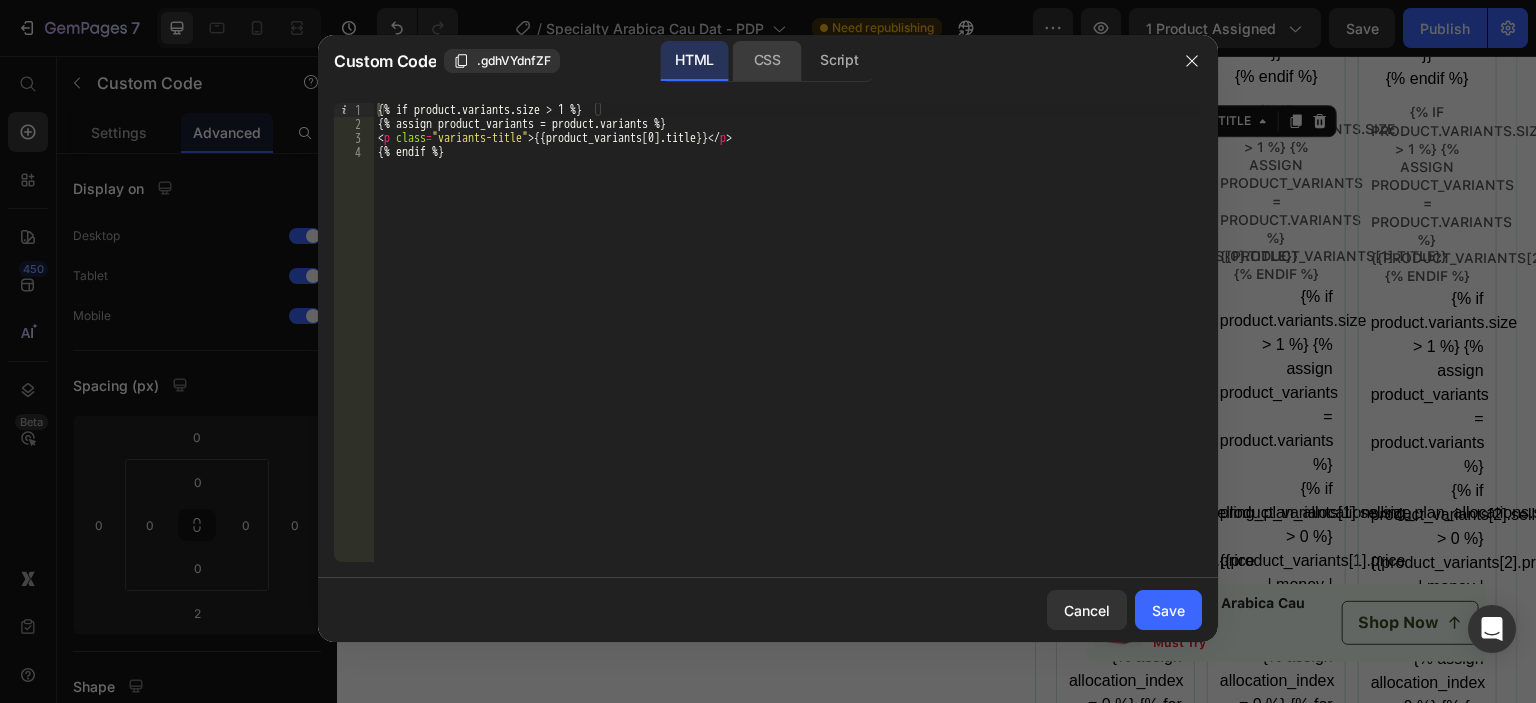 click on "CSS" 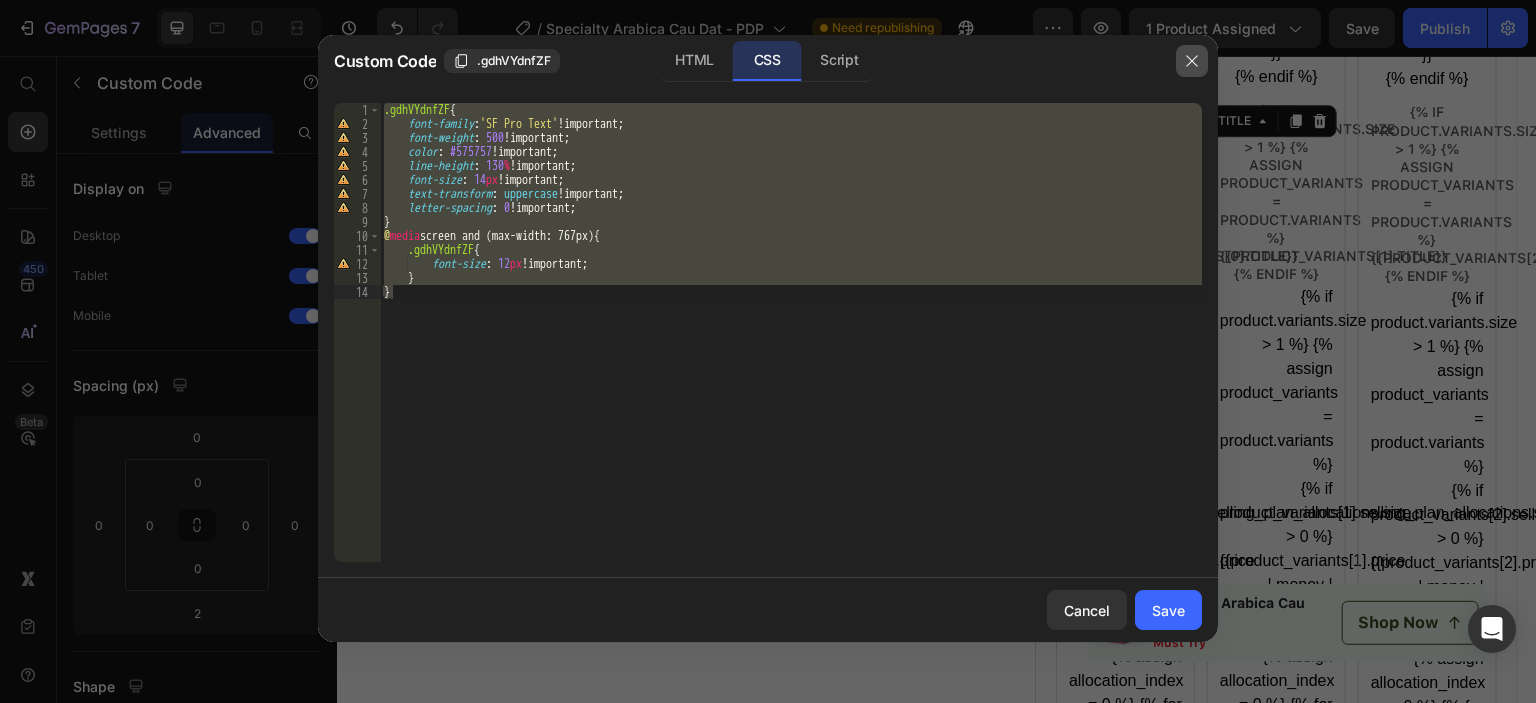 click at bounding box center (1192, 61) 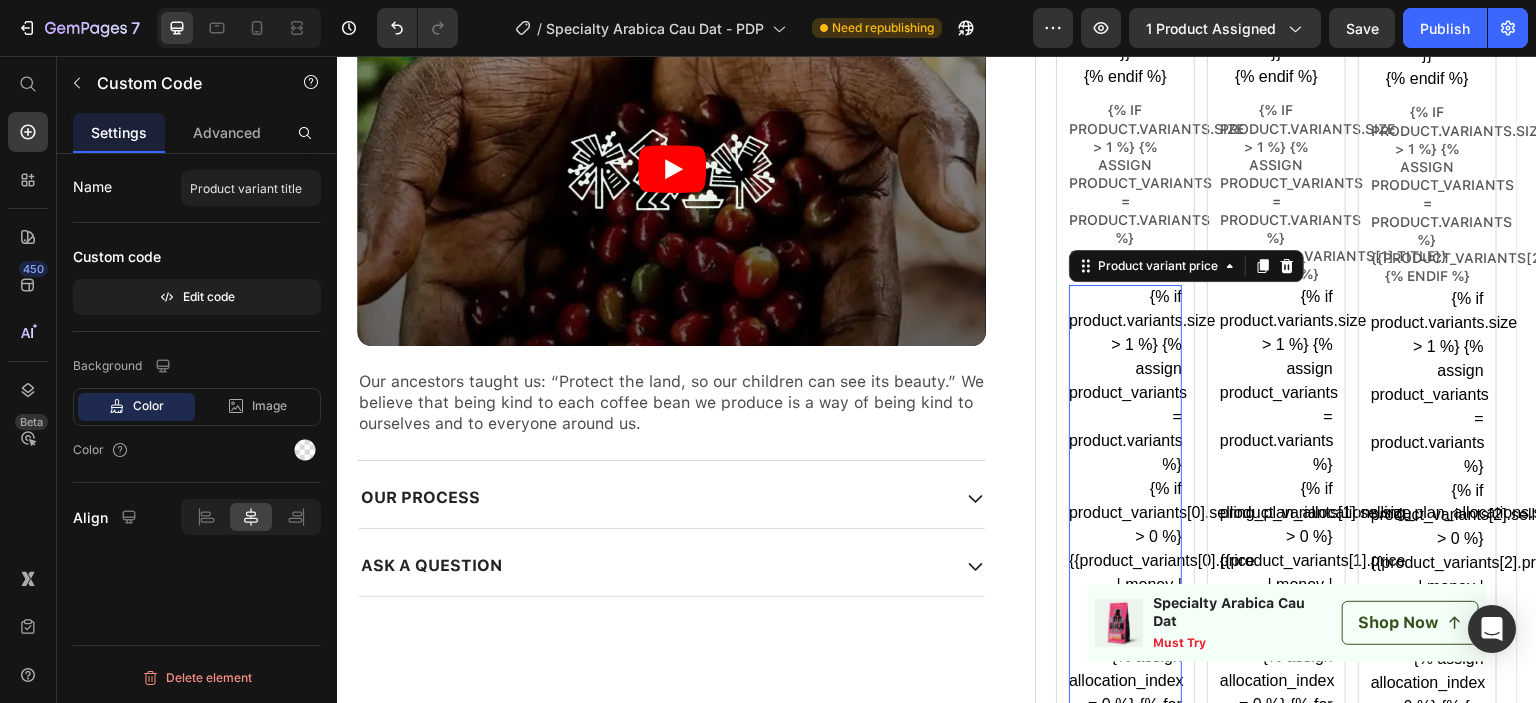 click on "{% if product.variants.size > 1 %}
{% assign product_variants = product.variants %}
{% if product_variants[0].selling_plan_allocations.size > 0 %}
{{product_variants[0].price | money | remove_last: '.00' }}
{% assign allocation_index = 0 %}
{% for allocation in product_variants[0].selling_plan_allocations %}
{{ allocation.price | money }}
{{ [DOMAIN_NAME]_at_price | money }}
{% assign allocation_index = allocation_index | plus: 1 %}
{% endfor %}
{% endif %}
{% endif %}" at bounding box center (1125, 705) 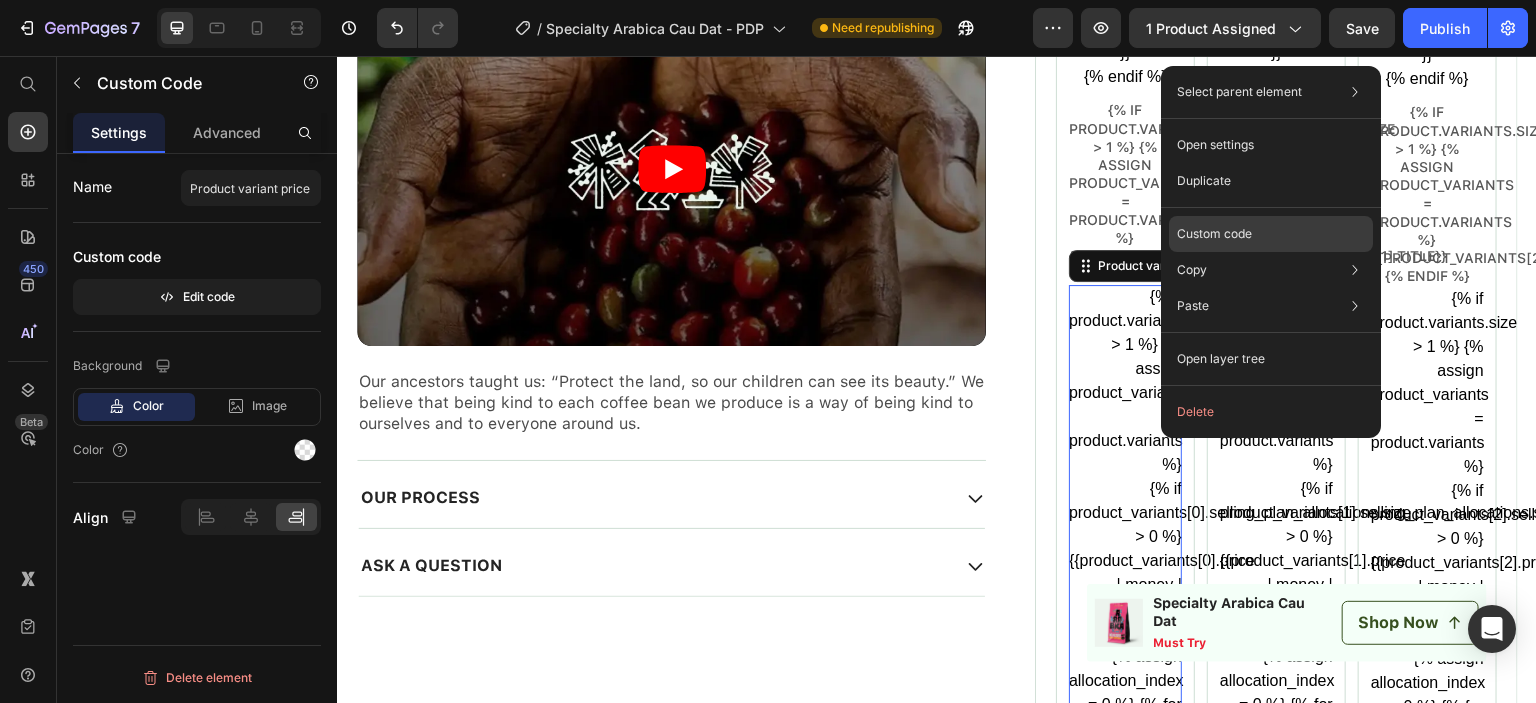 click on "Custom code" at bounding box center (1214, 234) 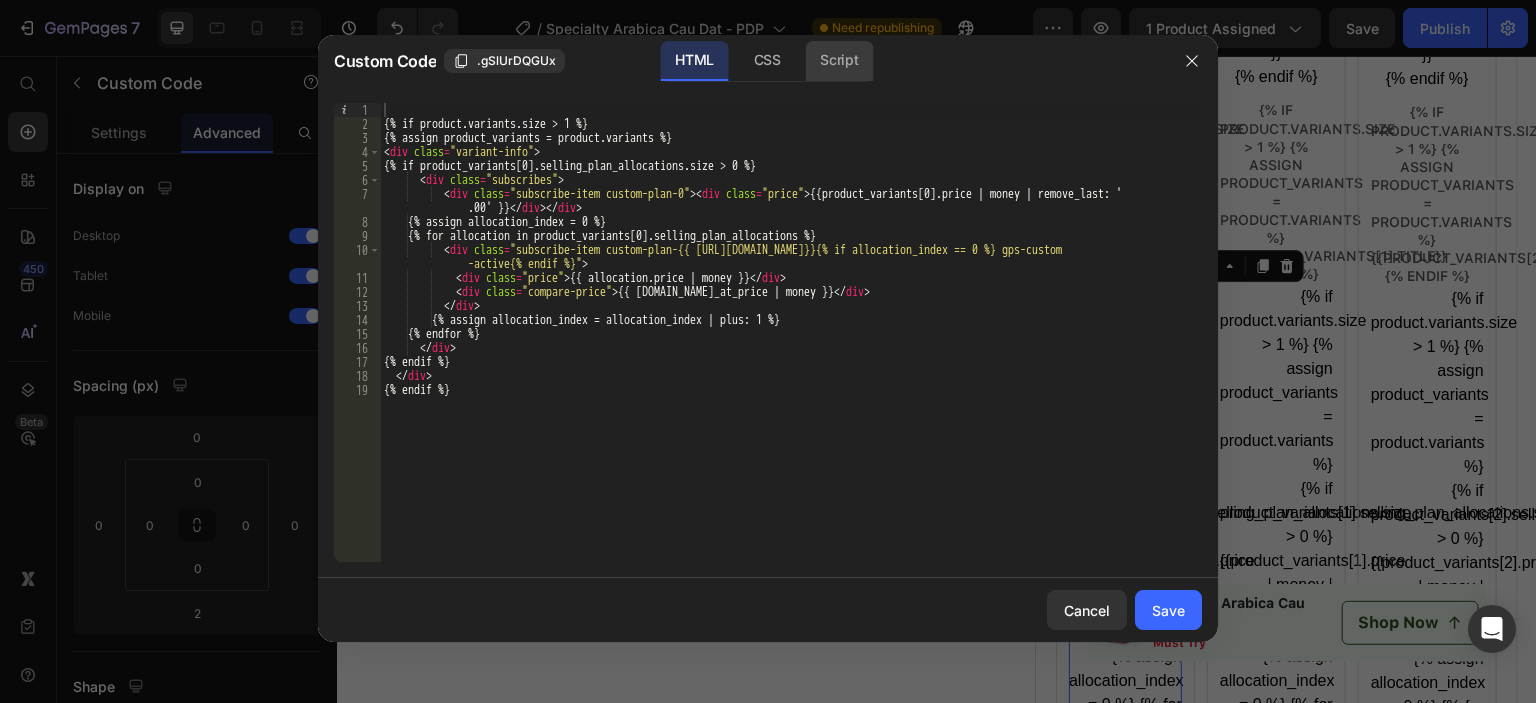 click on "Script" 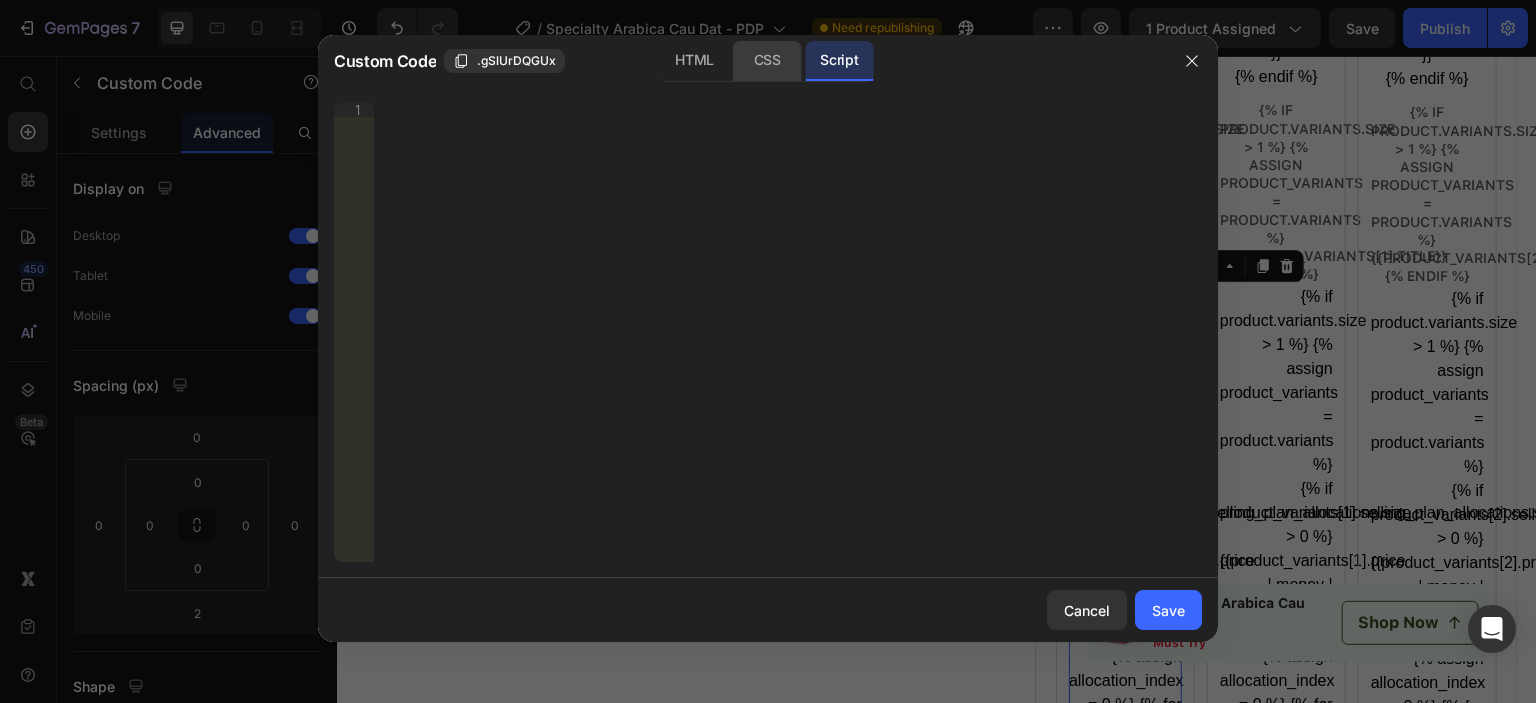 click on "CSS" 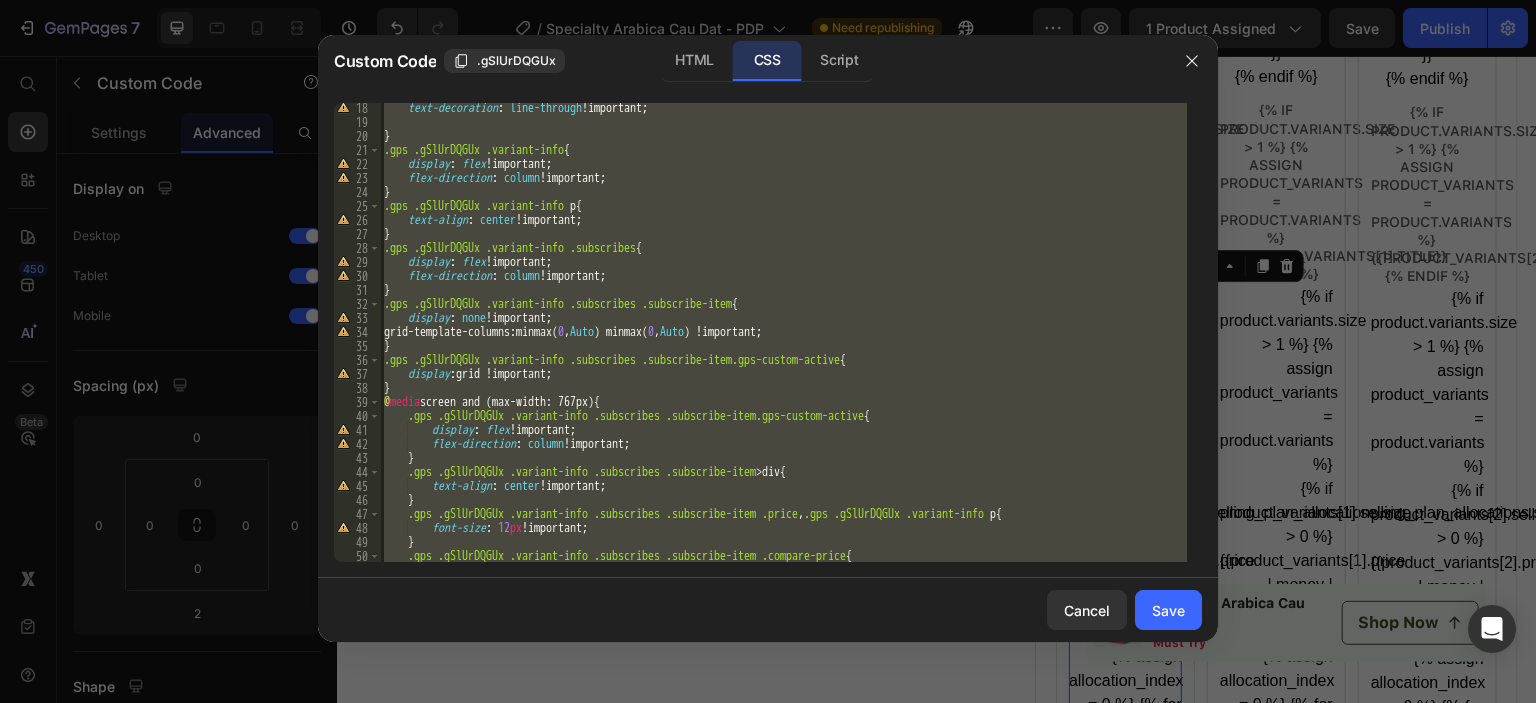 scroll, scrollTop: 283, scrollLeft: 0, axis: vertical 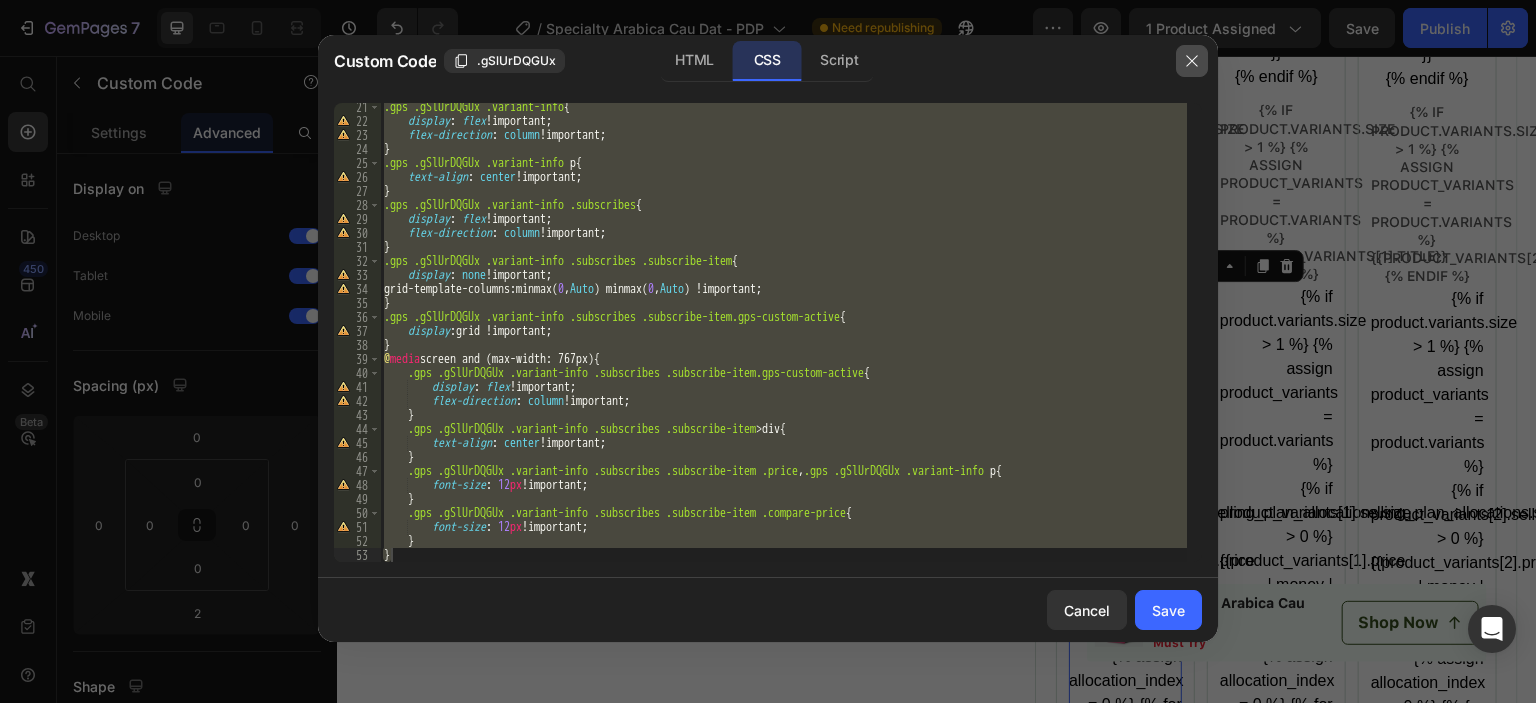 click 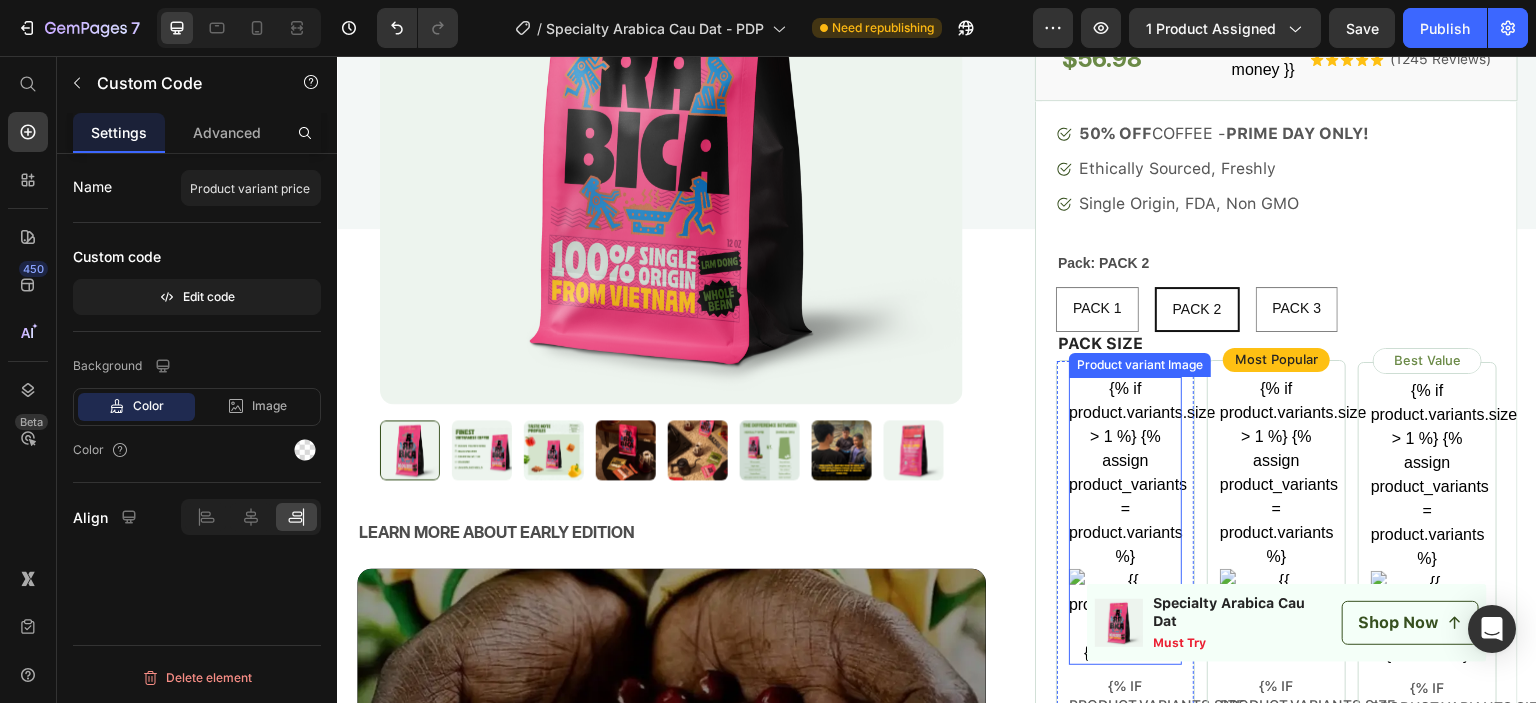 scroll, scrollTop: 200, scrollLeft: 0, axis: vertical 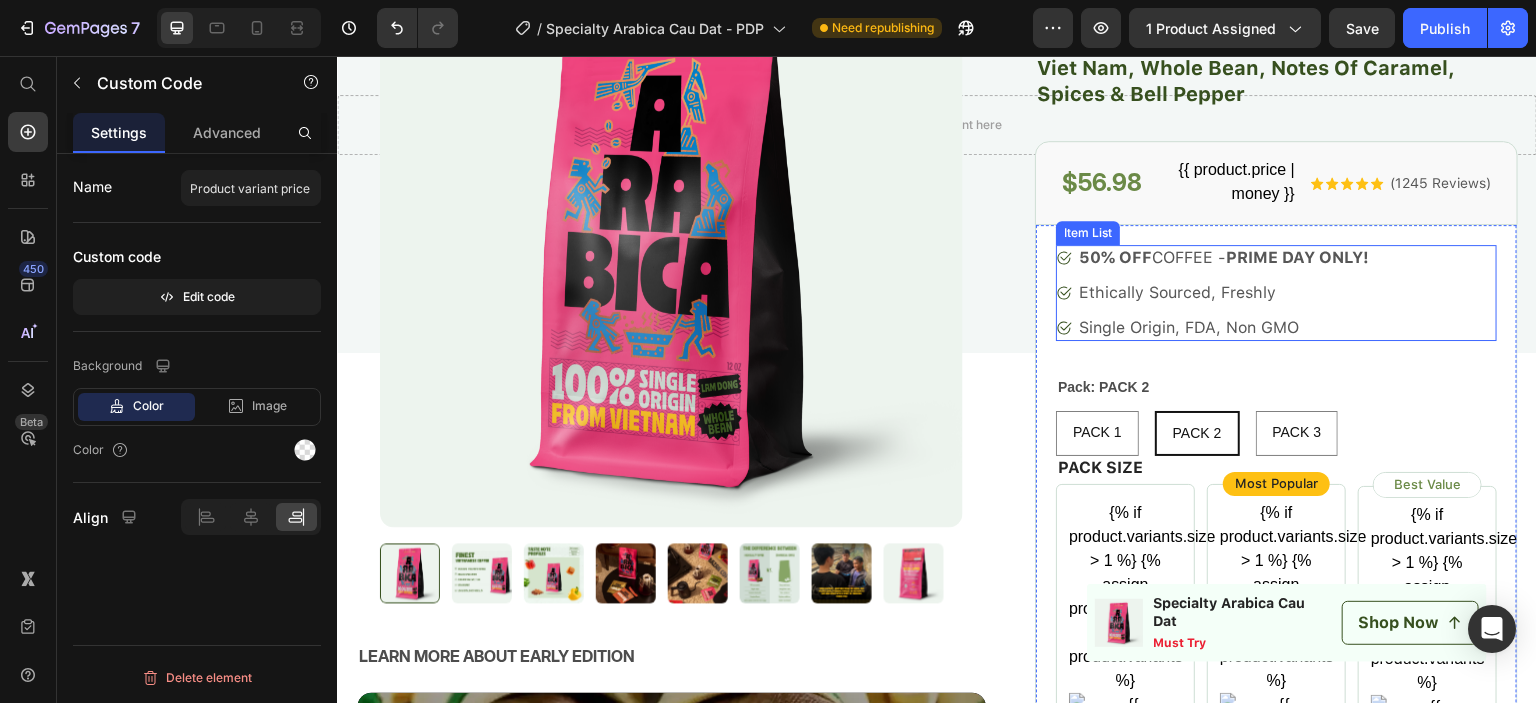 click on "50% OFF  COFFEE -  PRIME DAY ONLY!
Ethically Sourced, Freshly
Single Origin, FDA, Non GMO Item List Pack: PACK 2 PACK 1 PACK 1 PACK 1 PACK 2 PACK 2 PACK 2 PACK 3 PACK 3 PACK 3 Product Variants & Swatches PACK SIZE Text Block {% if product.variants.size > 1 %}
{% assign product_variants = product.variants %}
{% endif %} Product variant Image {% if product.variants.size > 1 %}
{% assign product_variants = product.variants %}
{{product_variants[0].title}}
{% endif %} Product variant title {% if product.variants.size > 1 %}
{% assign product_variants = product.variants %}
{% if product_variants[0].selling_plan_allocations.size > 0 %}
{{product_variants[0].price | money | remove_last: '.00' }}
{% assign allocation_index = 0 %}
{% for allocation in product_variants[0].selling_plan_allocations %}
{{ allocation.price | money }}
{{ [DOMAIN_NAME]_at_price | money }}
{% endif %}
{% endif %}" at bounding box center (1276, 1596) 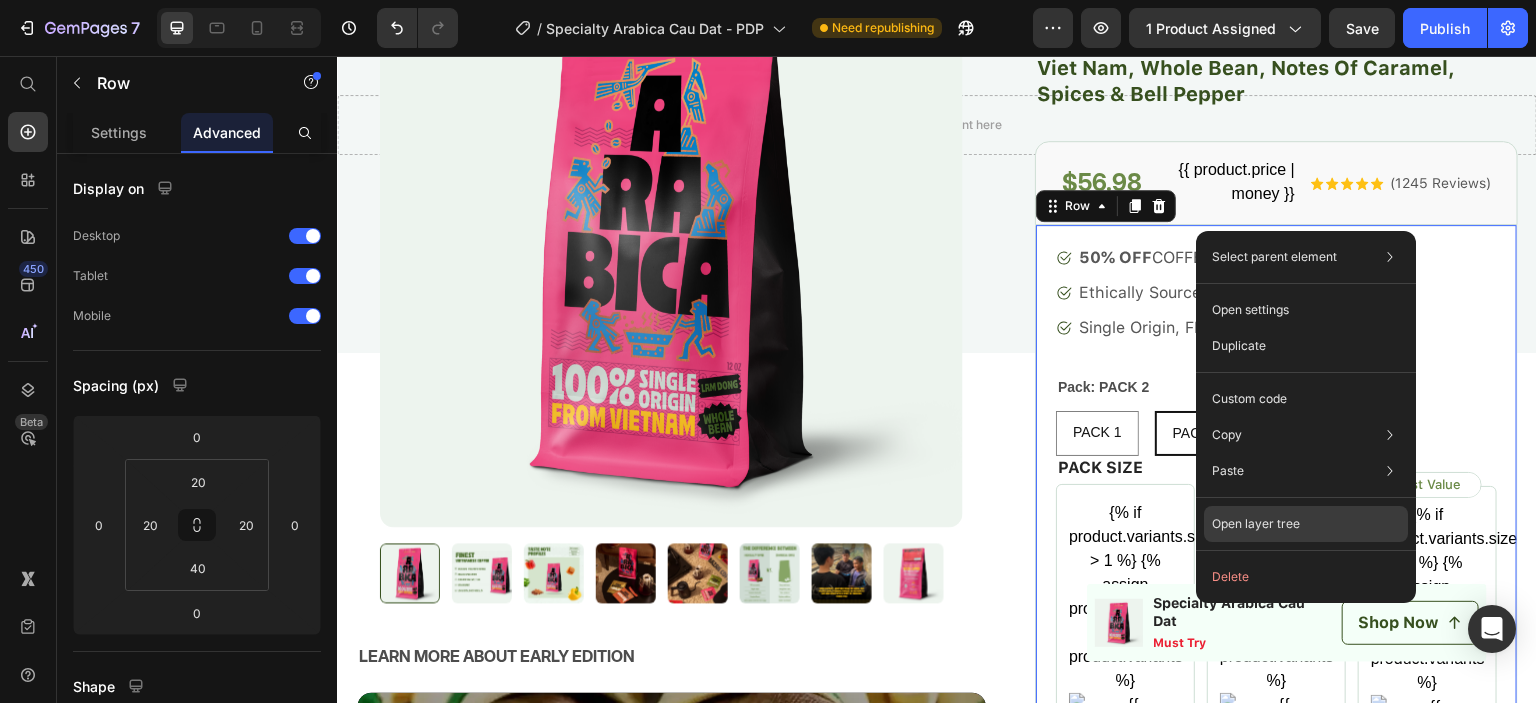 click on "Open layer tree" at bounding box center [1256, 524] 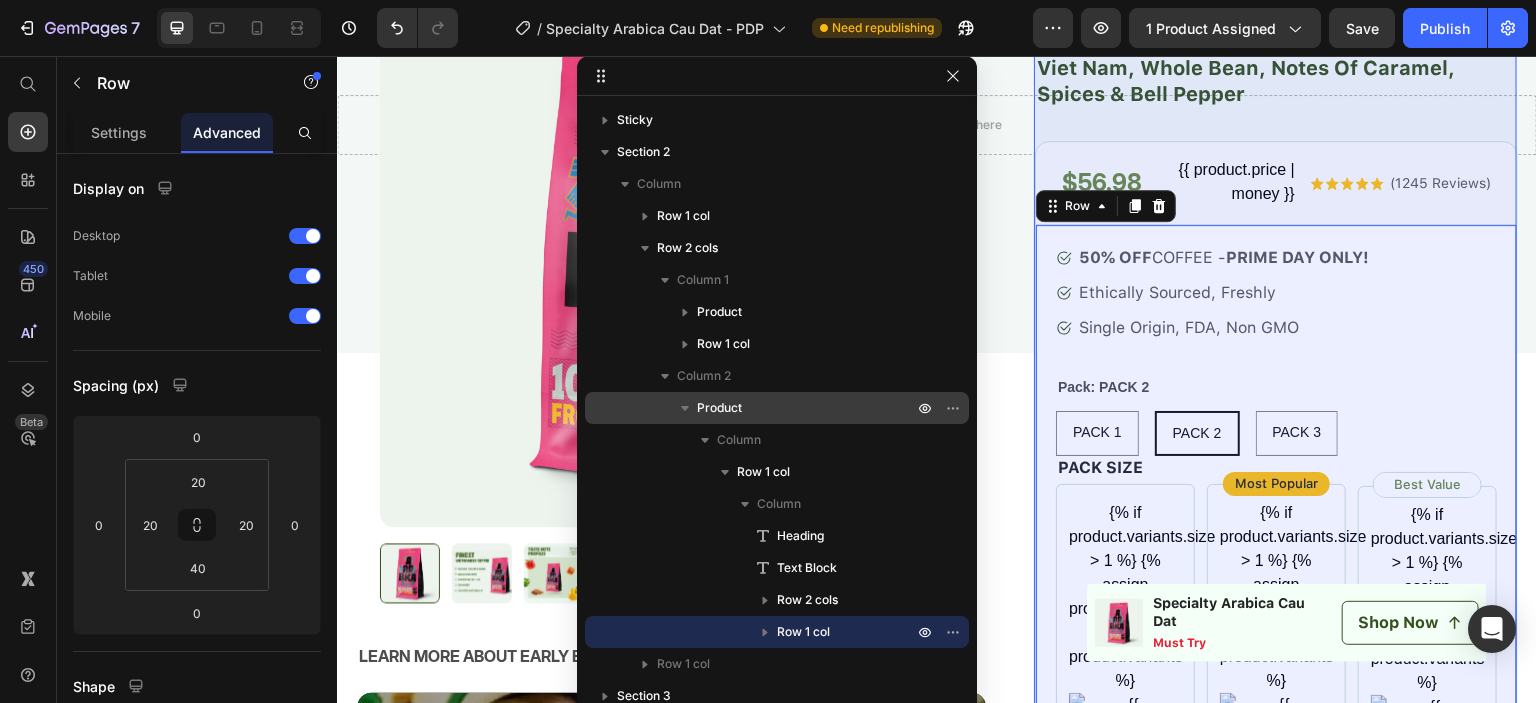 click on "Product" at bounding box center (719, 408) 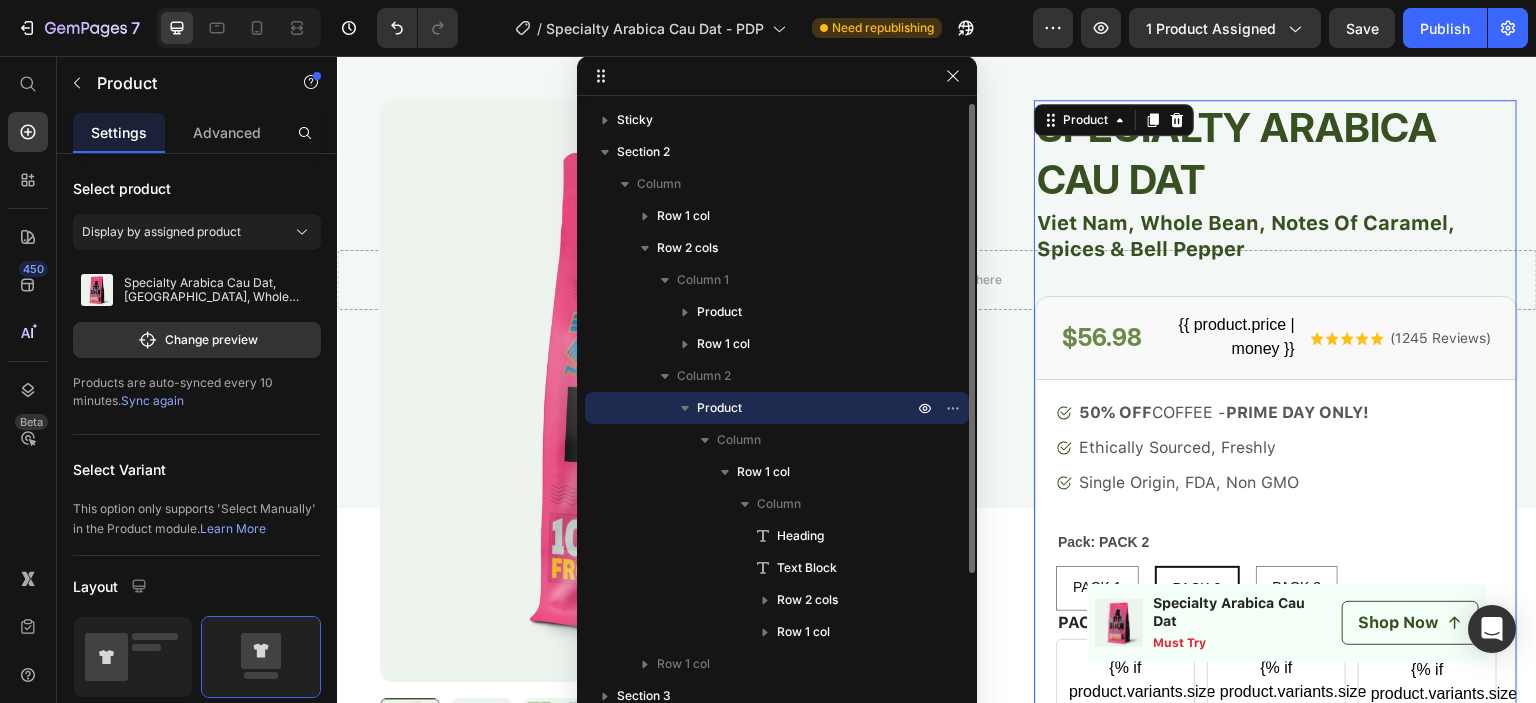 scroll, scrollTop: 18, scrollLeft: 0, axis: vertical 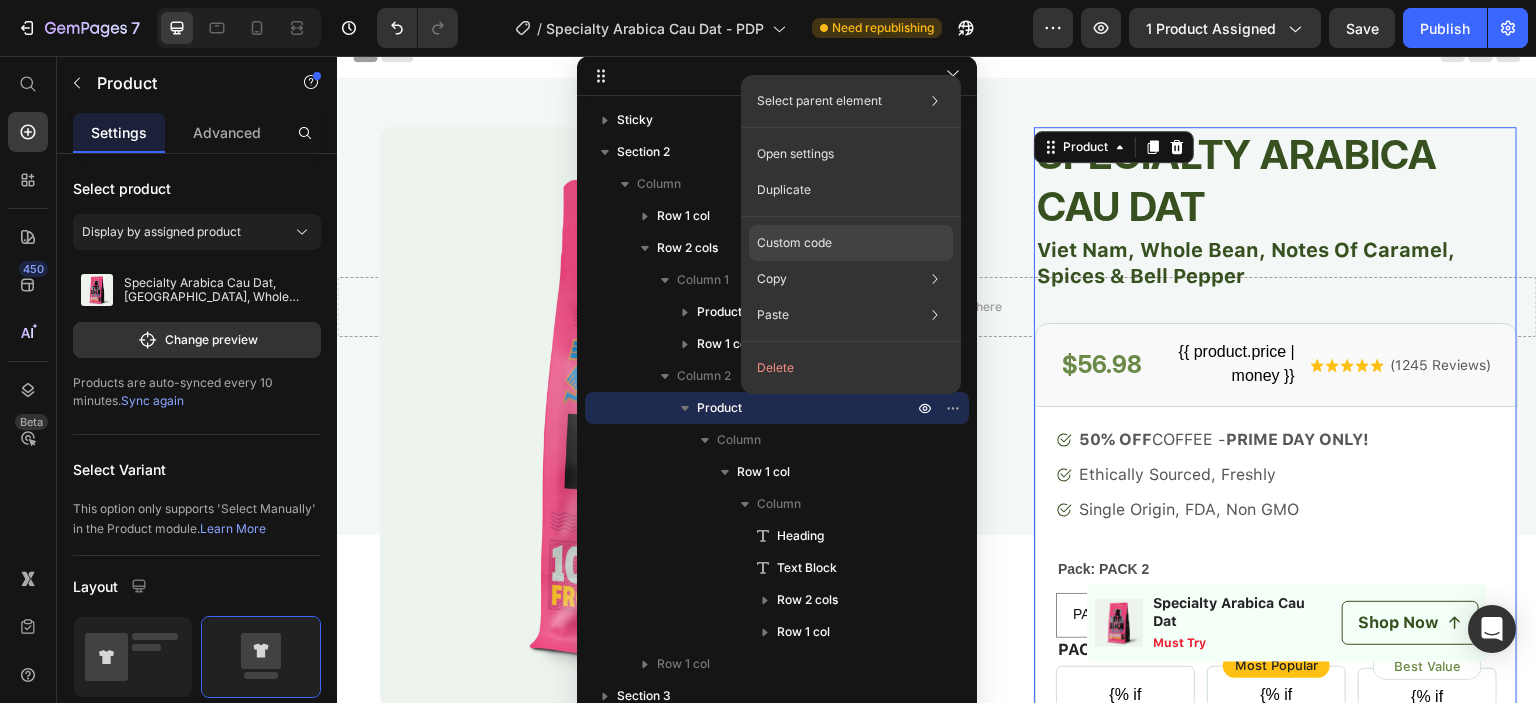 click on "Custom code" 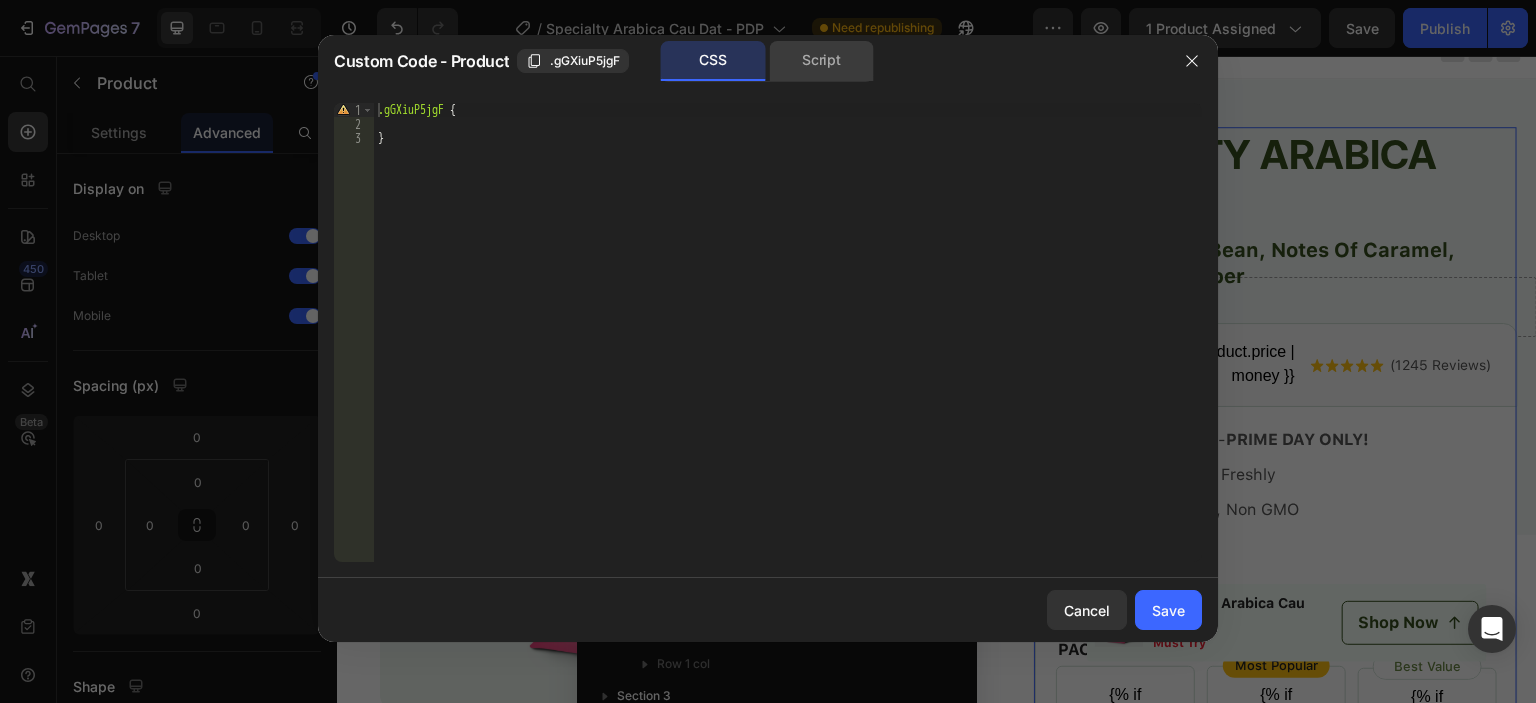 click on "Script" 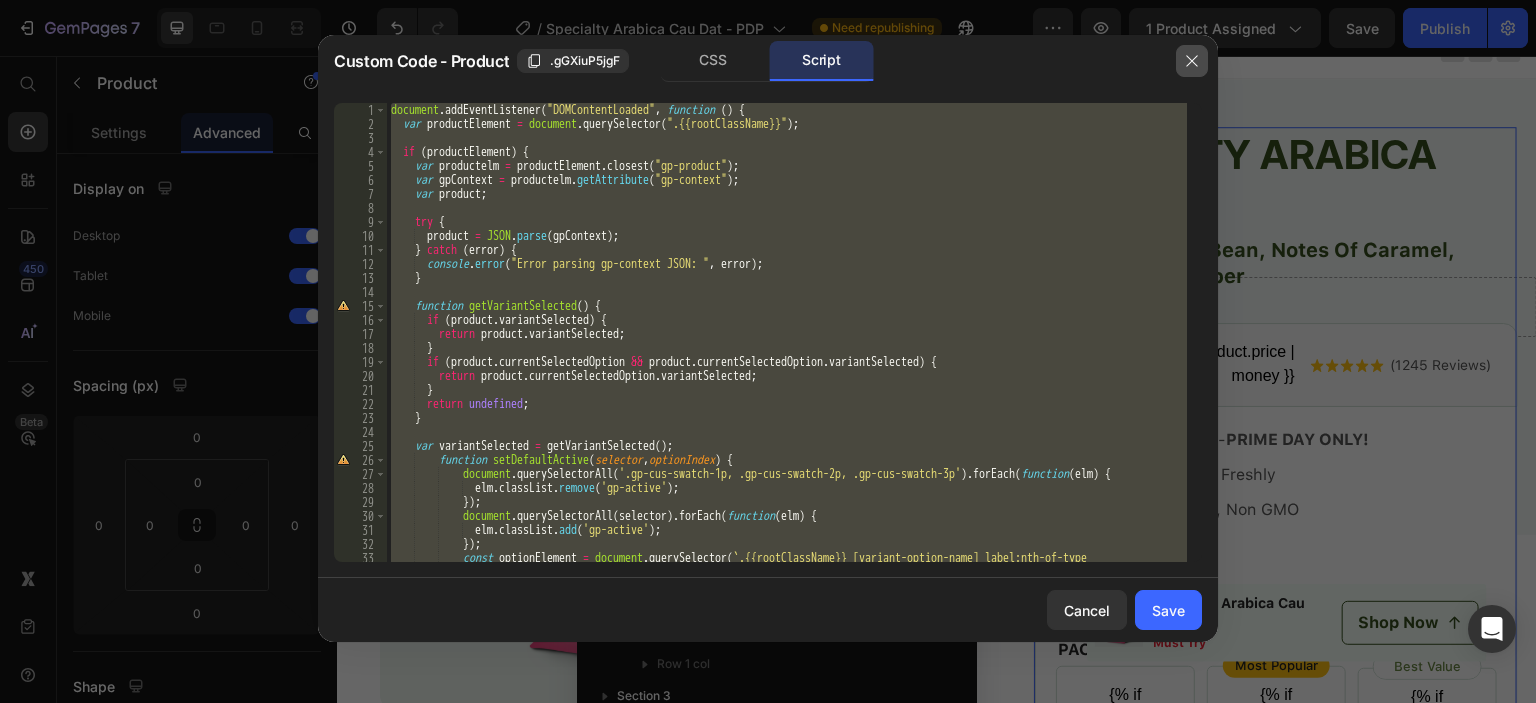 click at bounding box center (1192, 61) 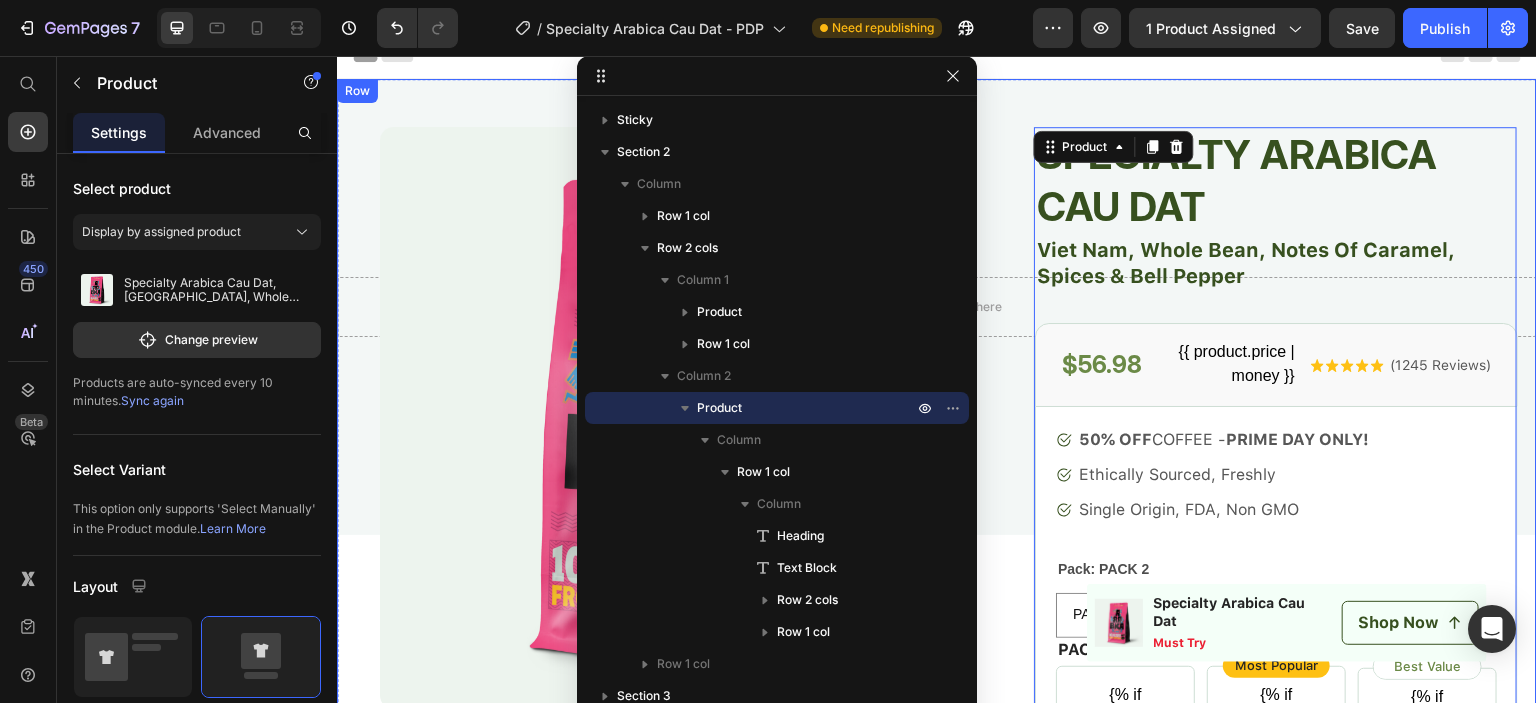 click on "Product Images Row Product LEARN MORE ABOUT EARLY EDITION Text Block Video Our ancestors taught us: “Protect the land, so our children can see its beauty.” We believe that being kind to each coffee bean we produce is a way of being kind to ourselves and to everyone around us.  Text Block
OUR PROCESS
Ask a question Accordion Row Specialty Arabica Cau Dat Heading Viet Nam, Whole bean, Notes of Caramel, Spices & Bell pepper Text Block $56.98 Product Price {{ product.price | money }} Product compare price Row
Icon
Icon
Icon
Icon
Icon Icon List (1245 Reviews) Text Block Row Row
50% OFF  COFFEE -  PRIME DAY ONLY!
Ethically Sourced, Freshly
Single Origin, FDA, Non GMO Item List Pack: PACK 2 PACK 1 PACK 1 PACK 1 PACK 2 PACK 2 PACK 2 PACK 3 PACK 3 PACK 3 Product Variants & Swatches PACK SIZE Text Block {% if product.variants.size > 1 %}
{% assign product_variants = product.variants %}
{% endif %} Product variant Image
{% endif %}" at bounding box center [937, 1614] 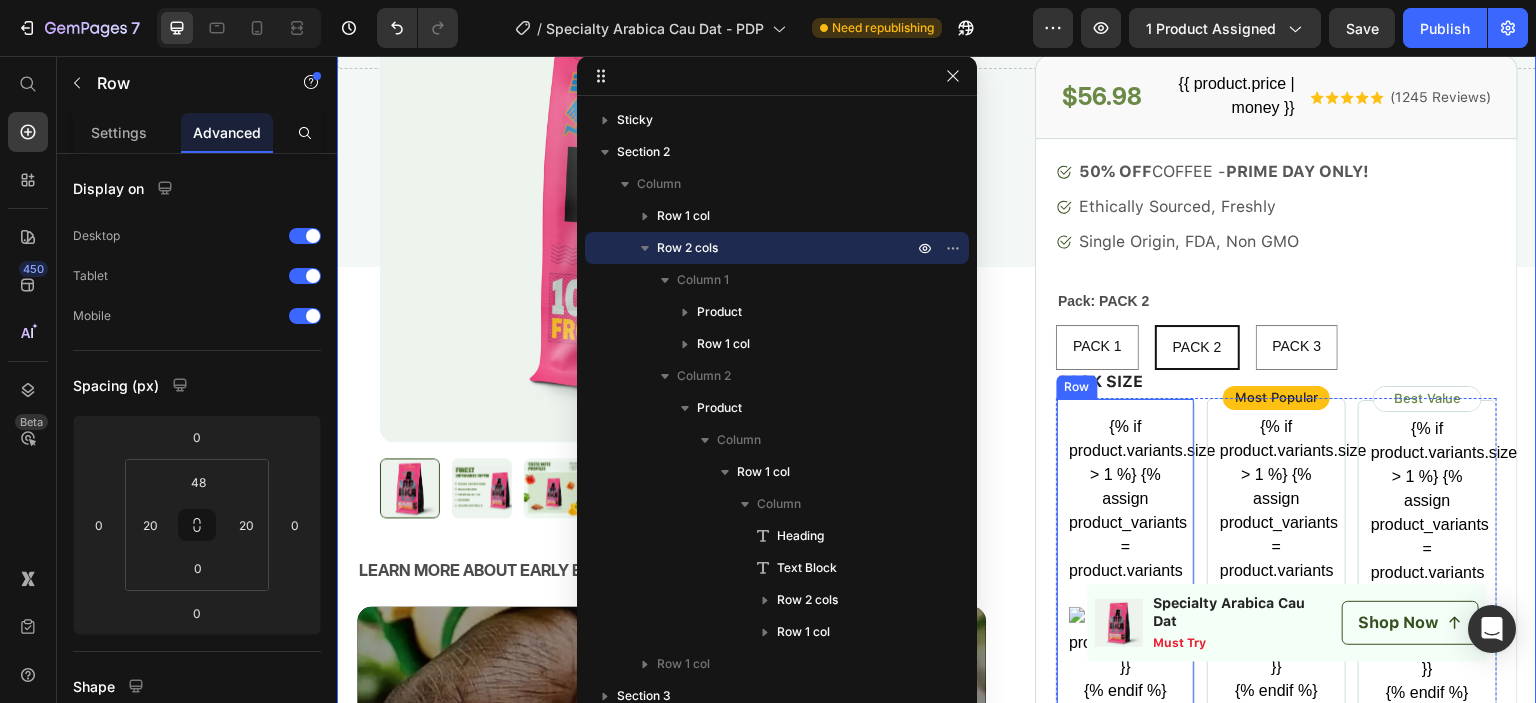scroll, scrollTop: 318, scrollLeft: 0, axis: vertical 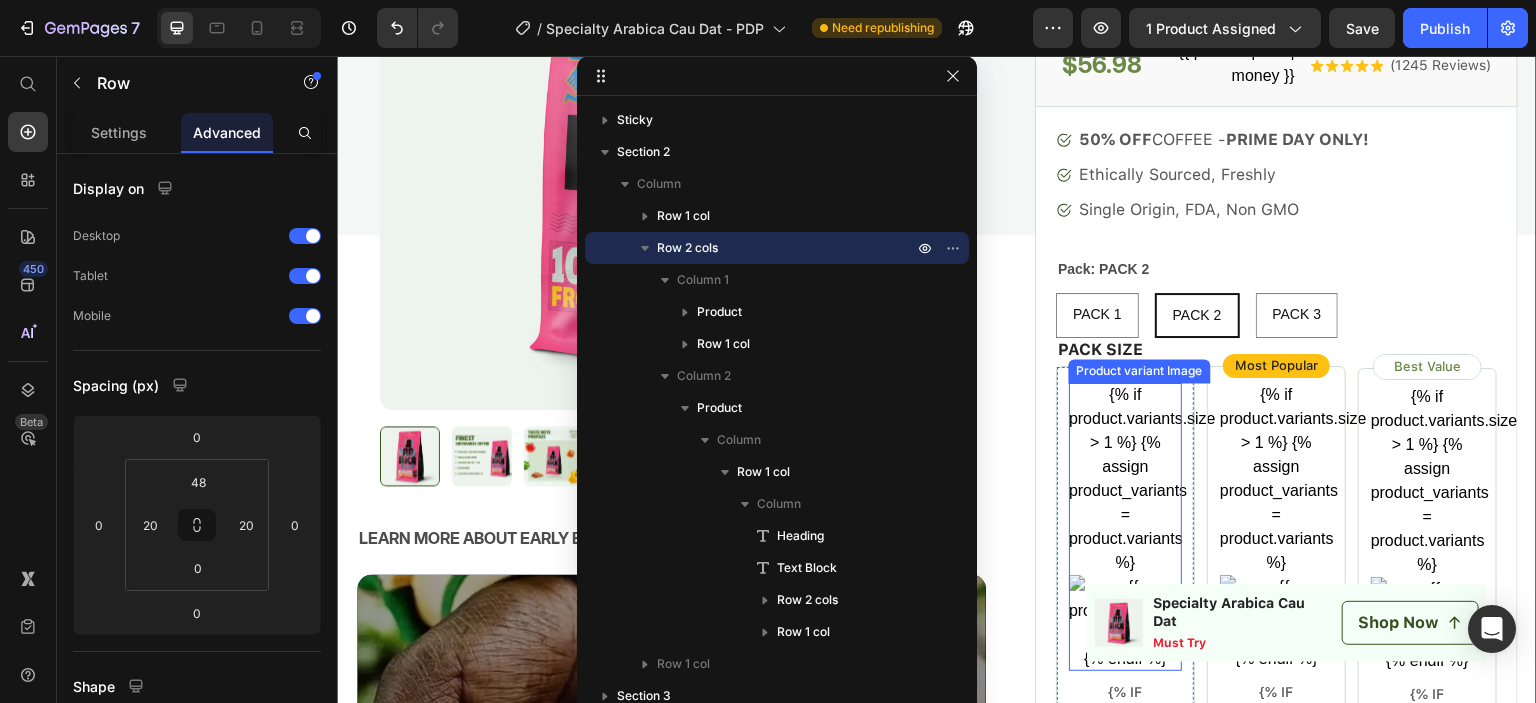 click on "{% if product.variants.size > 1 %}
{% assign product_variants = product.variants %}
{% endif %}" at bounding box center (1125, 527) 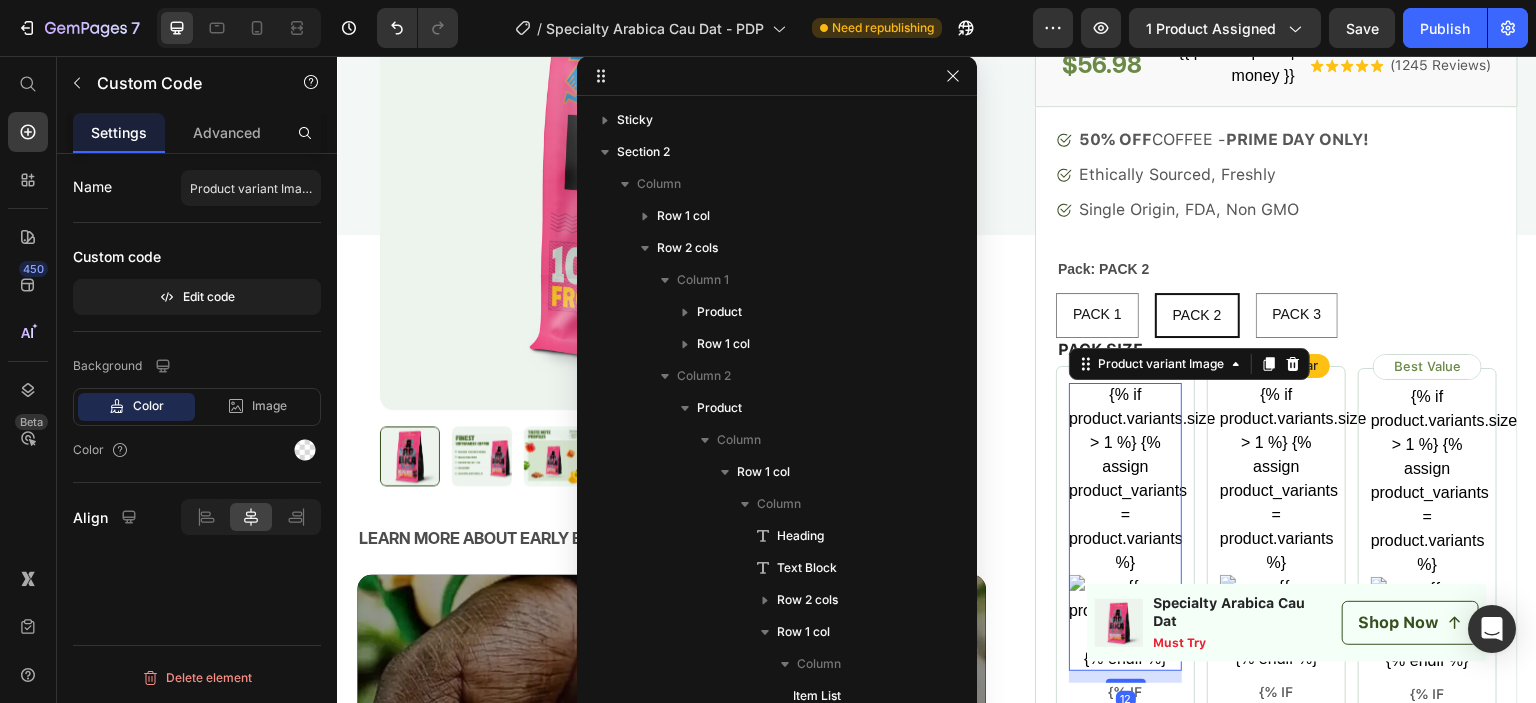 scroll, scrollTop: 568, scrollLeft: 0, axis: vertical 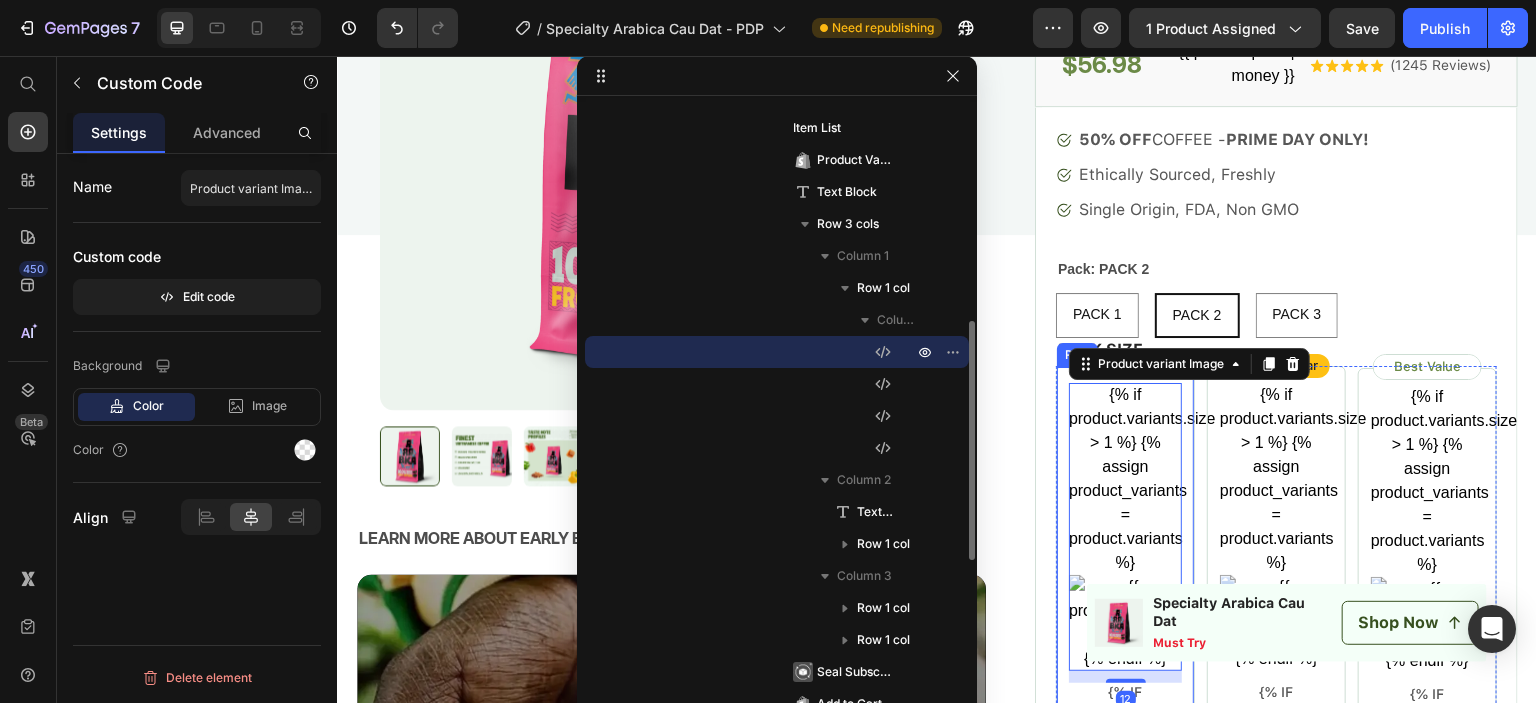 click on "{% if product.variants.size > 1 %}
{% assign product_variants = product.variants %}
{% endif %} Product variant Image   12 {% if product.variants.size > 1 %}
{% assign product_variants = product.variants %}
{{product_variants[0].title}}
{% endif %} Product variant title {% if product.variants.size > 1 %}
{% assign product_variants = product.variants %}
{% if product_variants[0].selling_plan_allocations.size > 0 %}
{{product_variants[0].price | money | remove_last: '.00' }}
{% assign allocation_index = 0 %}
{% for allocation in product_variants[0].selling_plan_allocations %}
{{ allocation.price | money }}
{{ [DOMAIN_NAME]_at_price | money }}
{% assign allocation_index = allocation_index | plus: 1 %}
{% endfor %}
{% endif %}
{% endif %} Product variant price
{% assign allocation_index = allocation_index | plus: 1 %}
{% endfor %}
Row" at bounding box center [1125, 1336] 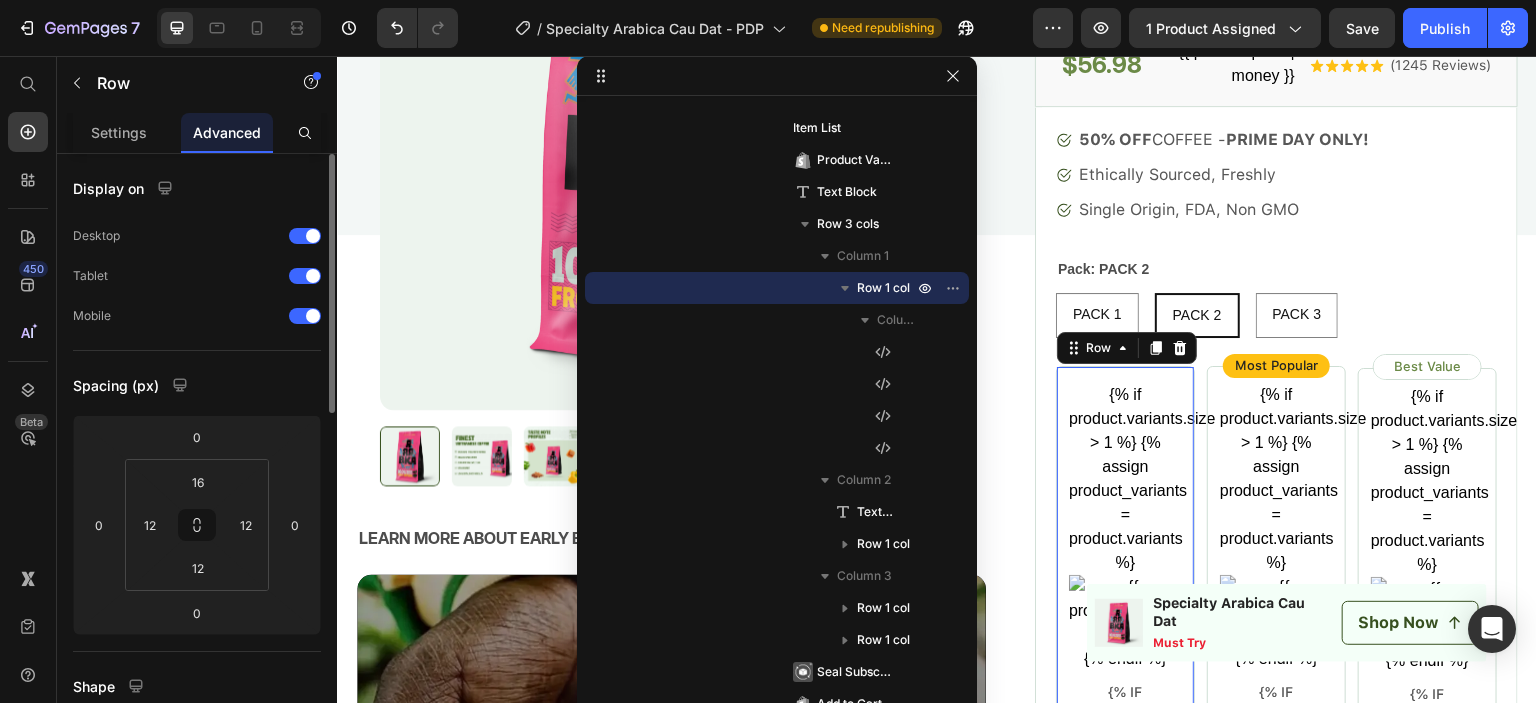 scroll, scrollTop: 400, scrollLeft: 0, axis: vertical 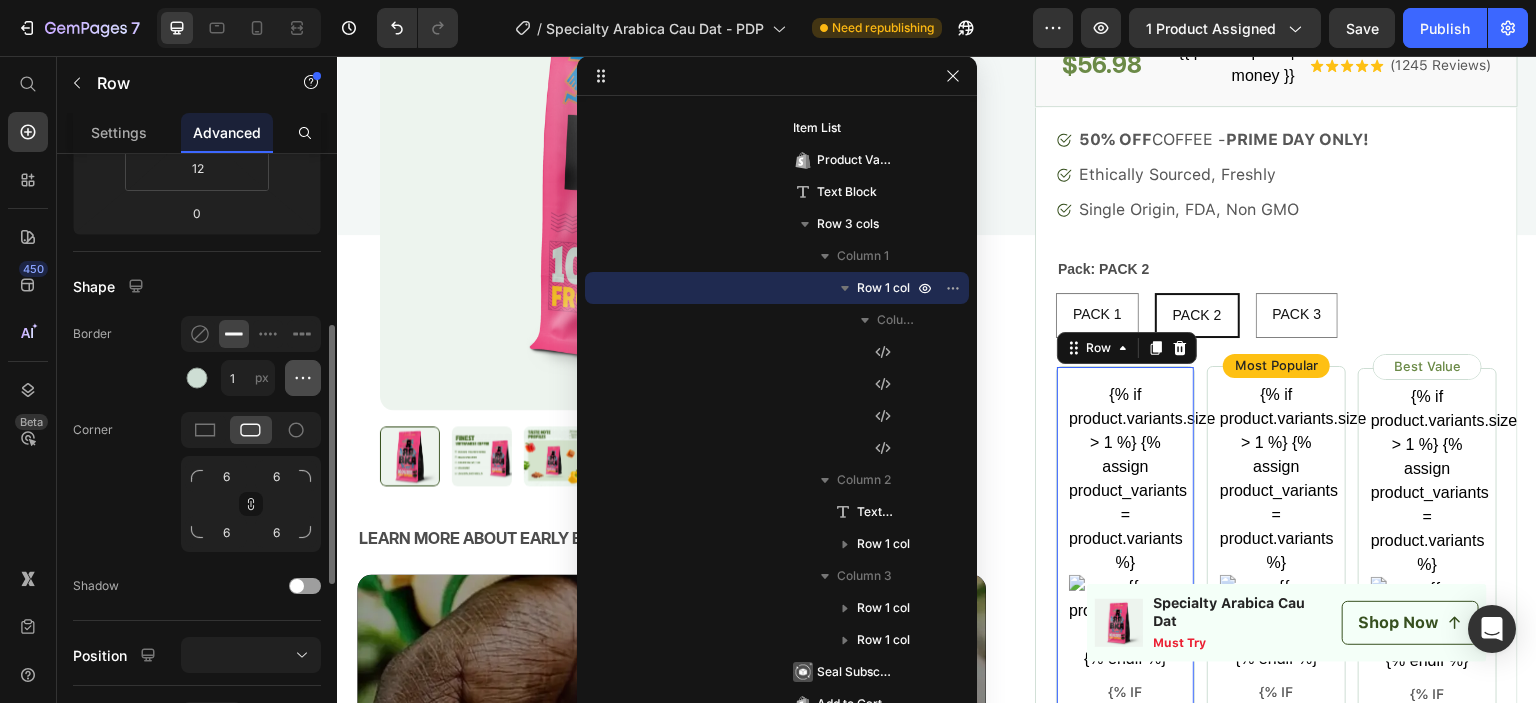 click 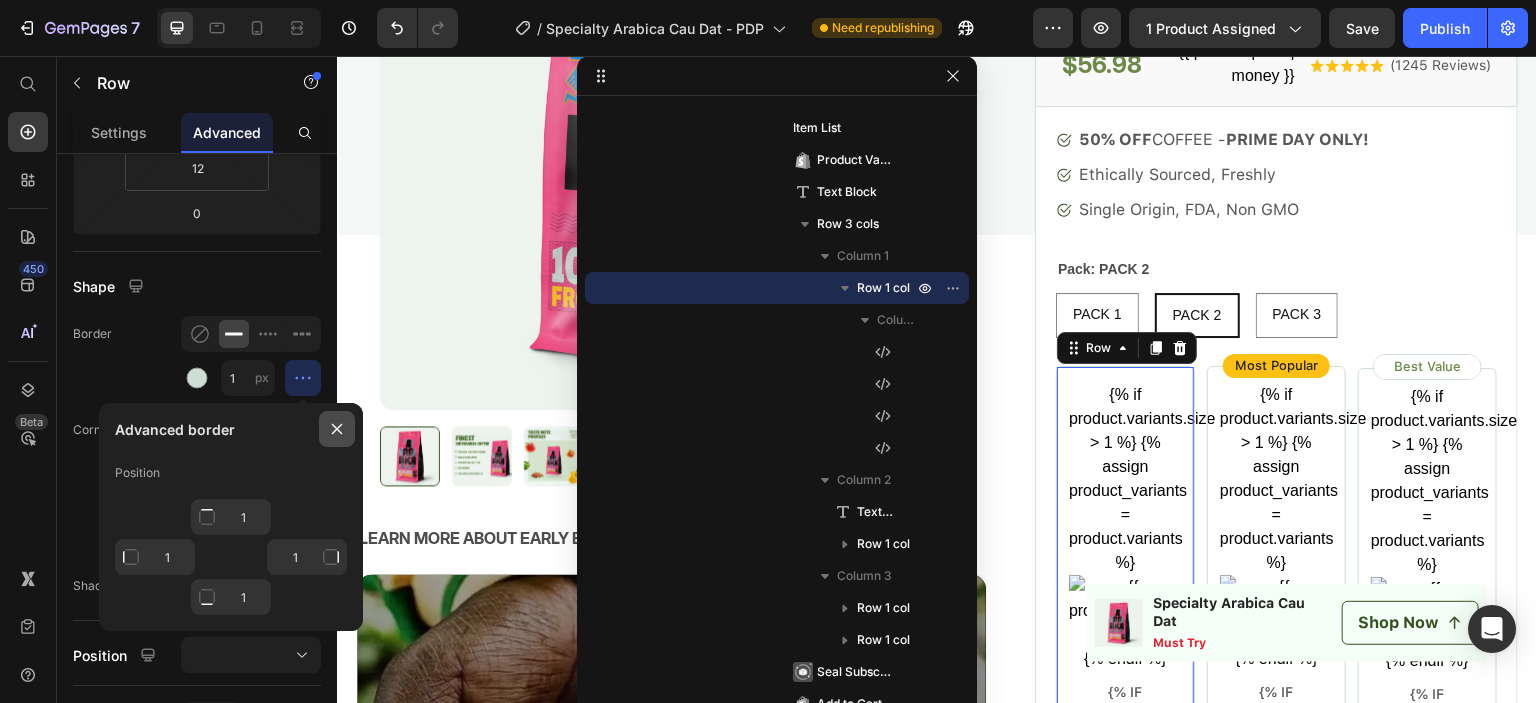 click 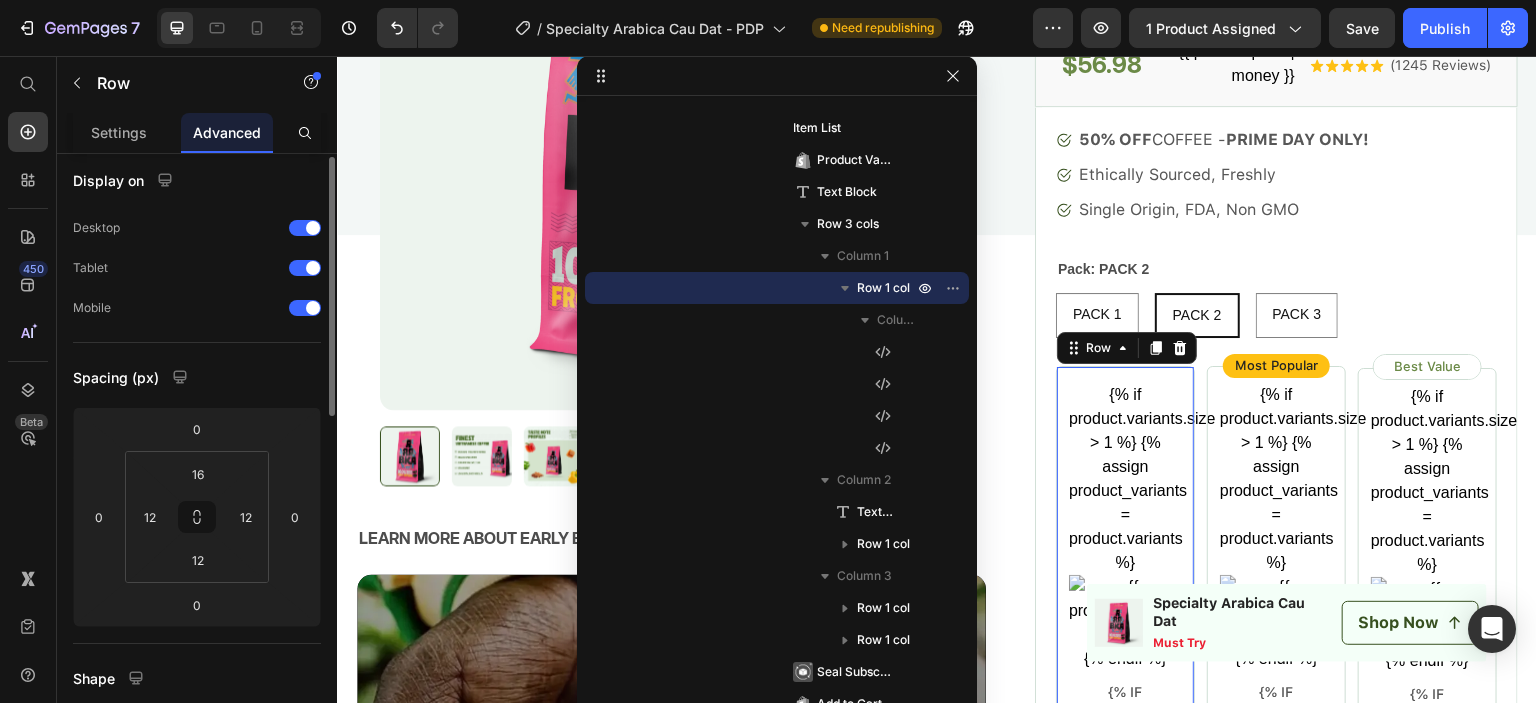 scroll, scrollTop: 0, scrollLeft: 0, axis: both 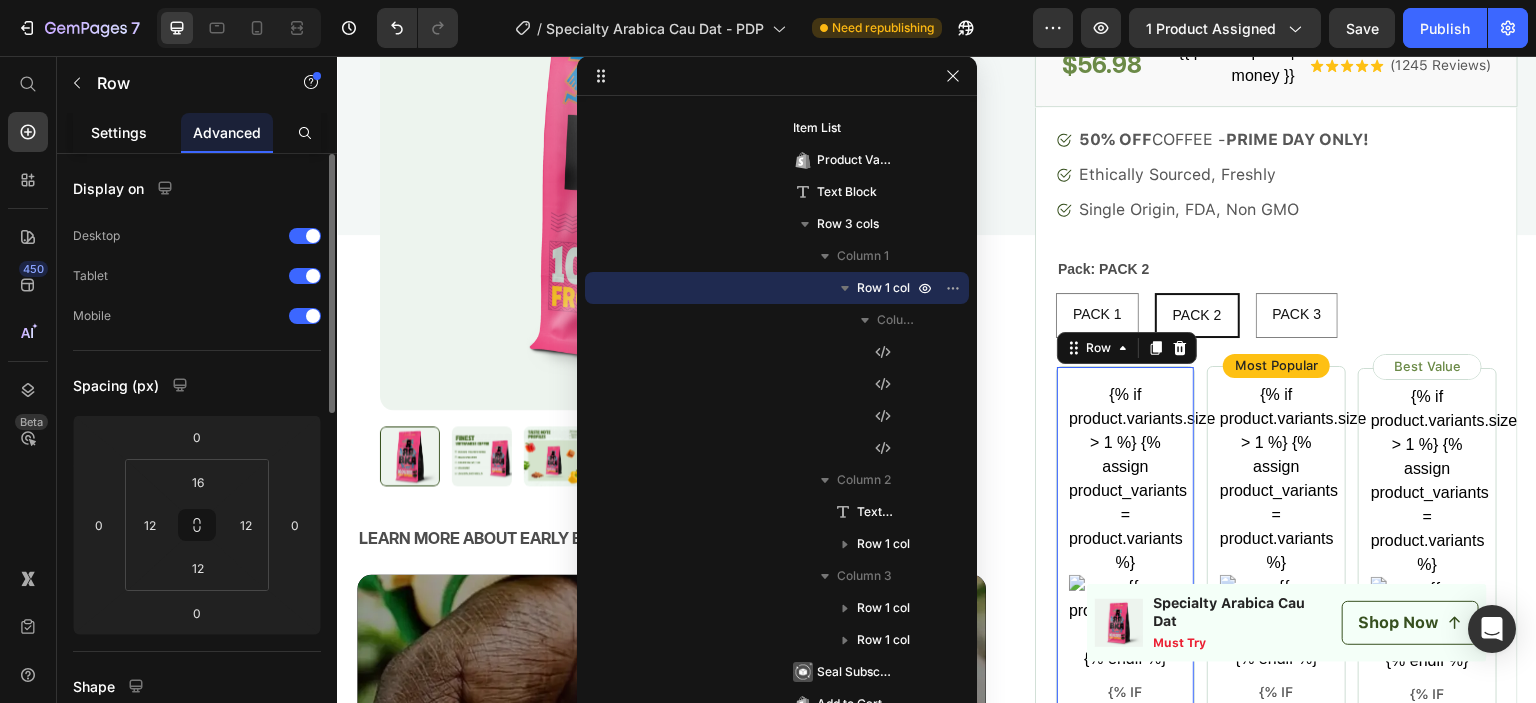 click on "Settings" 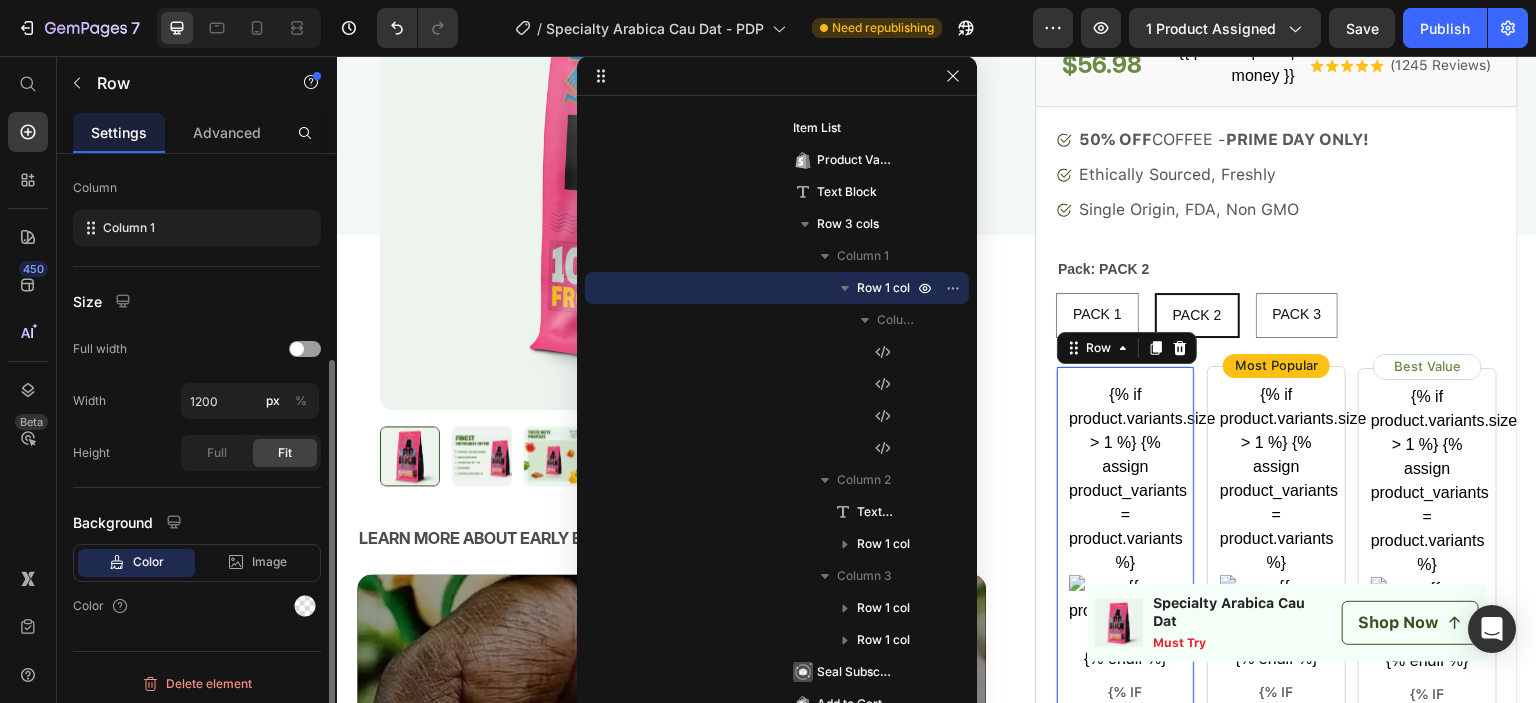 scroll, scrollTop: 304, scrollLeft: 0, axis: vertical 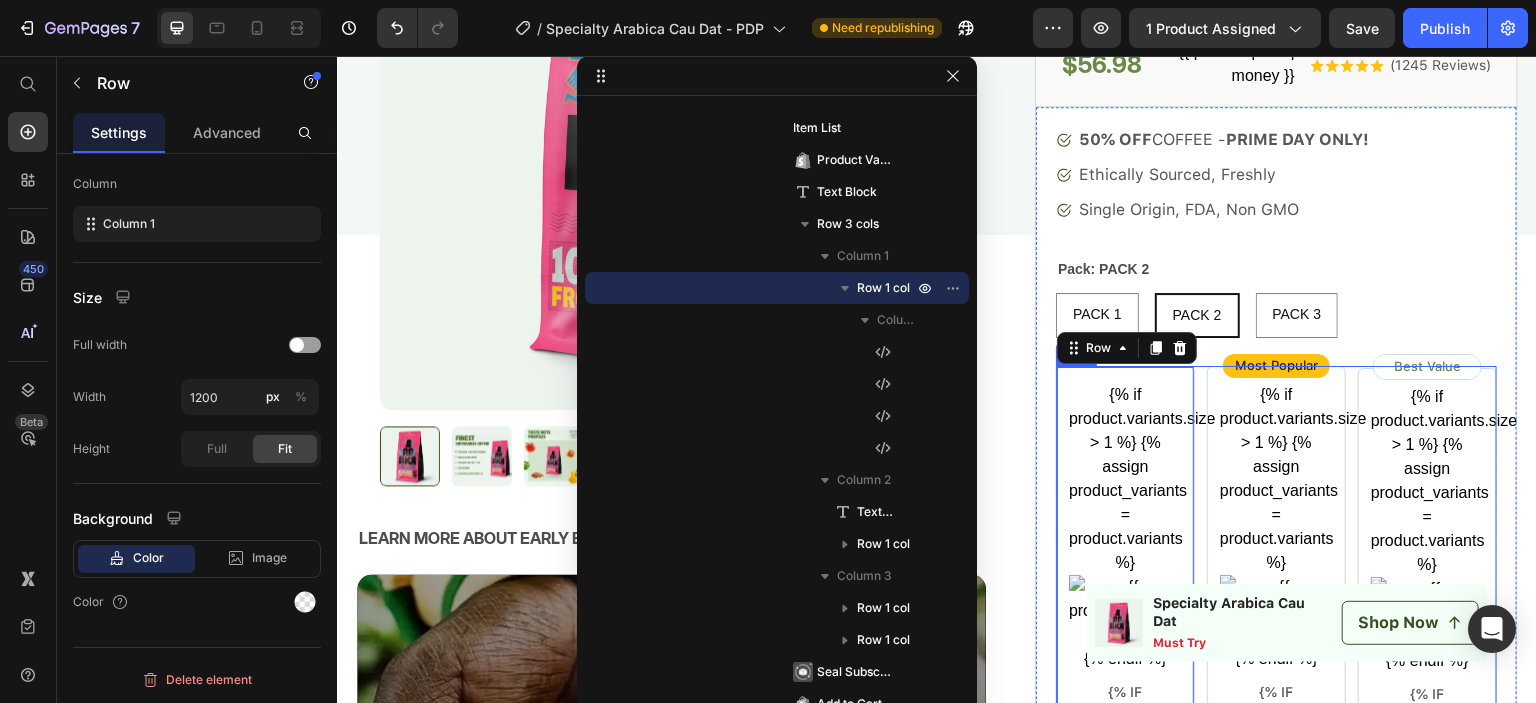 click on "{% if product.variants.size > 1 %}
{% assign product_variants = product.variants %}
{% endif %} Product variant Image {% if product.variants.size > 1 %}
{% assign product_variants = product.variants %}
{{product_variants[0].title}}
{% endif %} Product variant title {% if product.variants.size > 1 %}
{% assign product_variants = product.variants %}
{% if product_variants[0].selling_plan_allocations.size > 0 %}
{{product_variants[0].price | money | remove_last: '.00' }}
{% assign allocation_index = 0 %}
{% for allocation in product_variants[0].selling_plan_allocations %}
{{ allocation.price | money }}
{{ [DOMAIN_NAME]_at_price | money }}
{% assign allocation_index = allocation_index | plus: 1 %}
{% endfor %}
{% endif %}
{% endif %} Product variant price
{% assign allocation_index = allocation_index | plus: 1 %}
{% endfor %}
Product variant discount" at bounding box center [1276, 1336] 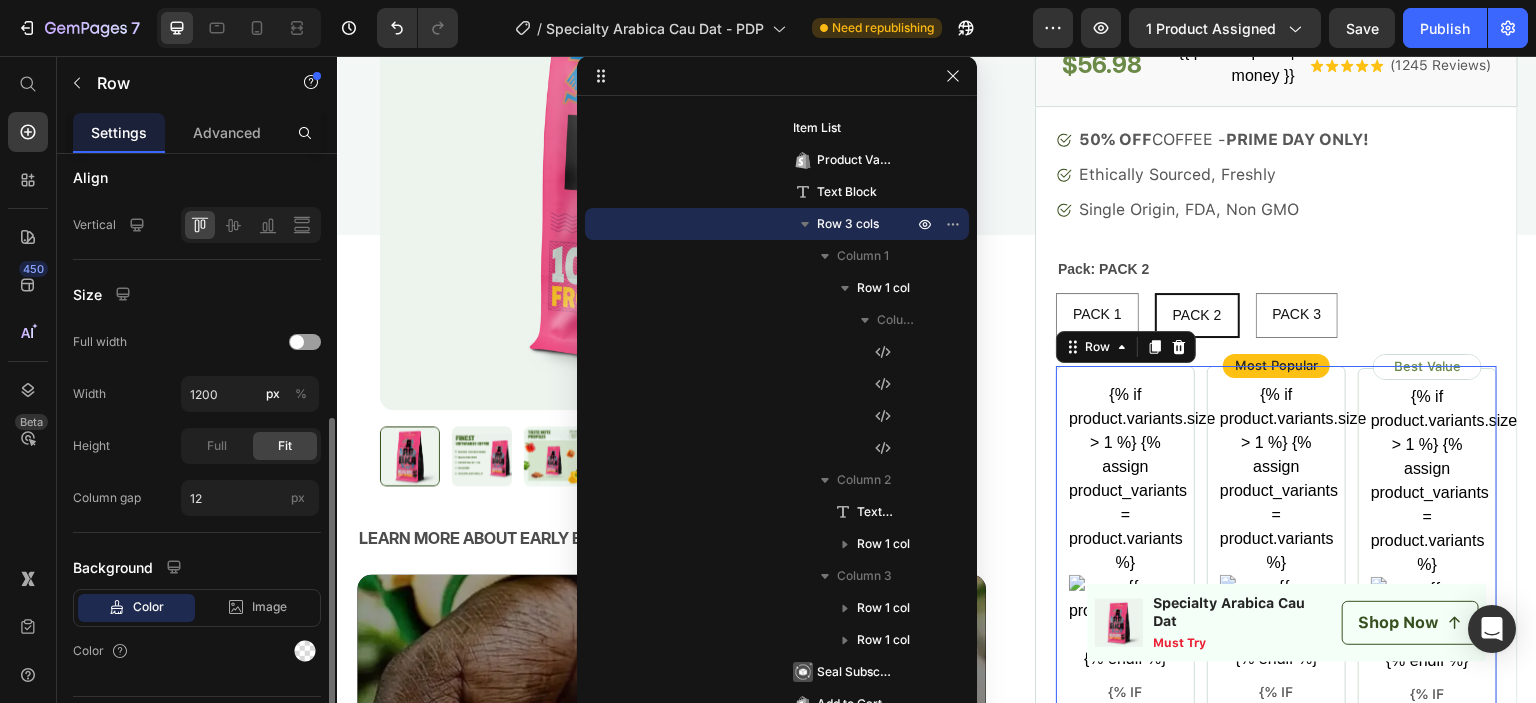 scroll, scrollTop: 552, scrollLeft: 0, axis: vertical 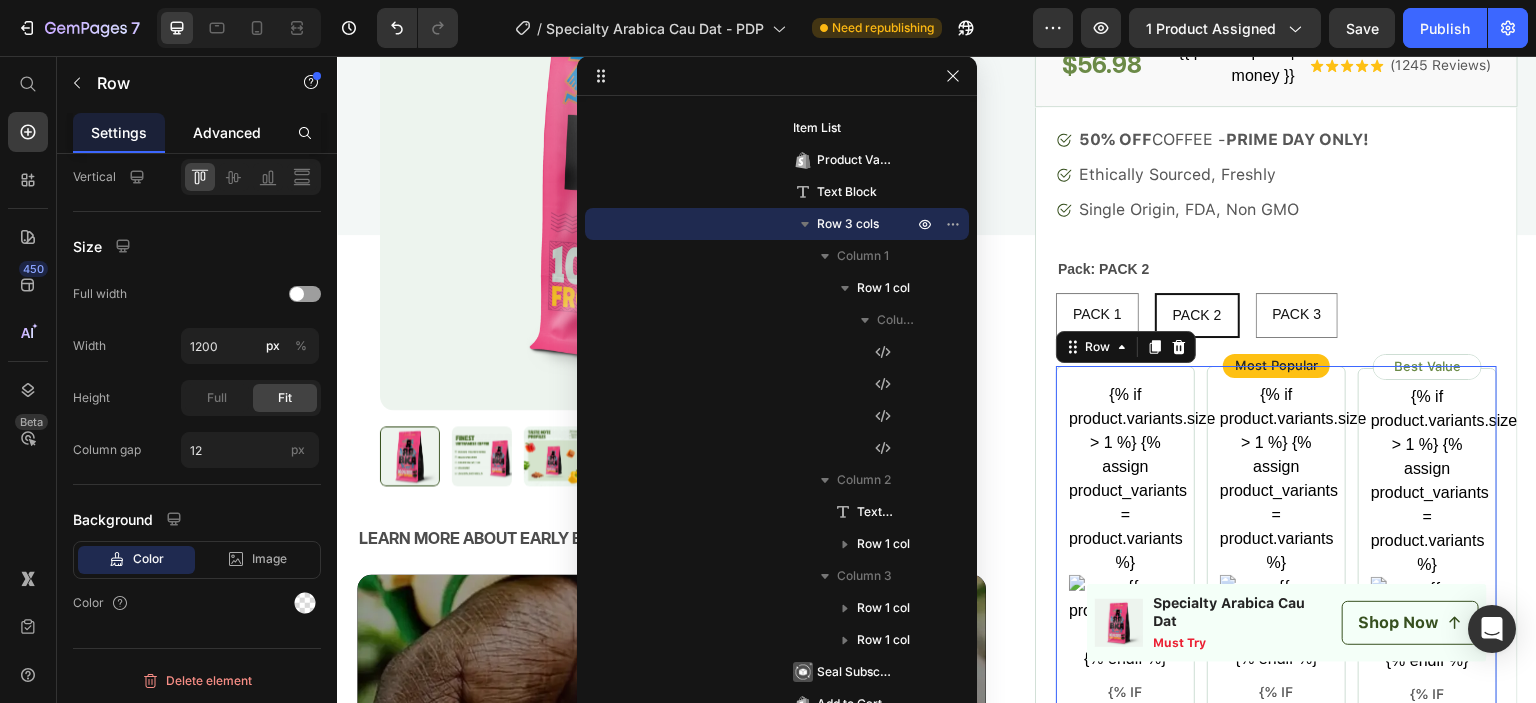 click on "Advanced" at bounding box center [227, 132] 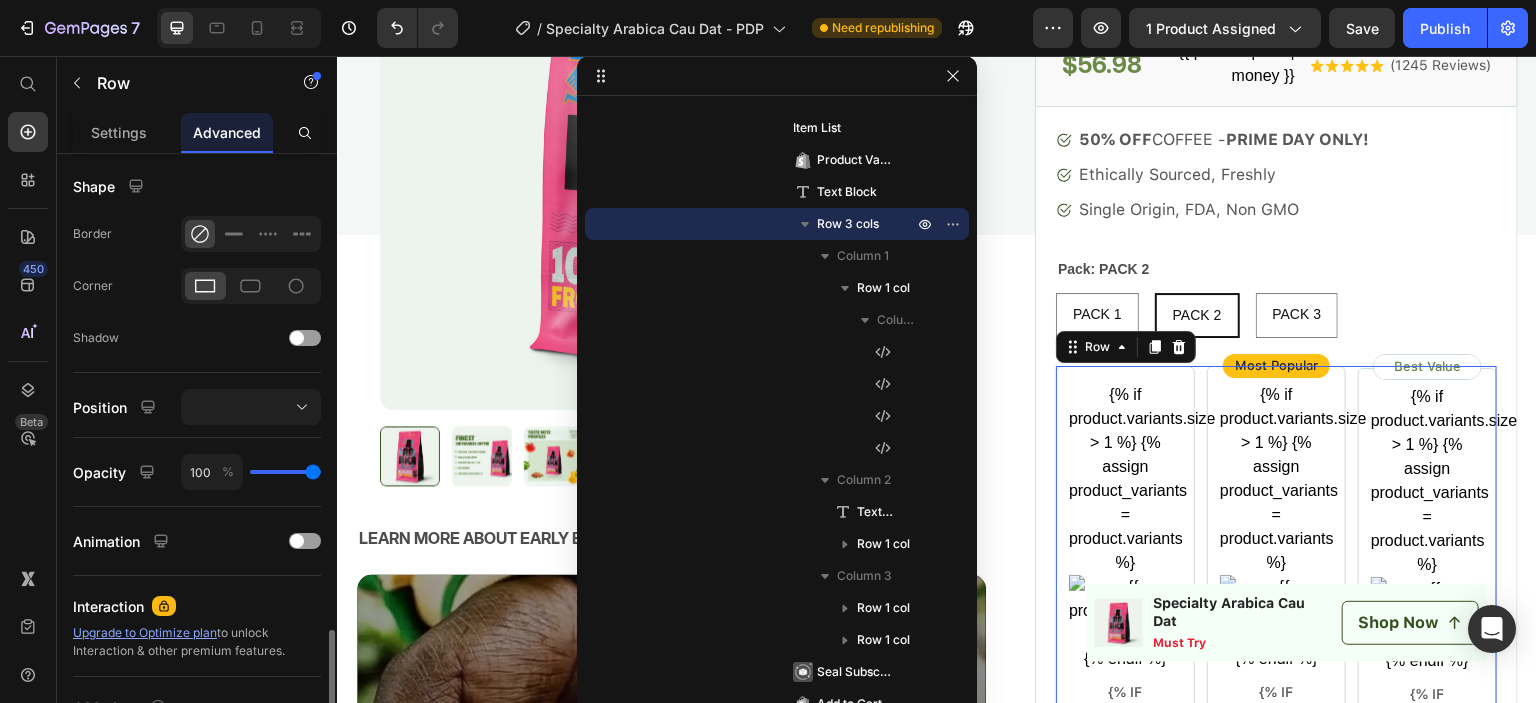 scroll, scrollTop: 660, scrollLeft: 0, axis: vertical 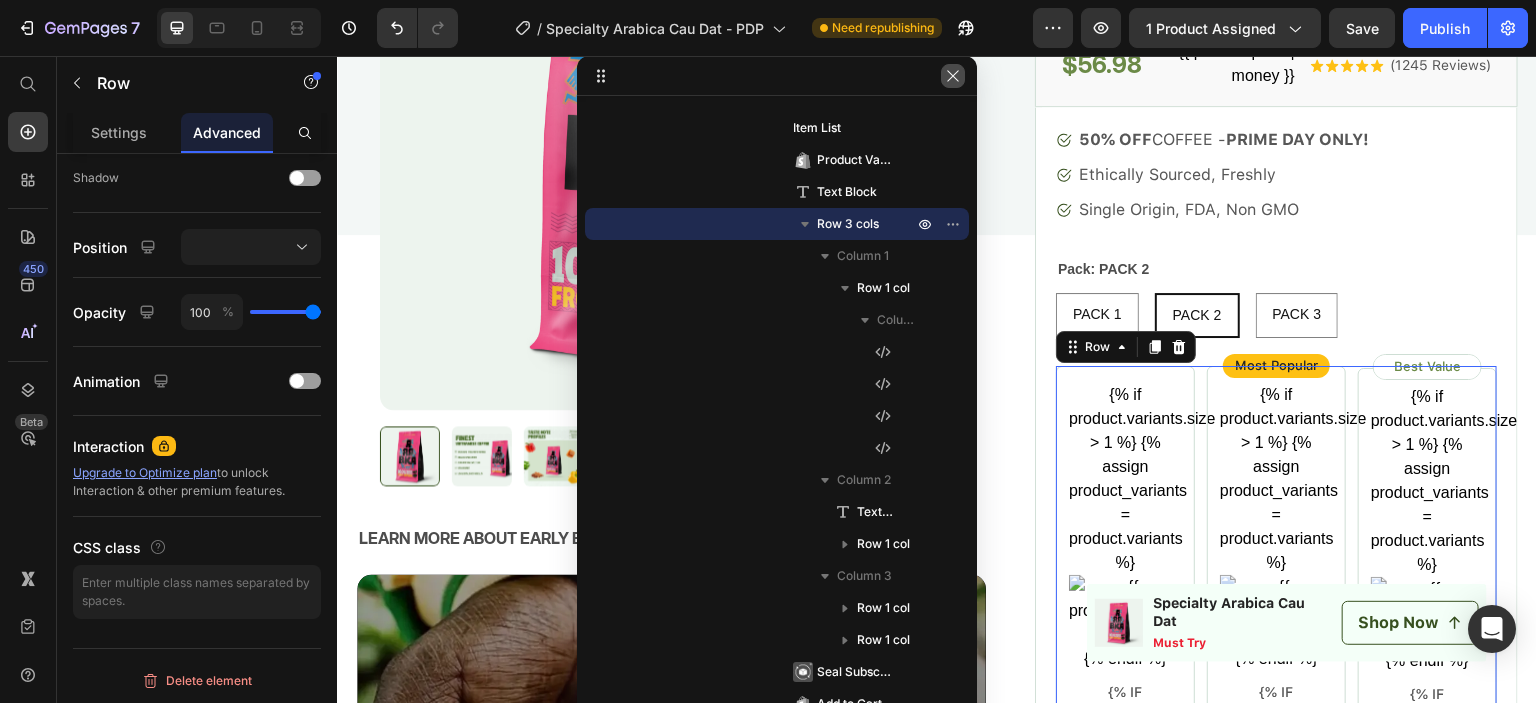 click 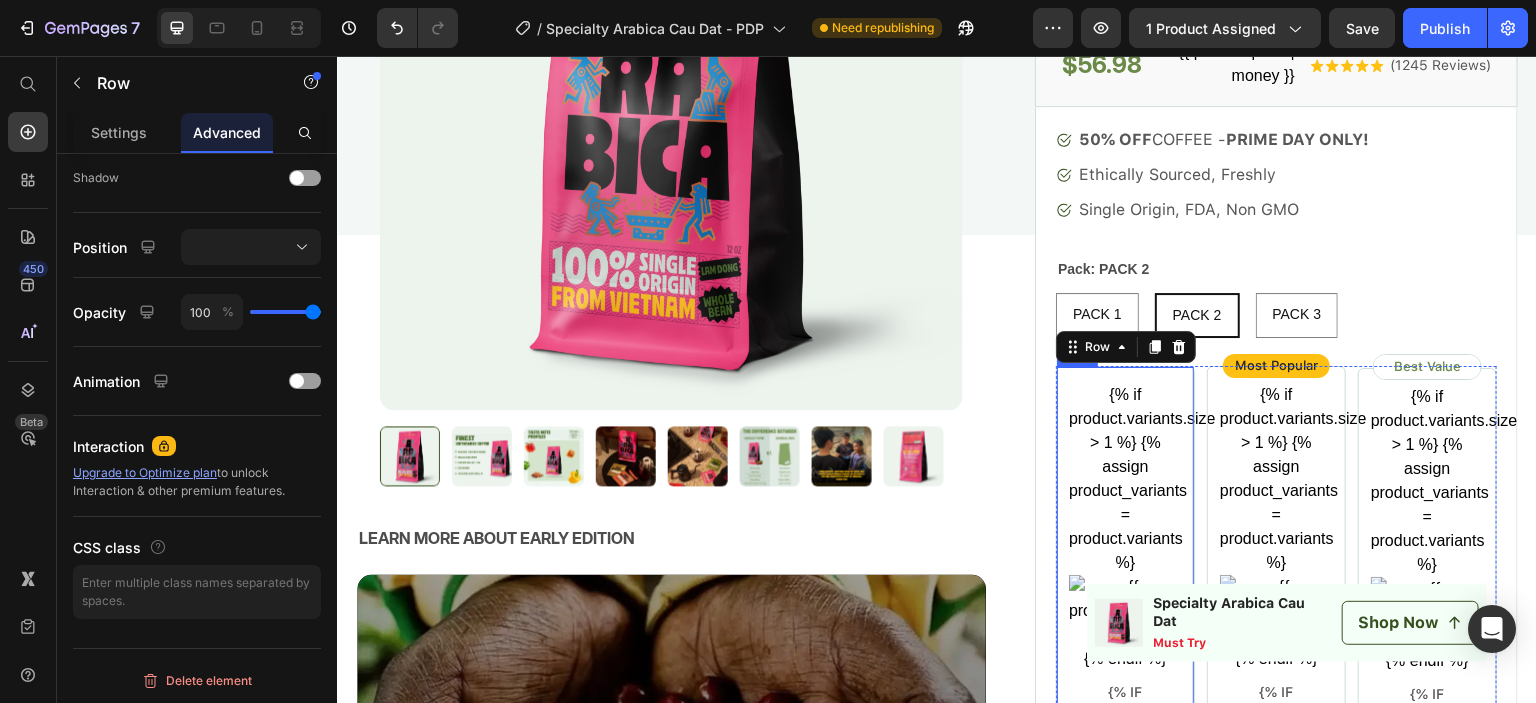 click on "{% if product.variants.size > 1 %}
{% assign product_variants = product.variants %}
{% endif %} Product variant Image {% if product.variants.size > 1 %}
{% assign product_variants = product.variants %}
{{product_variants[0].title}}
{% endif %} Product variant title {% if product.variants.size > 1 %}
{% assign product_variants = product.variants %}
{% if product_variants[0].selling_plan_allocations.size > 0 %}
{{product_variants[0].price | money | remove_last: '.00' }}
{% assign allocation_index = 0 %}
{% for allocation in product_variants[0].selling_plan_allocations %}
{{ allocation.price | money }}
{{ [DOMAIN_NAME]_at_price | money }}
{% assign allocation_index = allocation_index | plus: 1 %}
{% endfor %}
{% endif %}
{% endif %} Product variant price
{% assign allocation_index = allocation_index | plus: 1 %}
{% endfor %}
Product variant discount" at bounding box center (1125, 1336) 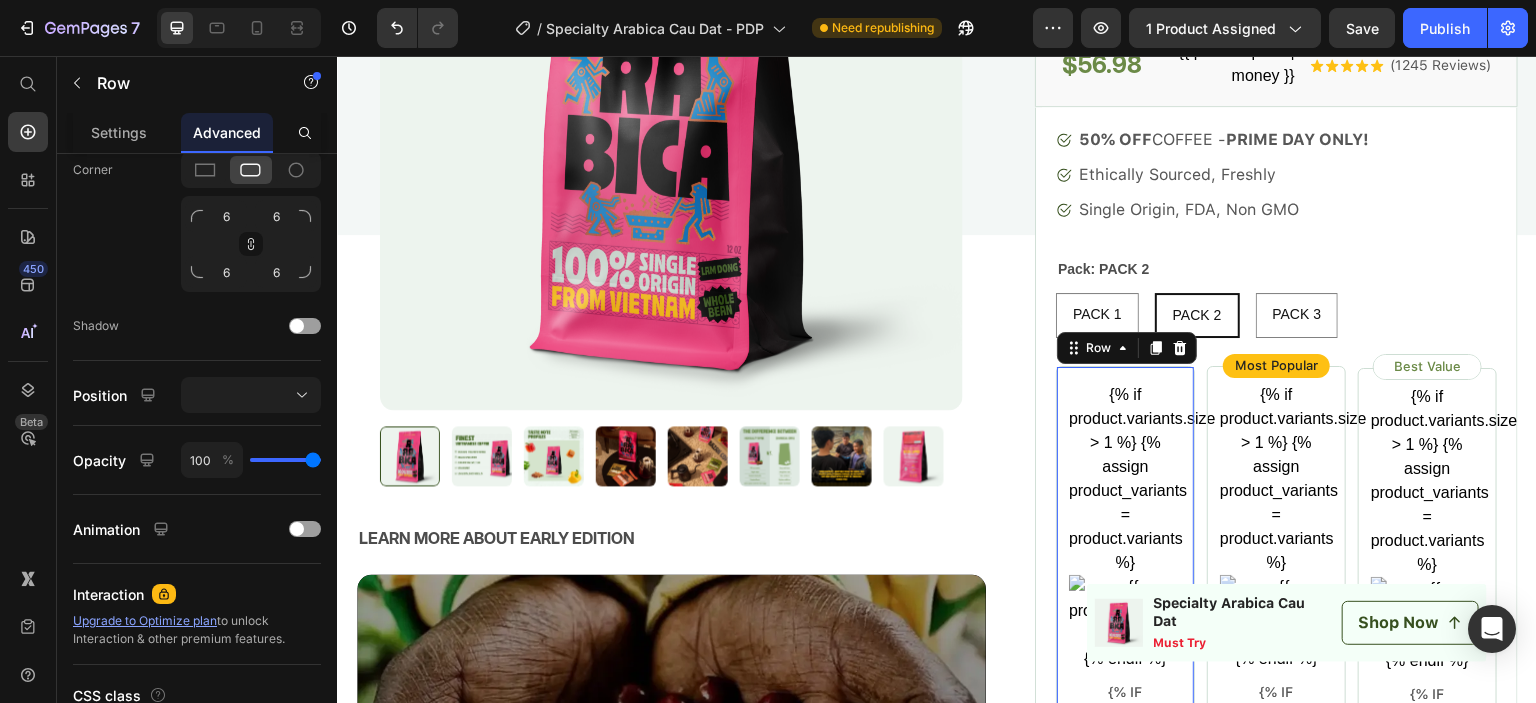 scroll, scrollTop: 660, scrollLeft: 0, axis: vertical 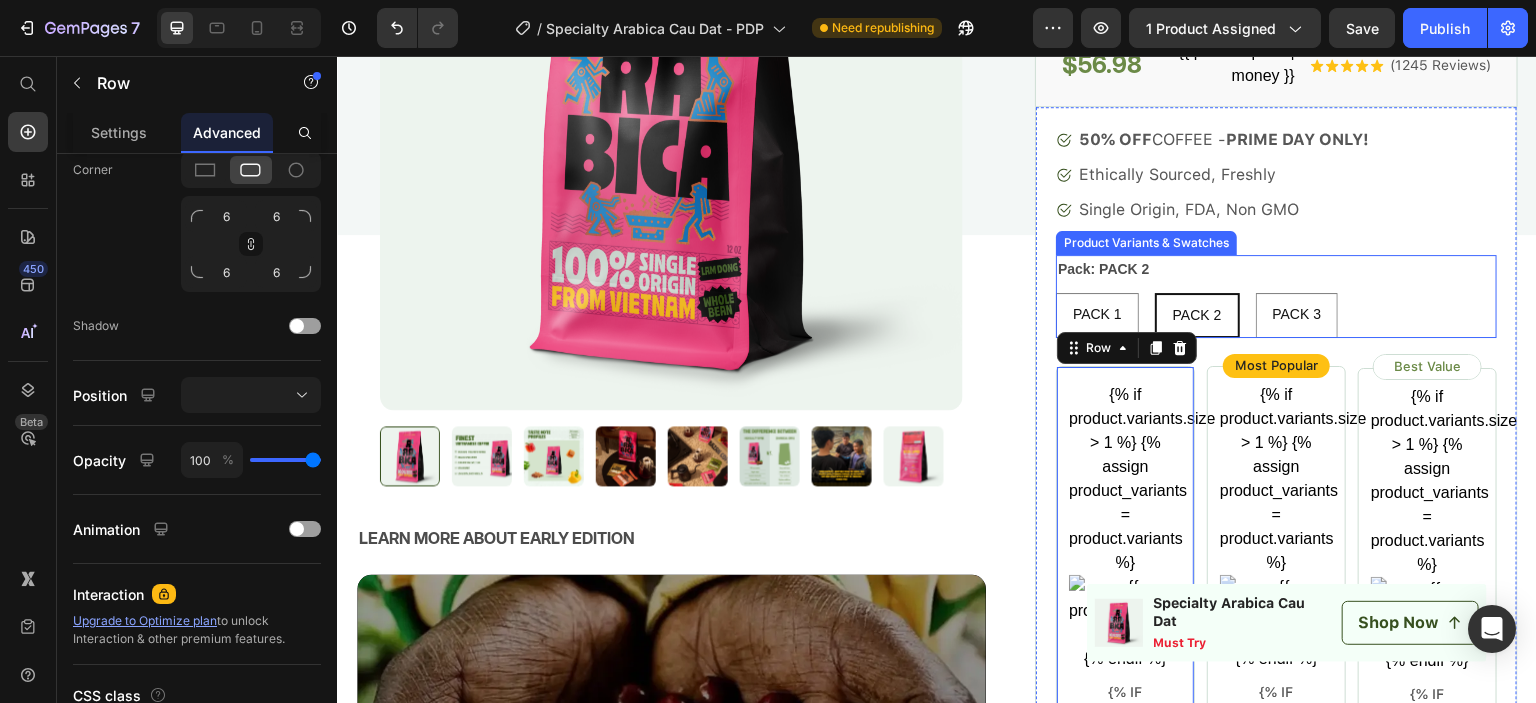 click on "PACK 2" at bounding box center (1197, 315) 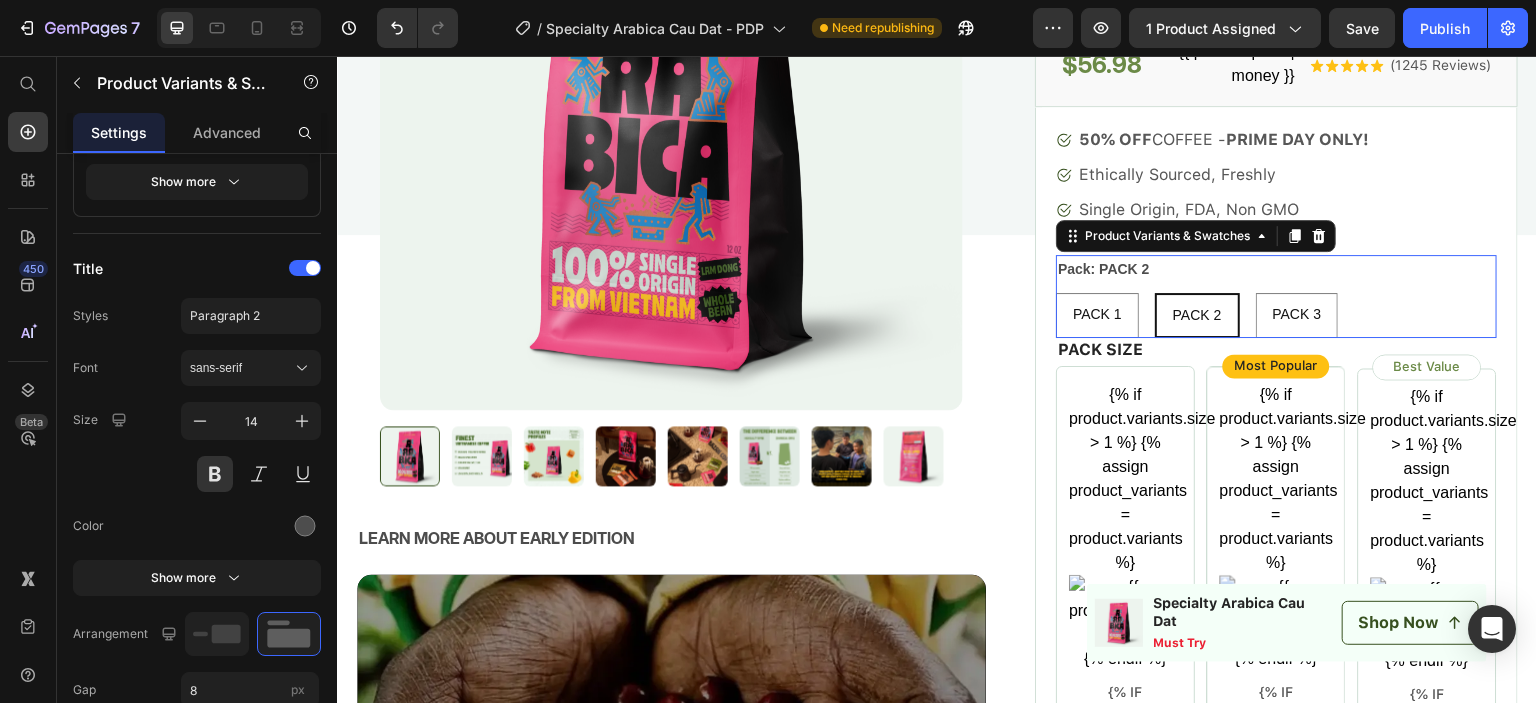 scroll, scrollTop: 0, scrollLeft: 0, axis: both 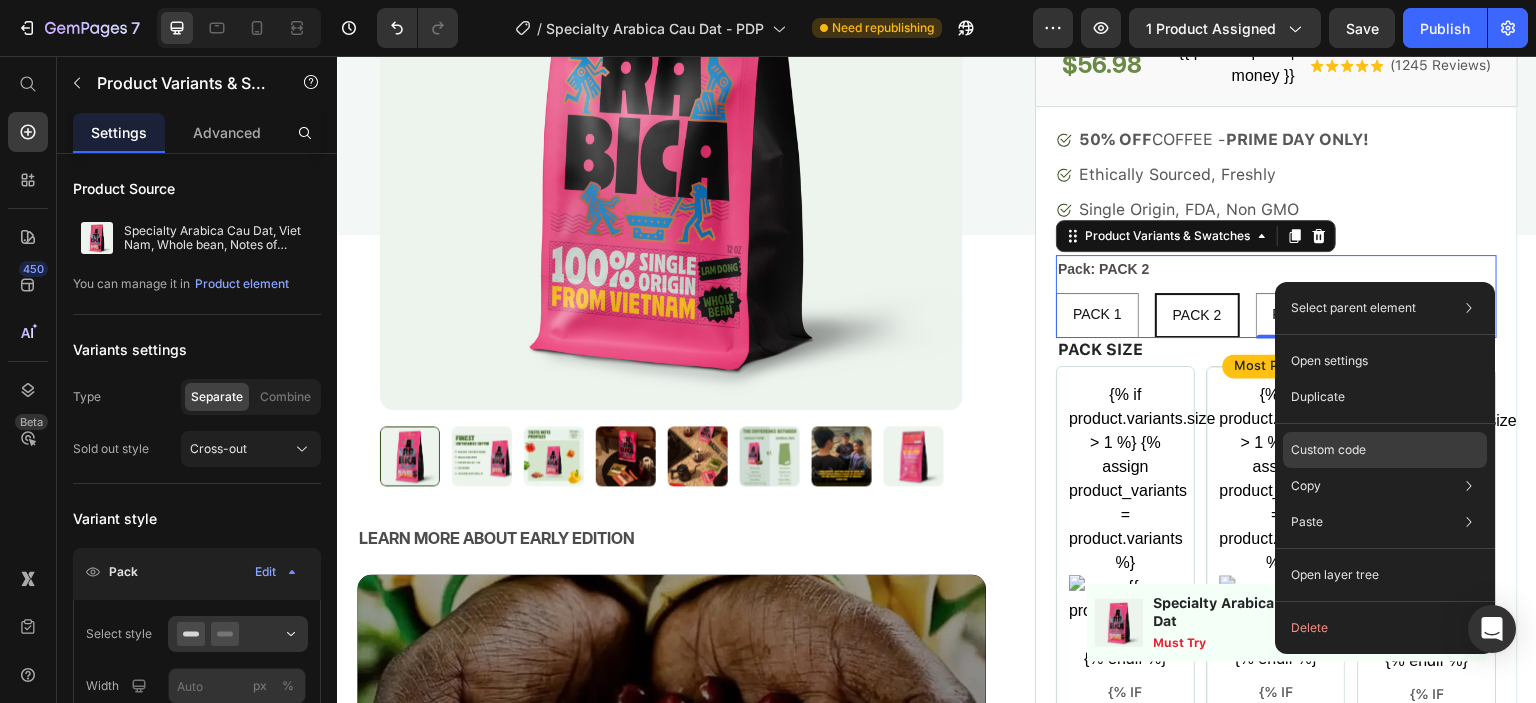 click on "Custom code" at bounding box center (1328, 450) 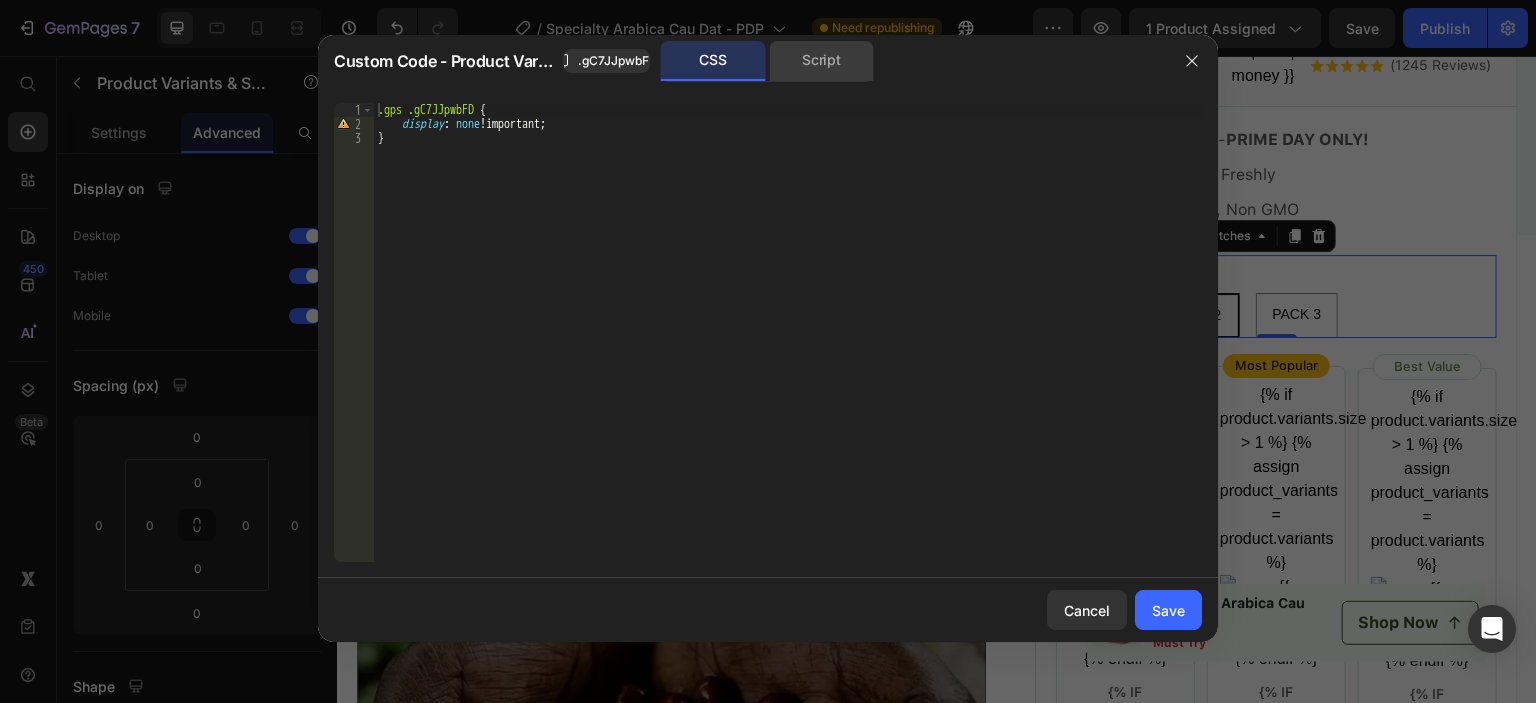 click on "Script" 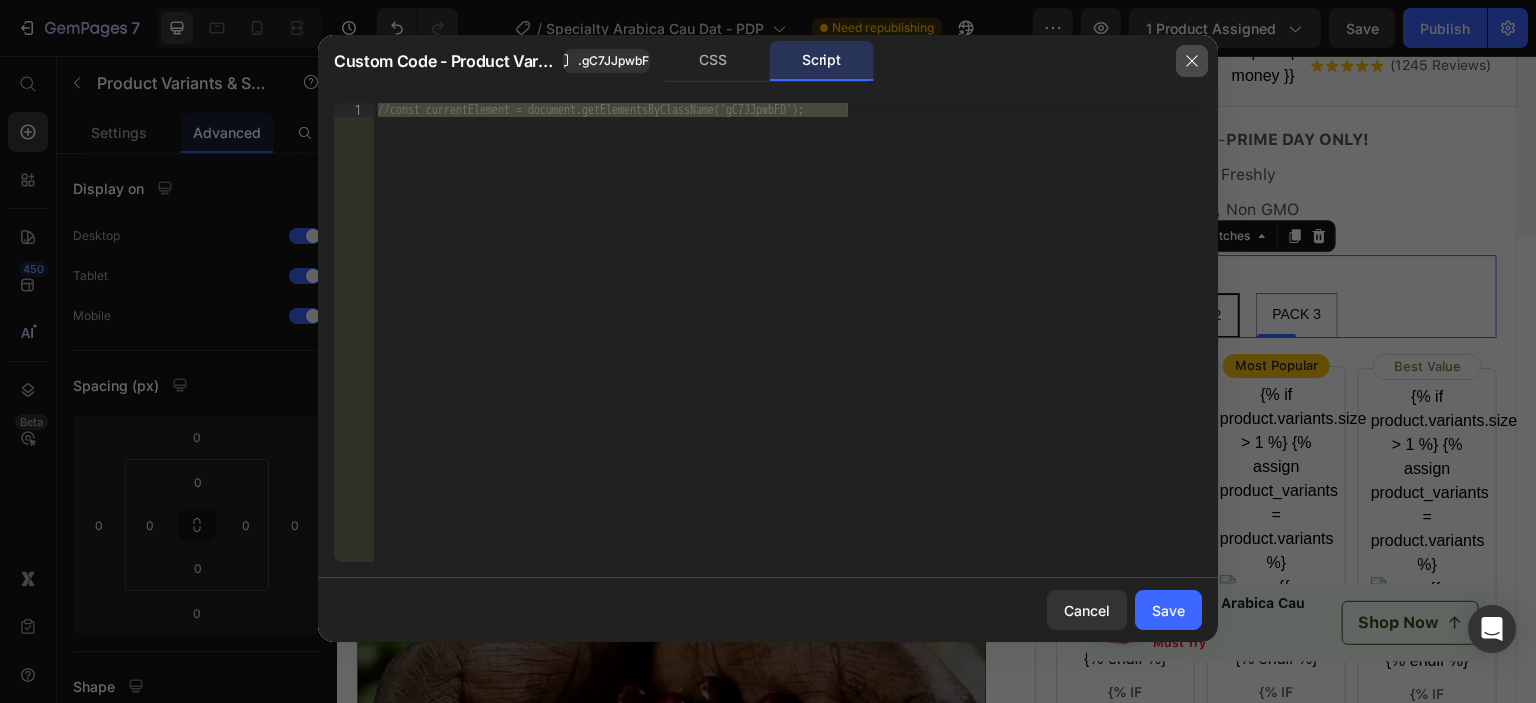 drag, startPoint x: 1180, startPoint y: 63, endPoint x: 774, endPoint y: 329, distance: 485.3782 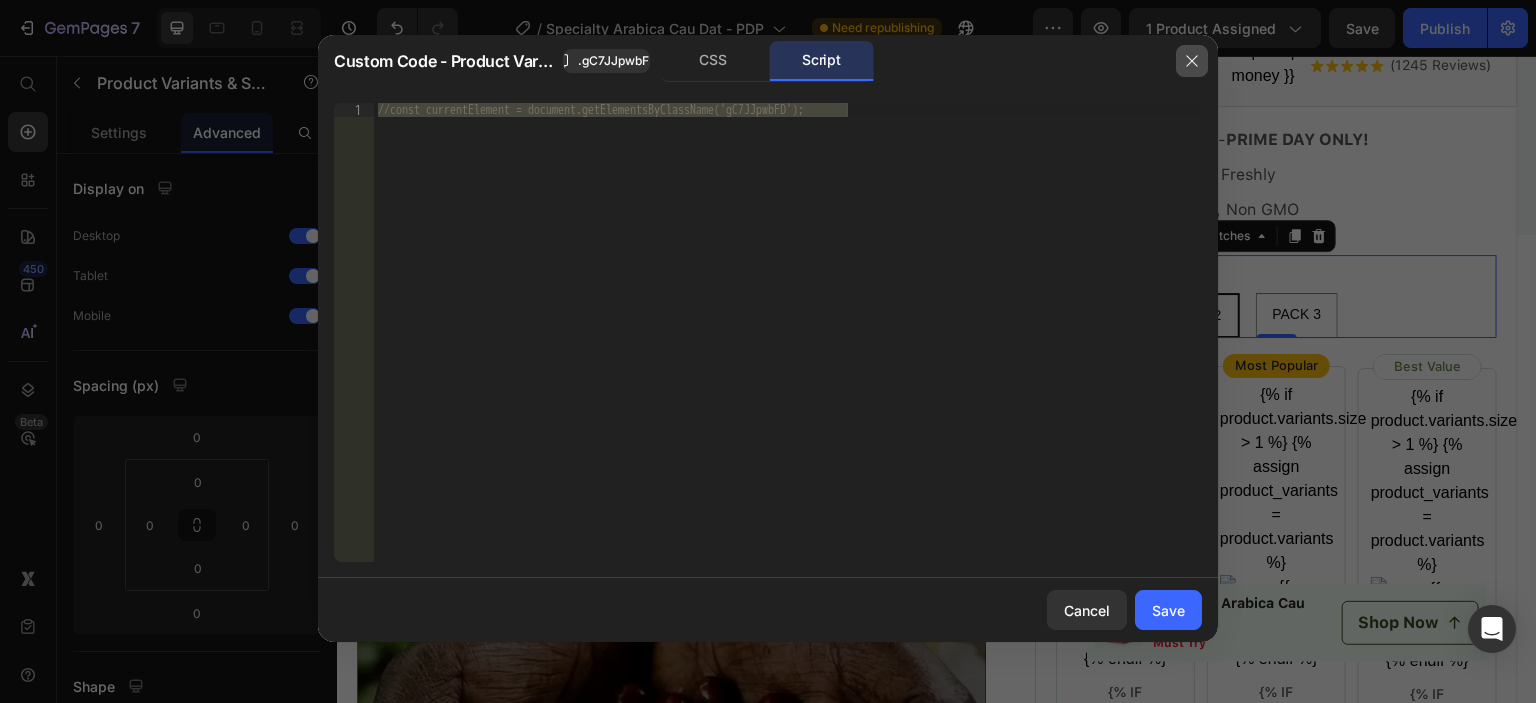 click at bounding box center (1192, 61) 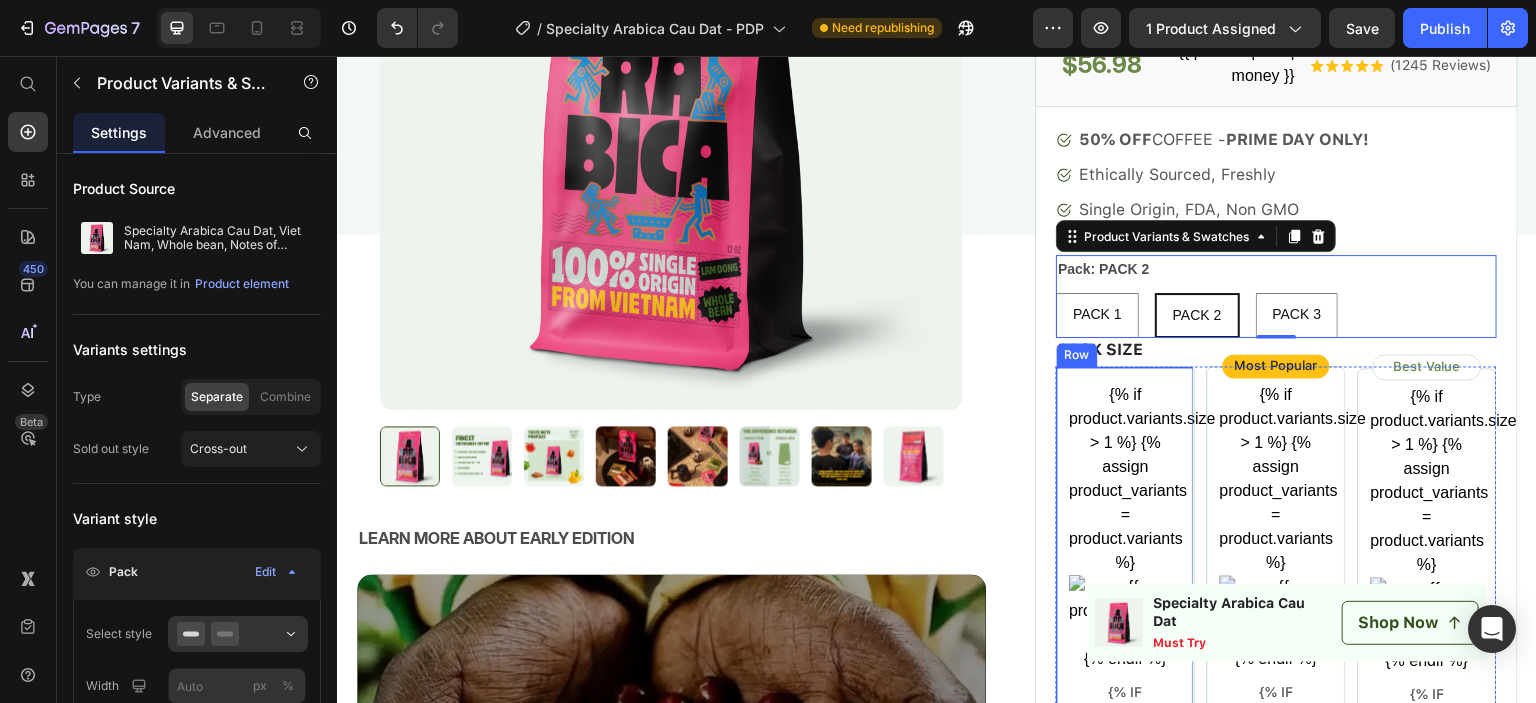 click on "{% if product.variants.size > 1 %}
{% assign product_variants = product.variants %}
{% endif %} Product variant Image {% if product.variants.size > 1 %}
{% assign product_variants = product.variants %}
{{product_variants[0].title}}
{% endif %} Product variant title {% if product.variants.size > 1 %}
{% assign product_variants = product.variants %}
{% if product_variants[0].selling_plan_allocations.size > 0 %}
{{product_variants[0].price | money | remove_last: '.00' }}
{% assign allocation_index = 0 %}
{% for allocation in product_variants[0].selling_plan_allocations %}
{{ allocation.price | money }}
{{ [DOMAIN_NAME]_at_price | money }}
{% assign allocation_index = allocation_index | plus: 1 %}
{% endfor %}
{% endif %}
{% endif %} Product variant price
{% assign allocation_index = allocation_index | plus: 1 %}
{% endfor %}
Product variant discount" at bounding box center [1125, 1336] 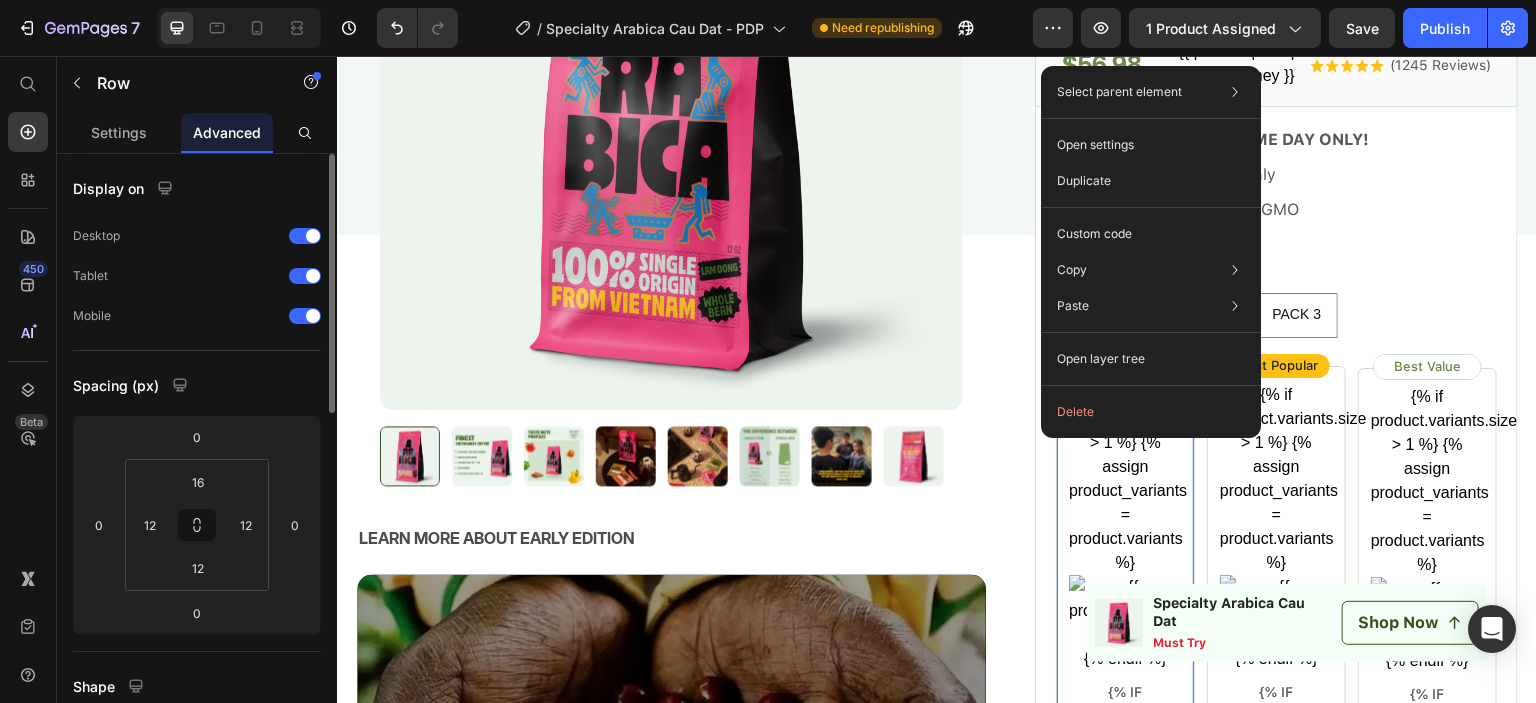 click on "Spacing (px)" at bounding box center (197, 385) 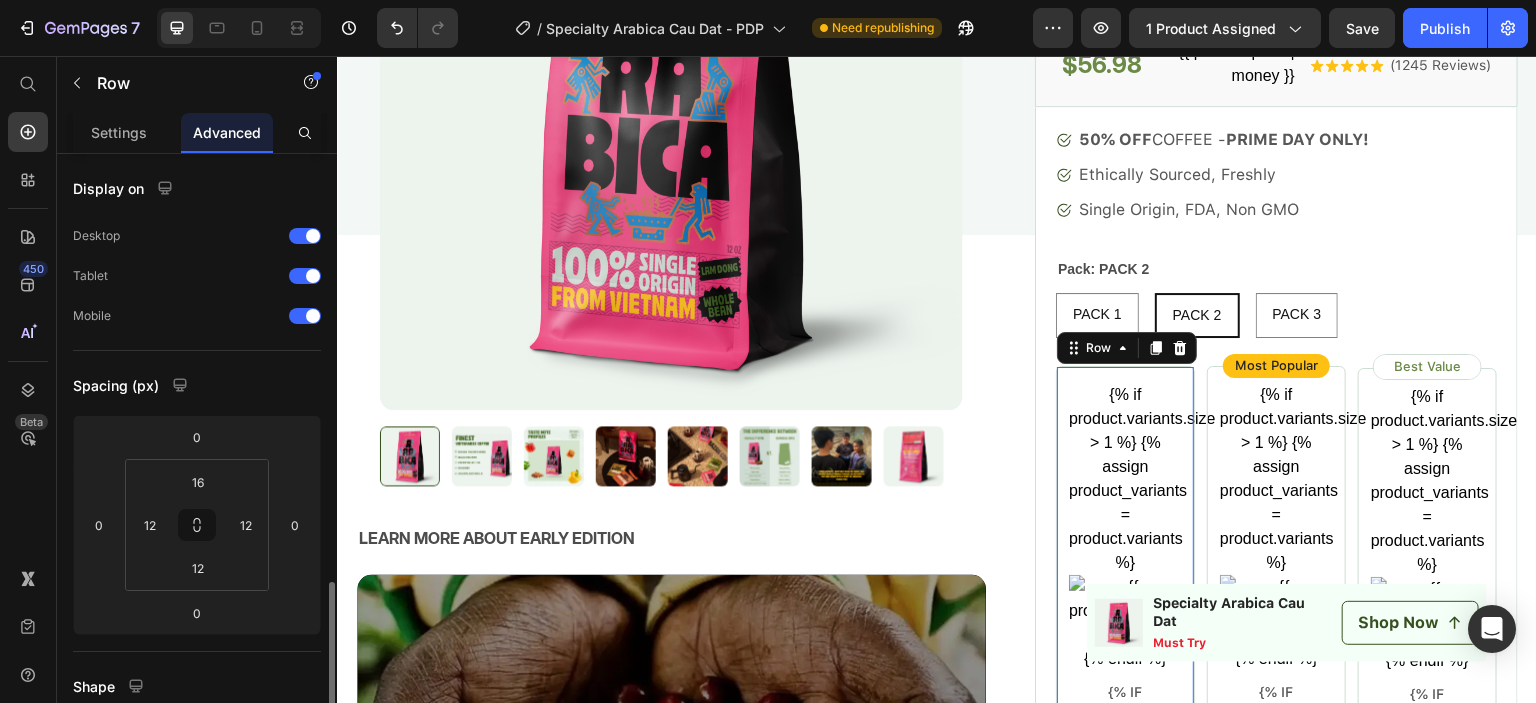 scroll, scrollTop: 300, scrollLeft: 0, axis: vertical 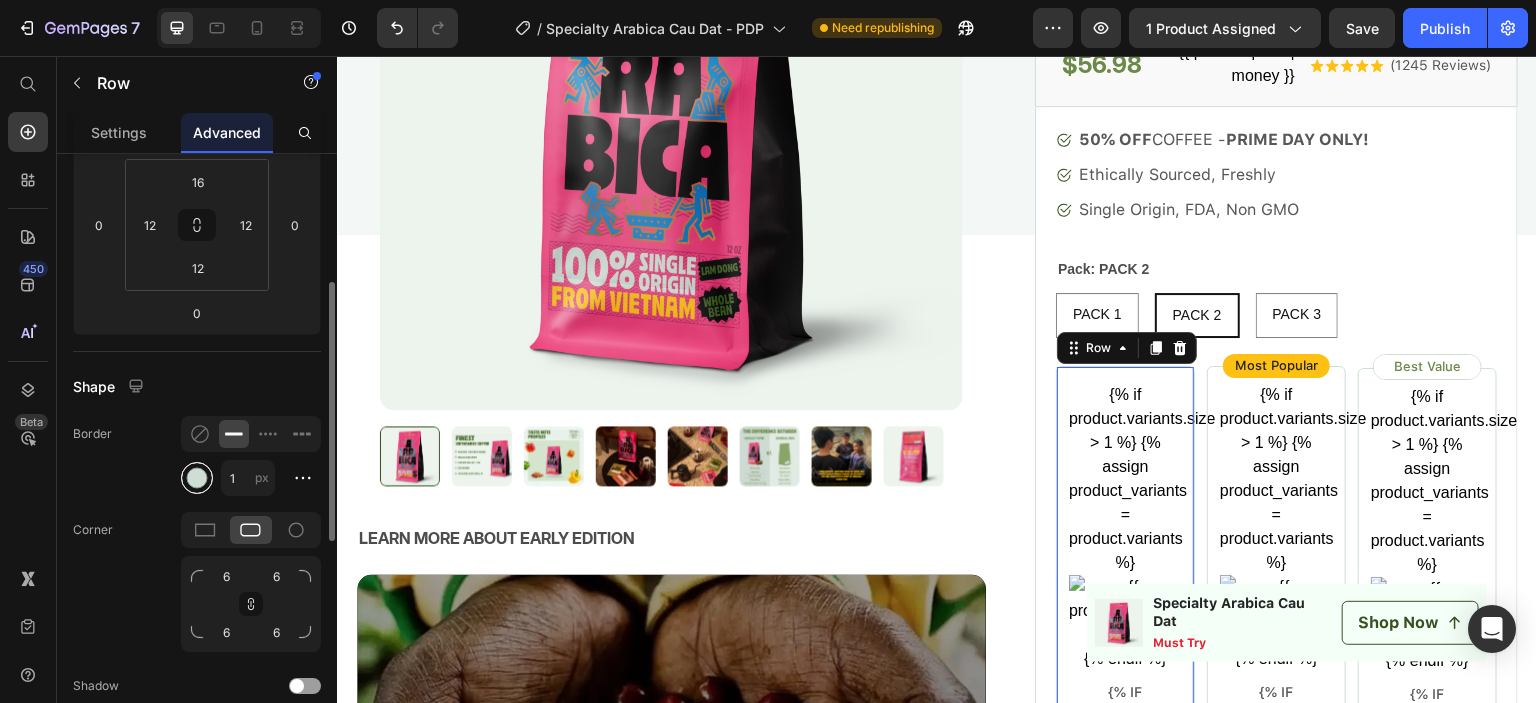 click at bounding box center [197, 478] 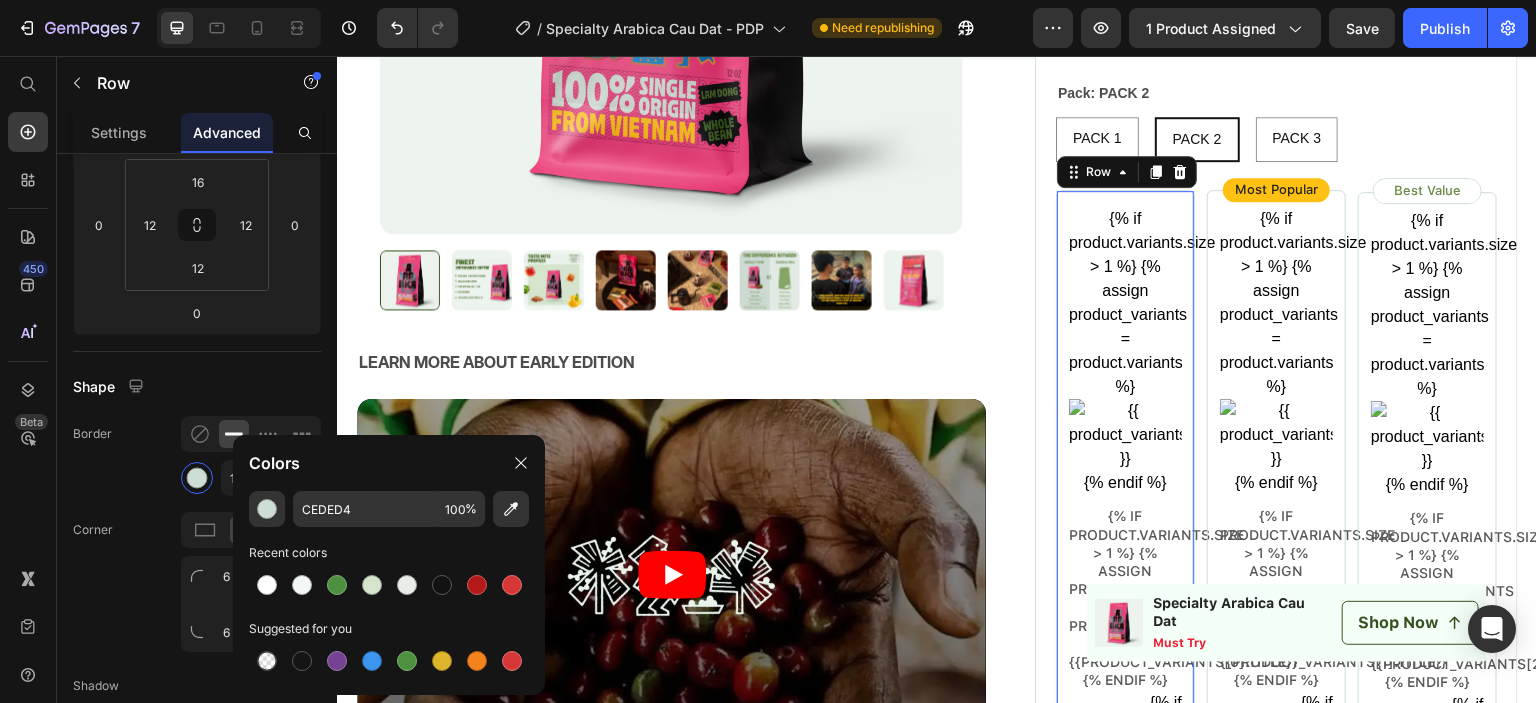 scroll, scrollTop: 518, scrollLeft: 0, axis: vertical 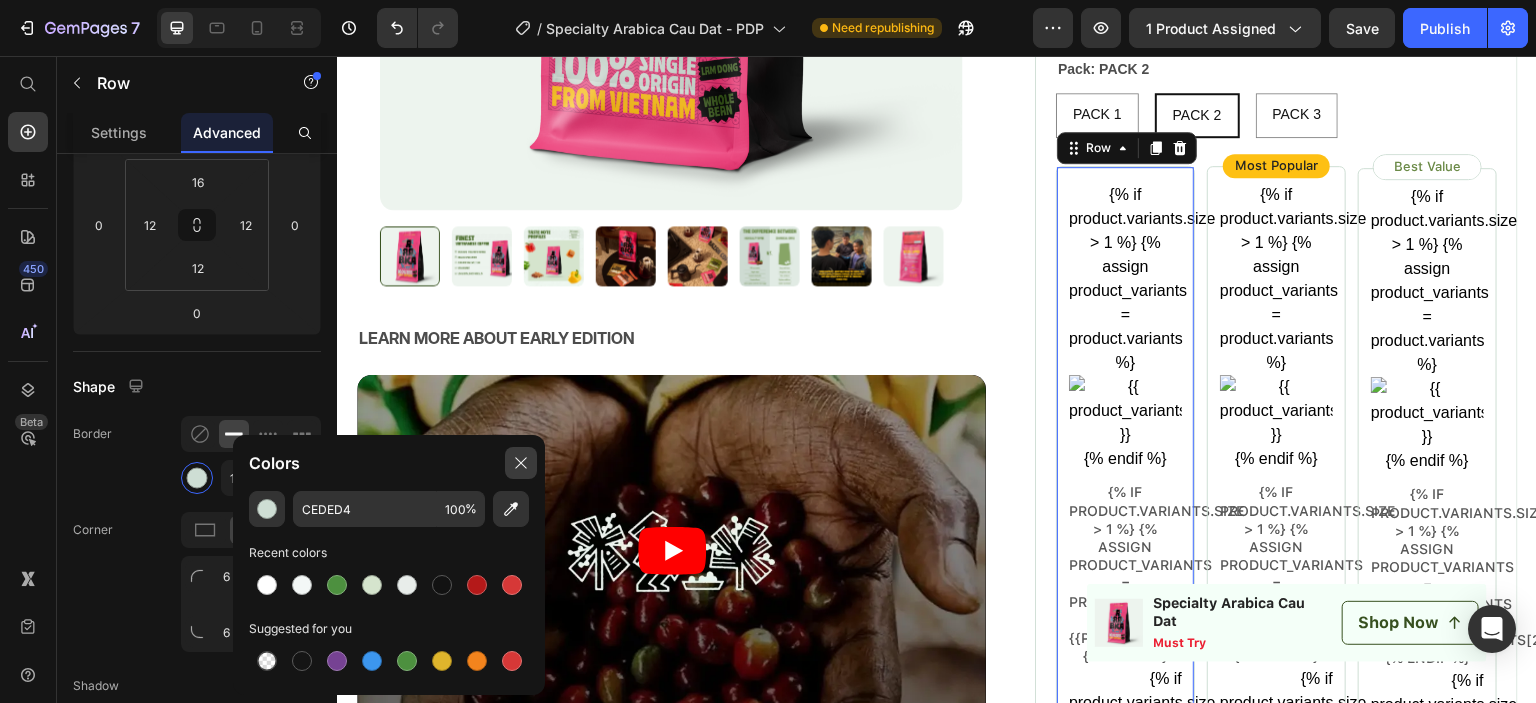 click 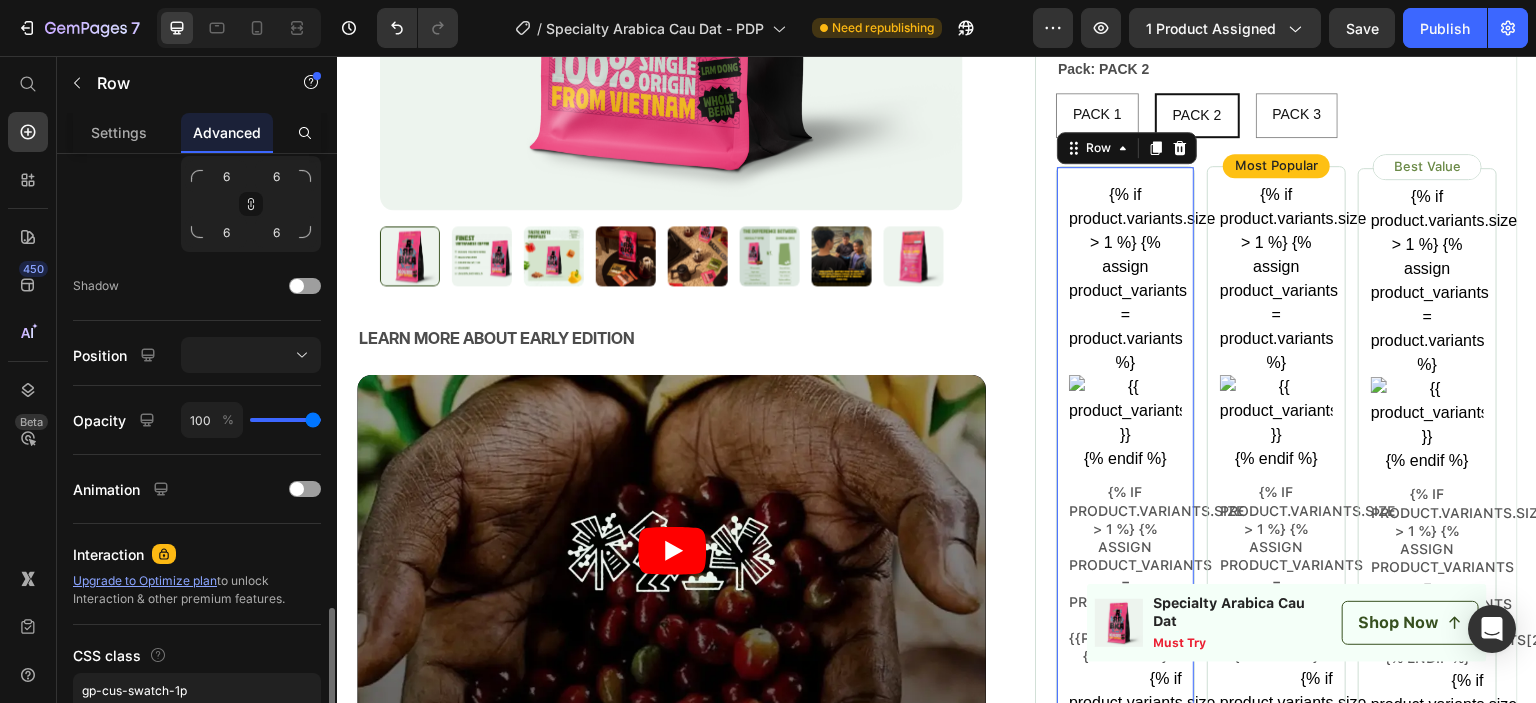 scroll, scrollTop: 808, scrollLeft: 0, axis: vertical 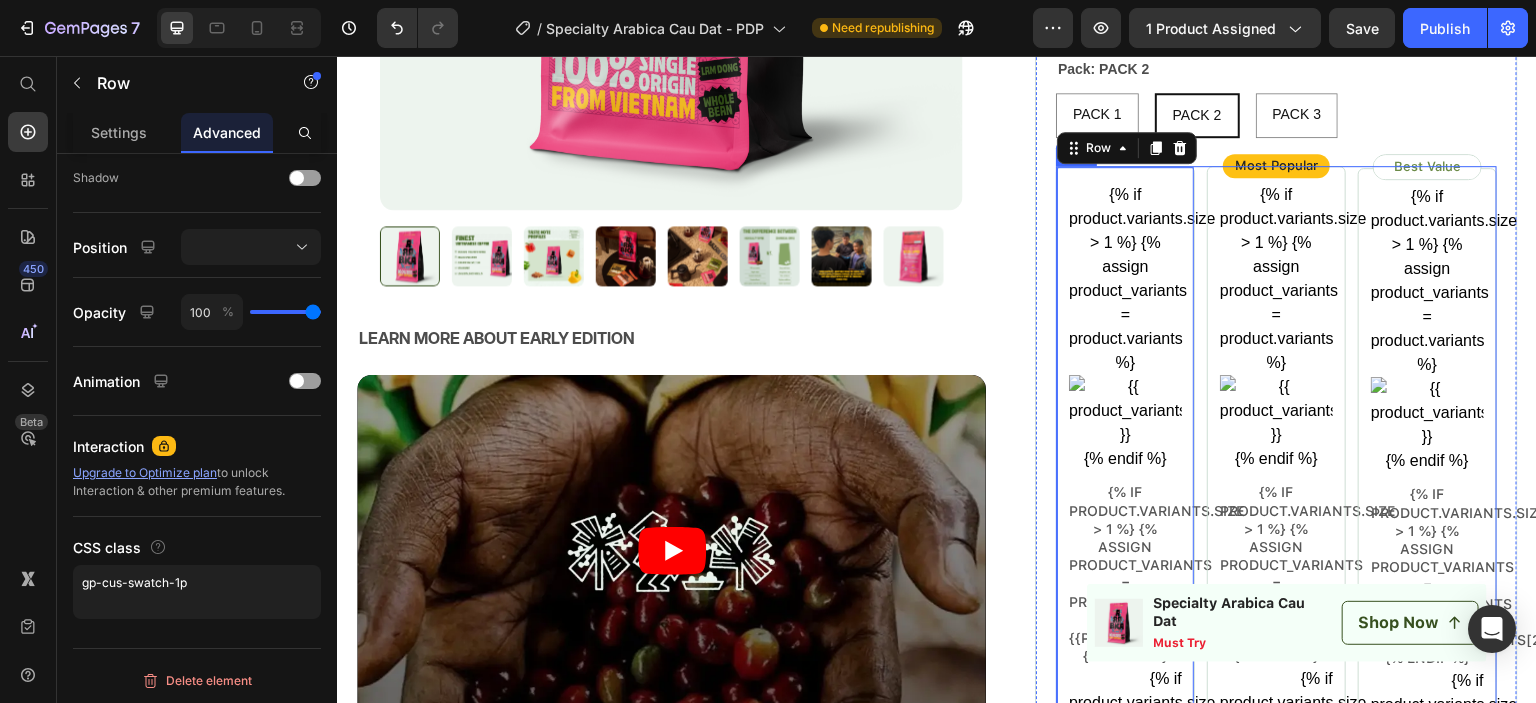 click on "{% if product.variants.size > 1 %}
{% assign product_variants = product.variants %}
{% endif %} Product variant Image {% if product.variants.size > 1 %}
{% assign product_variants = product.variants %}
{{product_variants[0].title}}
{% endif %} Product variant title {% if product.variants.size > 1 %}
{% assign product_variants = product.variants %}
{% if product_variants[0].selling_plan_allocations.size > 0 %}
{{product_variants[0].price | money | remove_last: '.00' }}
{% assign allocation_index = 0 %}
{% for allocation in product_variants[0].selling_plan_allocations %}
{{ allocation.price | money }}
{{ [DOMAIN_NAME]_at_price | money }}
{% assign allocation_index = allocation_index | plus: 1 %}
{% endfor %}
{% endif %}
{% endif %} Product variant price
{% assign allocation_index = allocation_index | plus: 1 %}
{% endfor %}
Product variant discount" at bounding box center (1276, 1136) 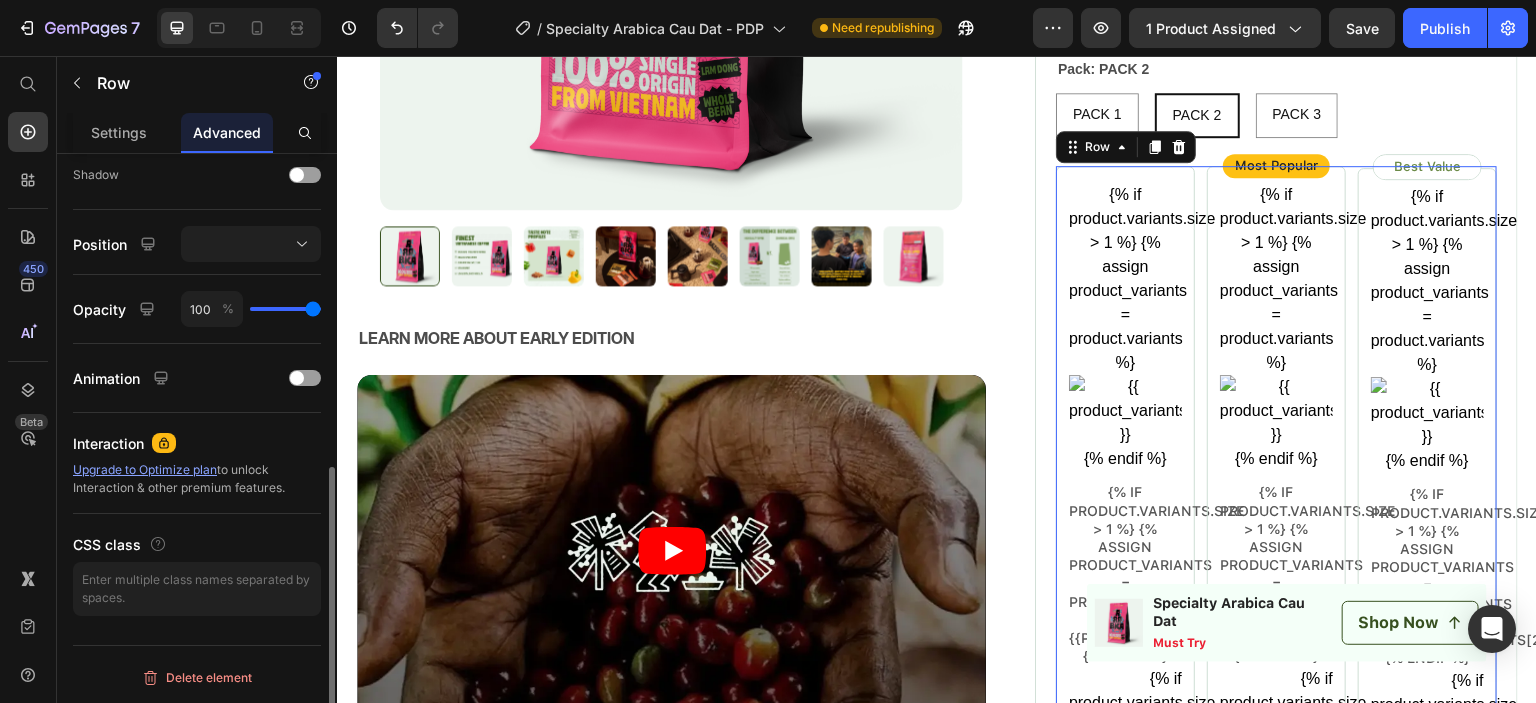 scroll, scrollTop: 660, scrollLeft: 0, axis: vertical 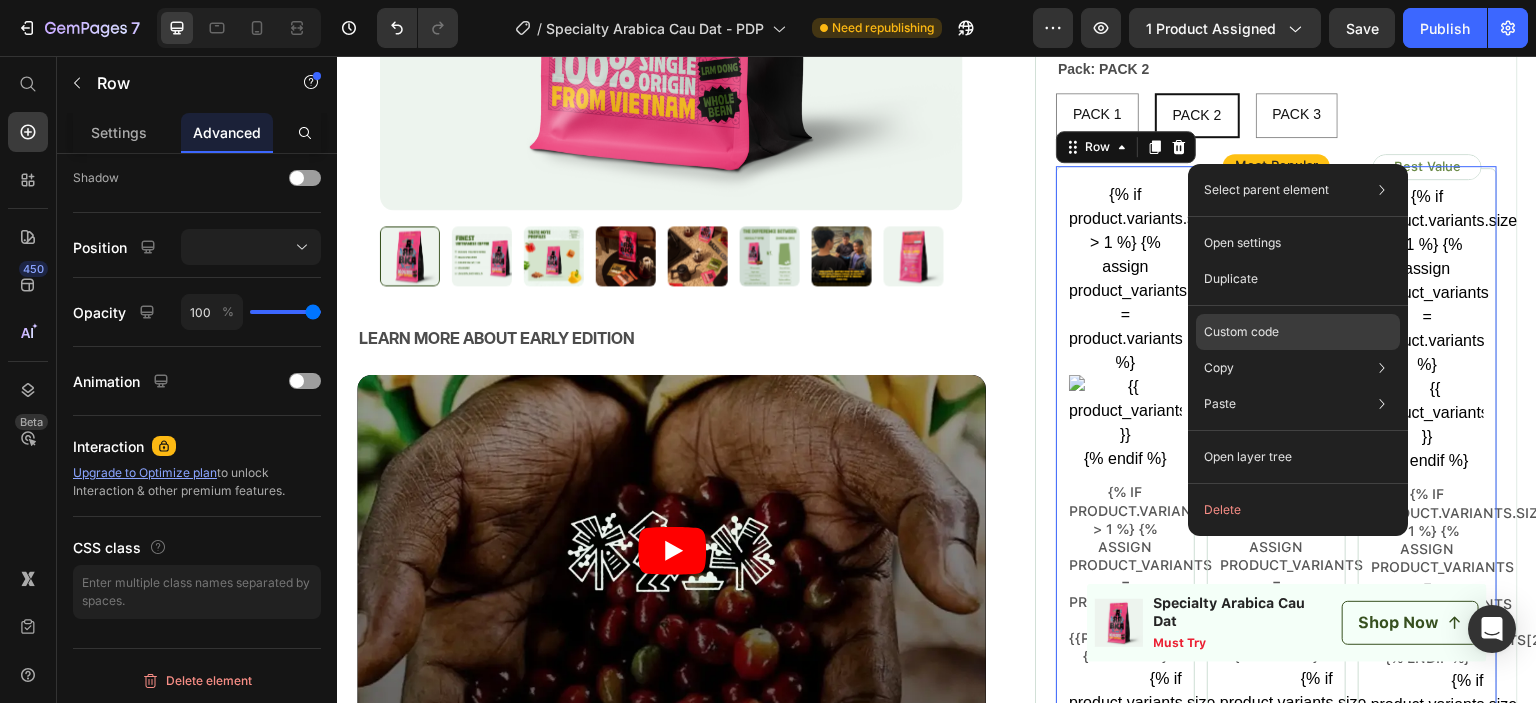click on "Custom code" at bounding box center (1241, 332) 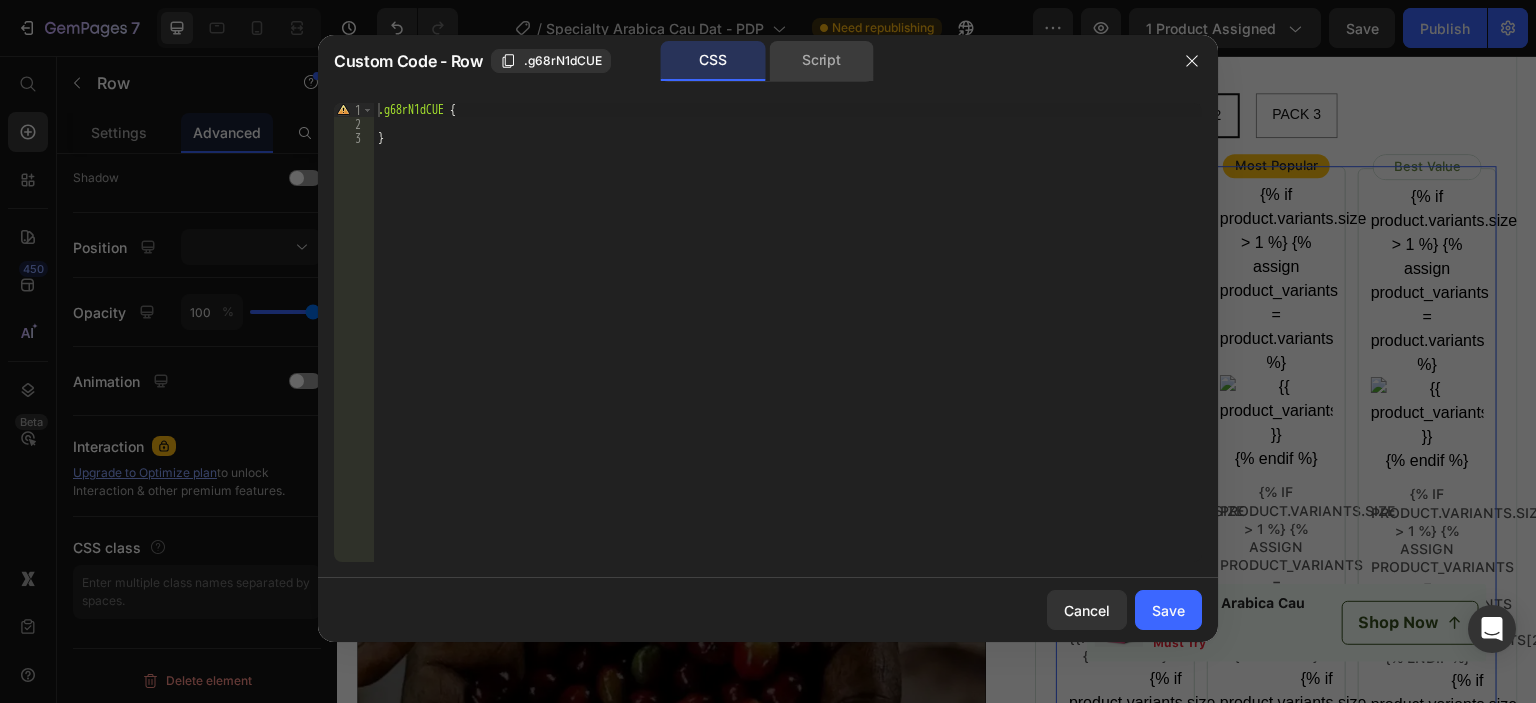 click on "Script" 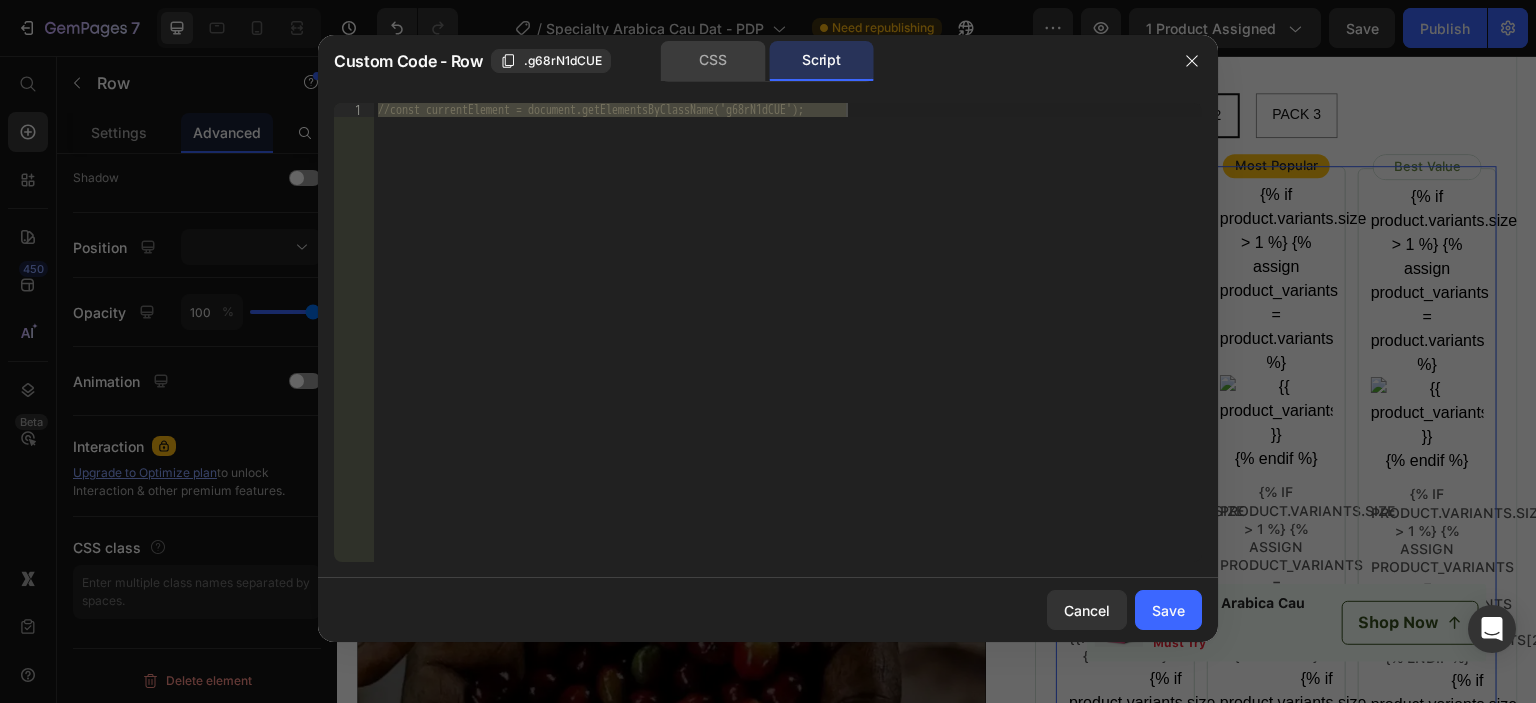 click on "CSS" 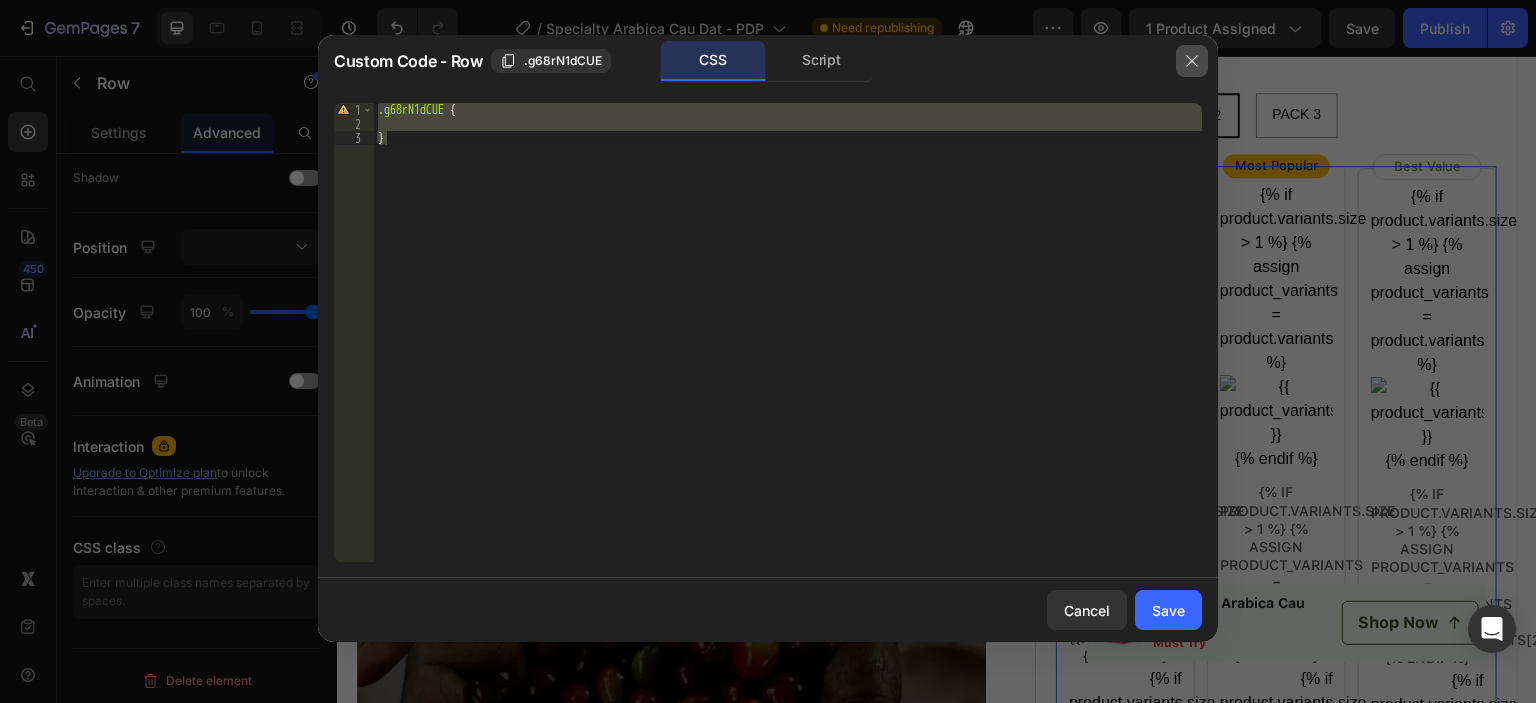 drag, startPoint x: 1198, startPoint y: 62, endPoint x: 845, endPoint y: 67, distance: 353.0354 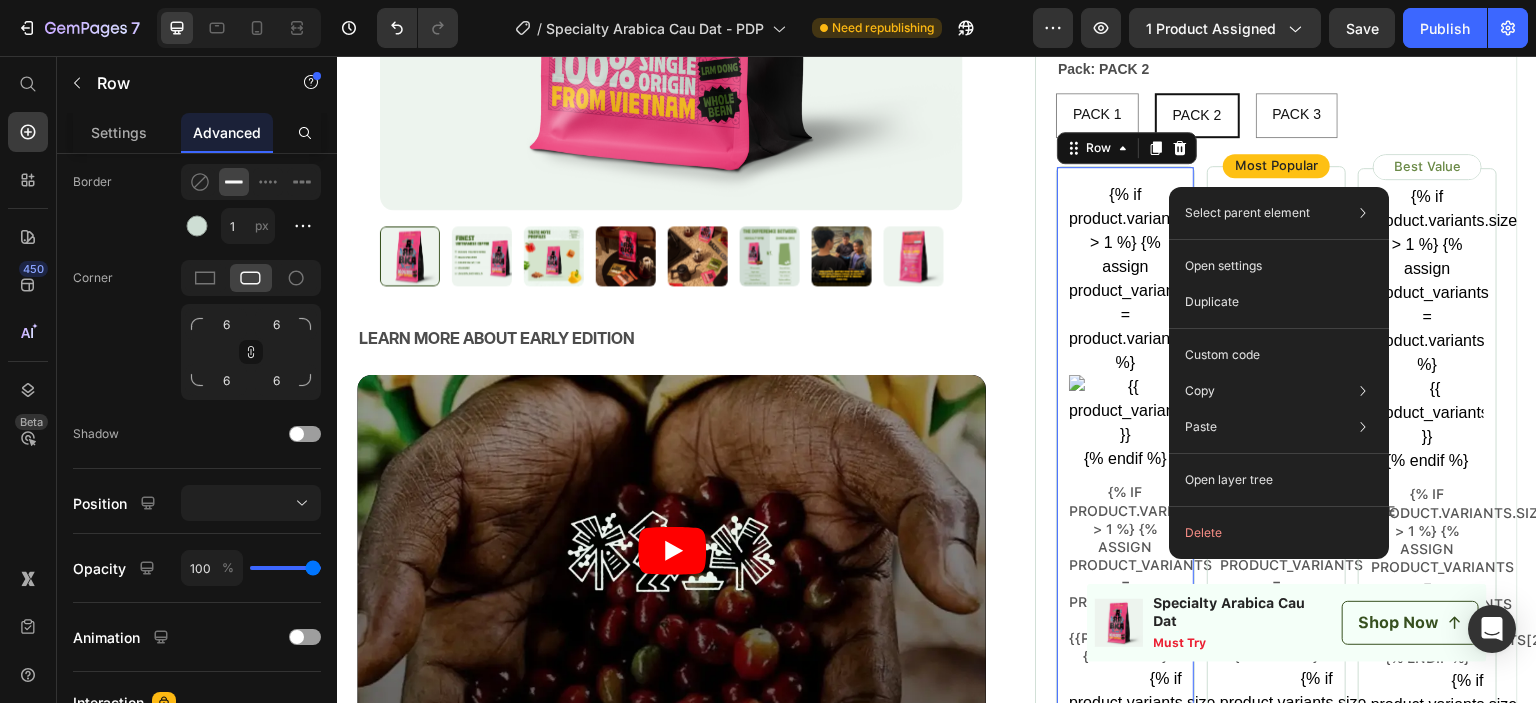 scroll, scrollTop: 552, scrollLeft: 0, axis: vertical 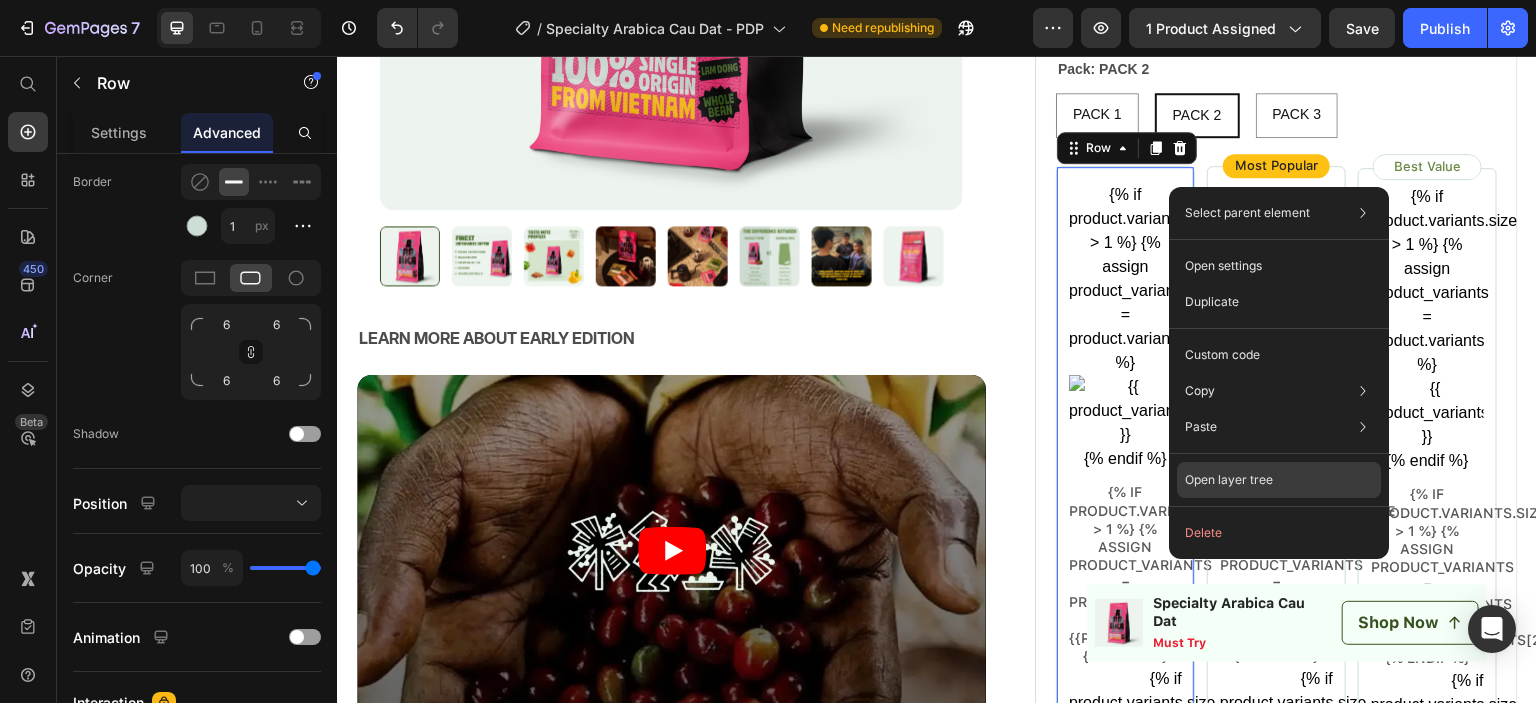 click on "Open layer tree" at bounding box center (1229, 480) 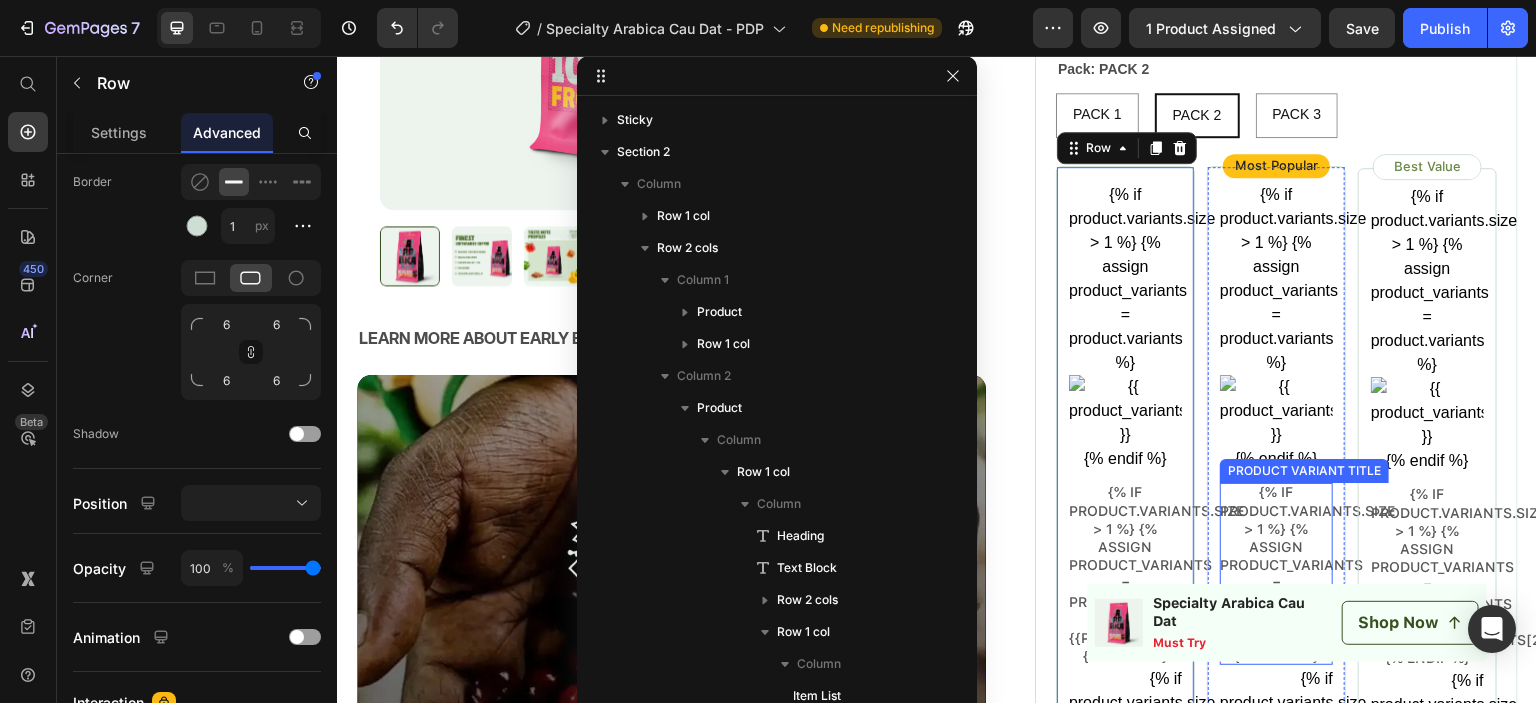 scroll, scrollTop: 504, scrollLeft: 0, axis: vertical 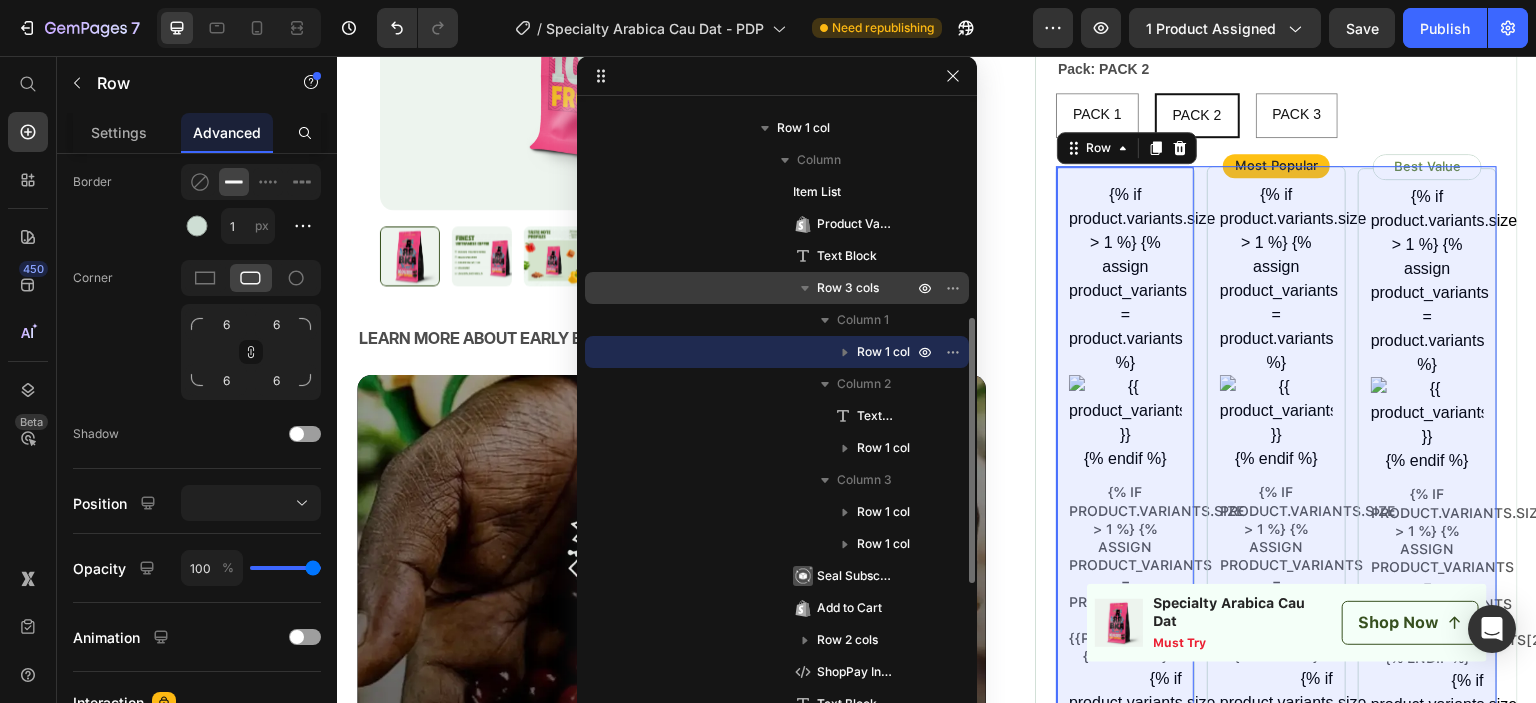click on "Row 3 cols" at bounding box center [848, 288] 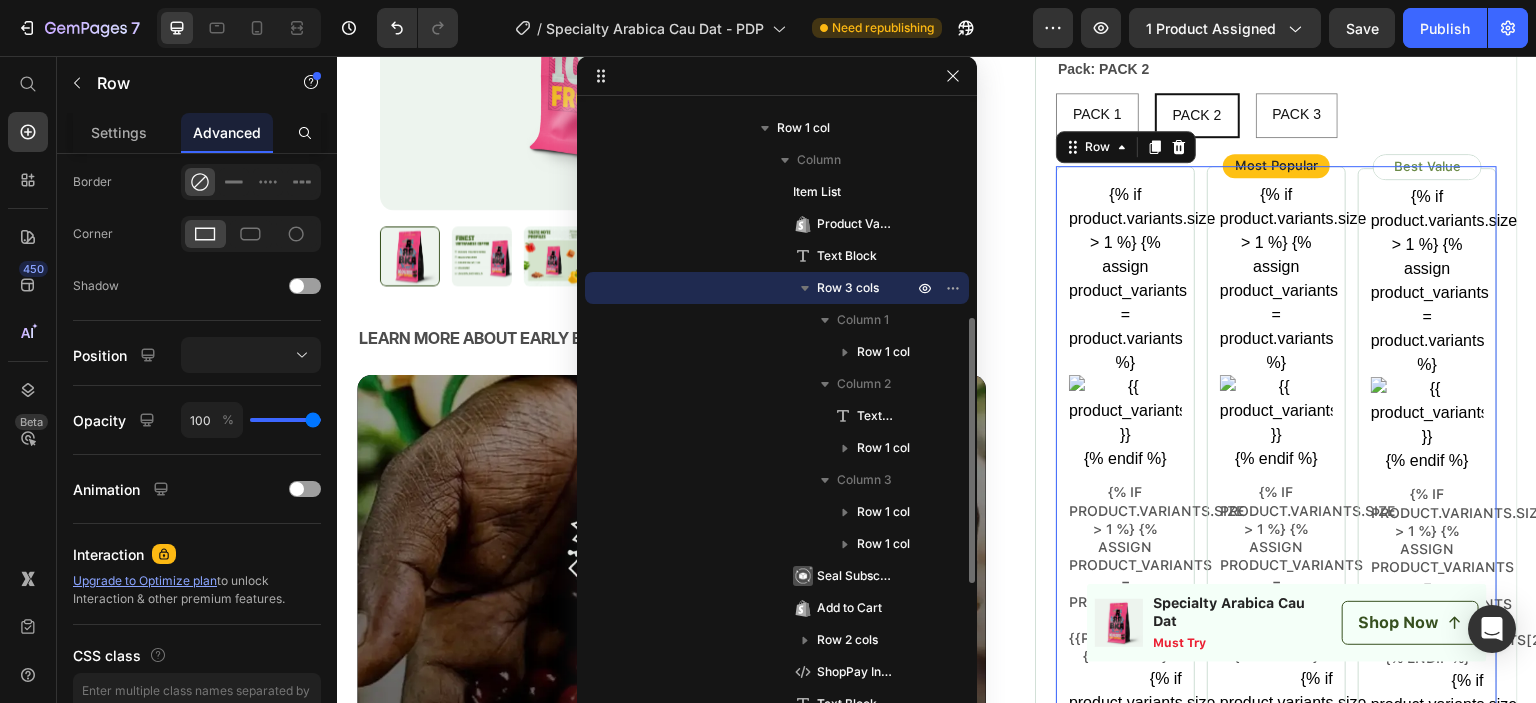 scroll, scrollTop: 556, scrollLeft: 0, axis: vertical 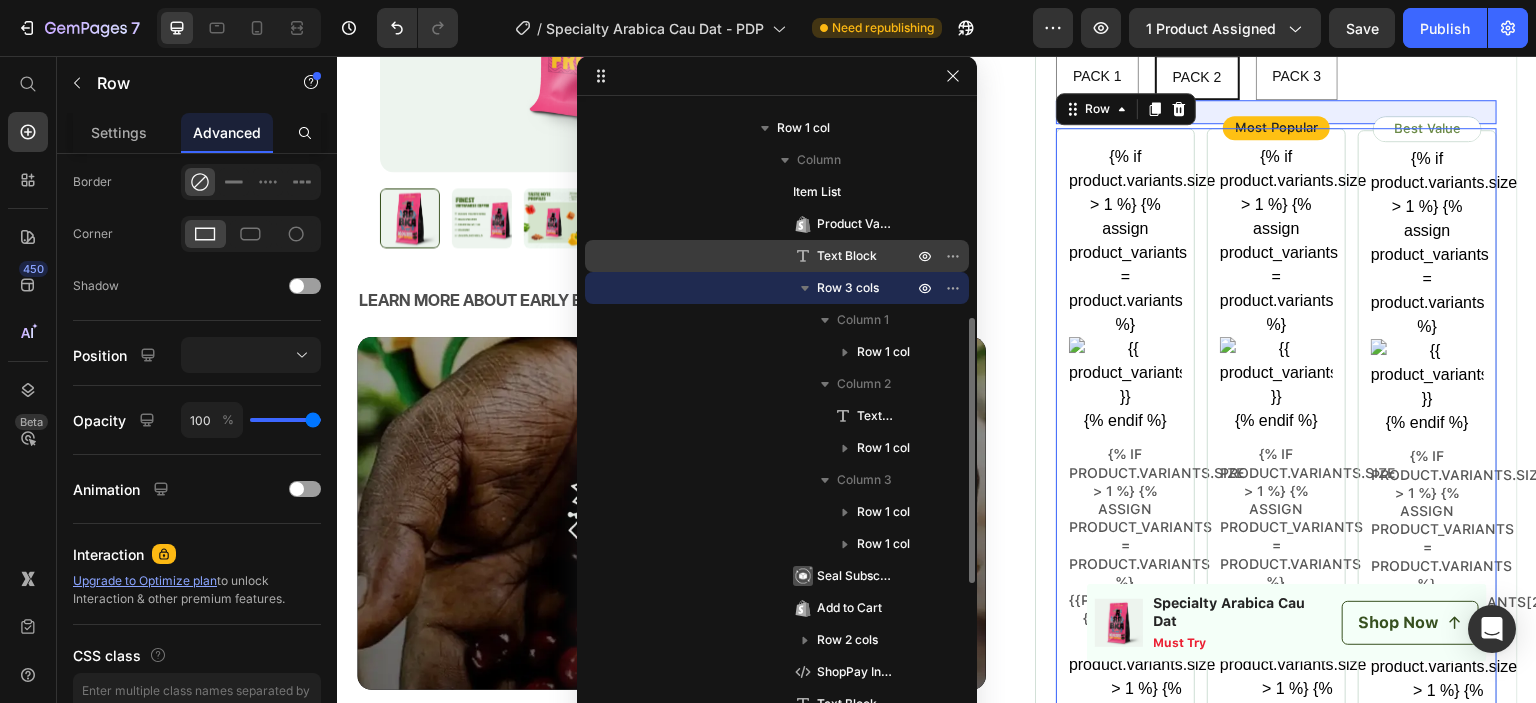 click on "Text Block" at bounding box center (847, 256) 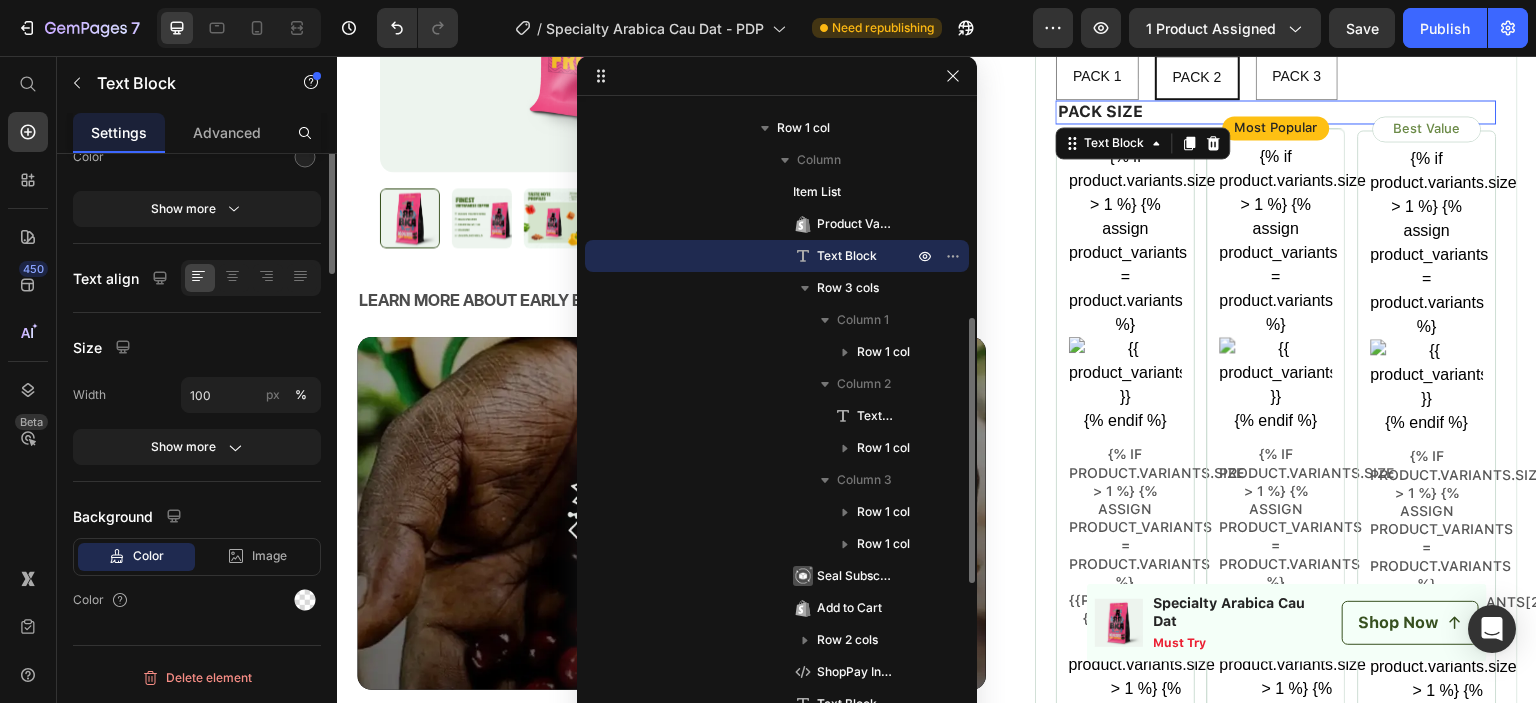 scroll, scrollTop: 0, scrollLeft: 0, axis: both 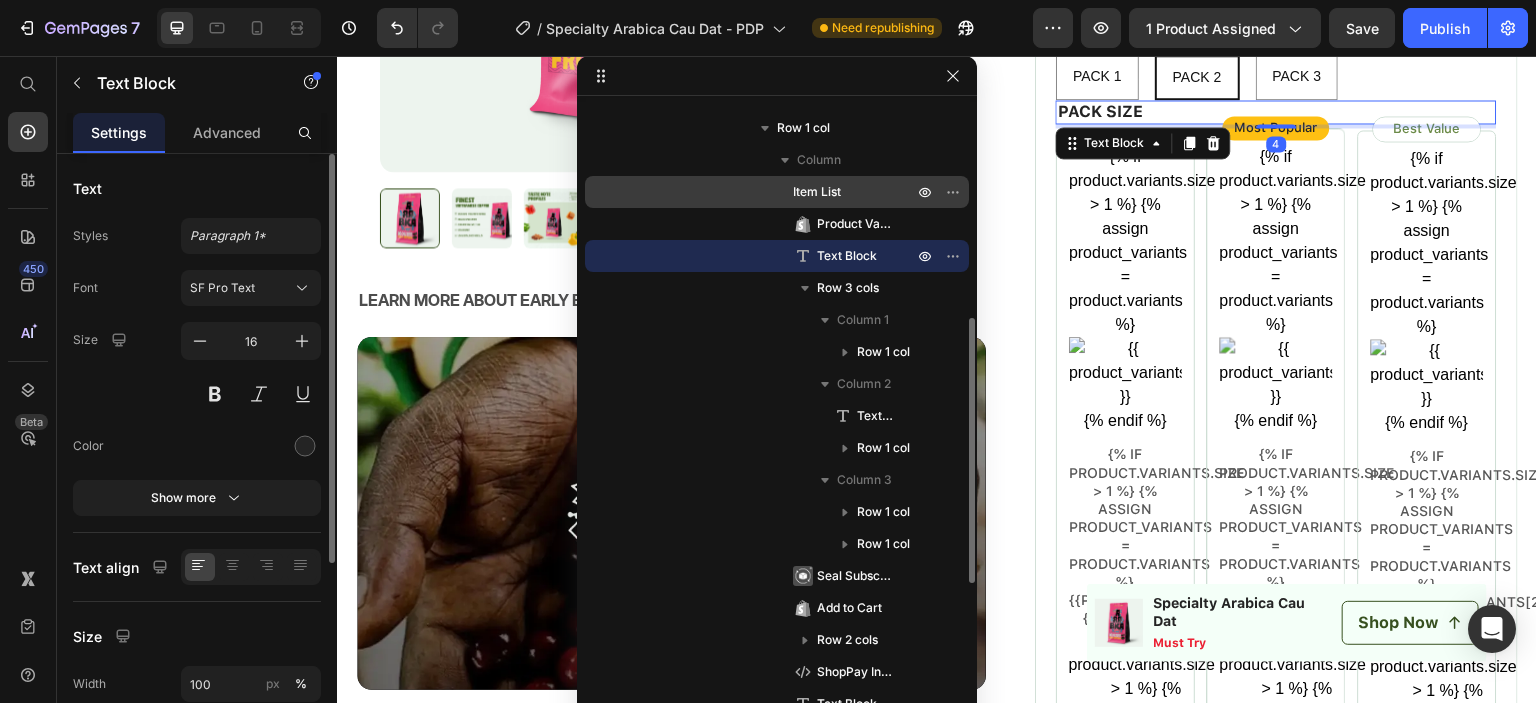 click on "Item List" at bounding box center [843, 192] 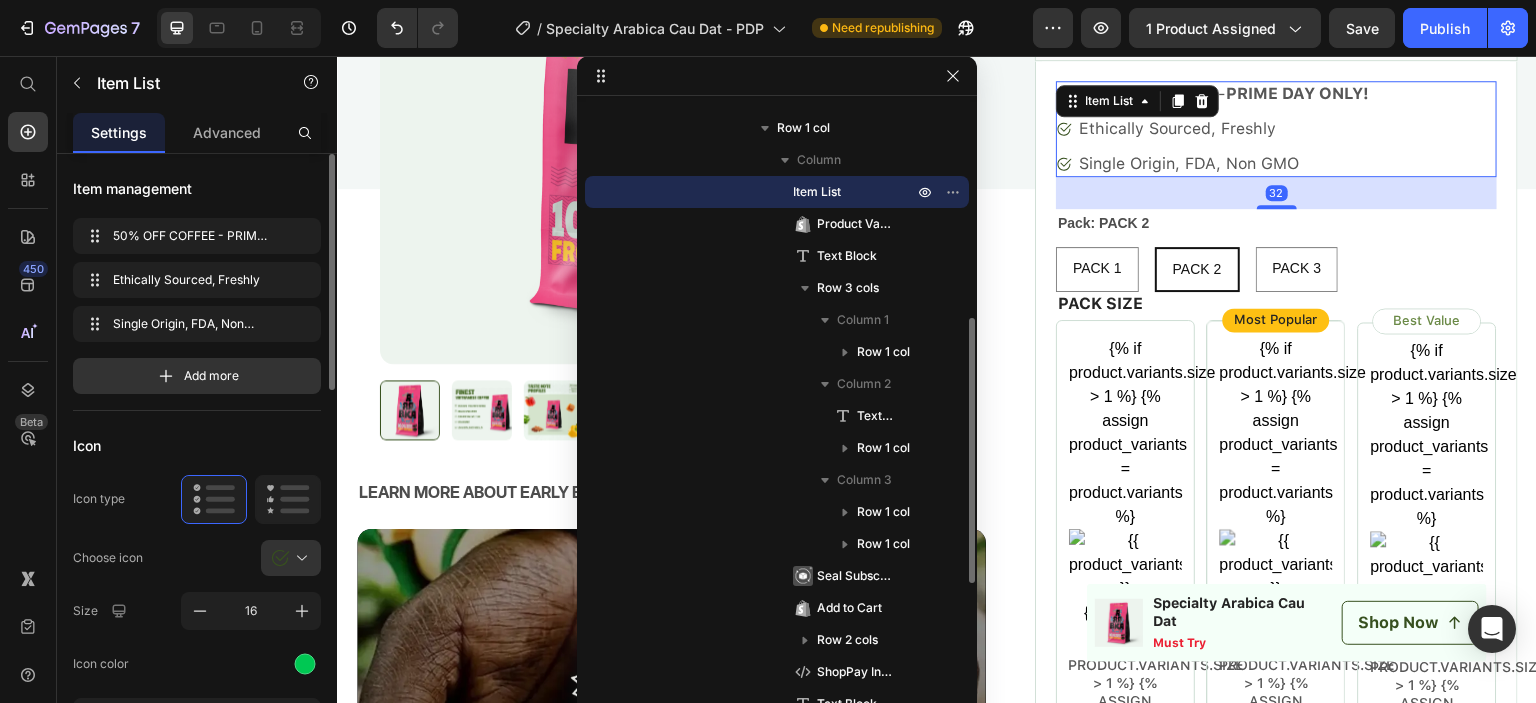 scroll, scrollTop: 318, scrollLeft: 0, axis: vertical 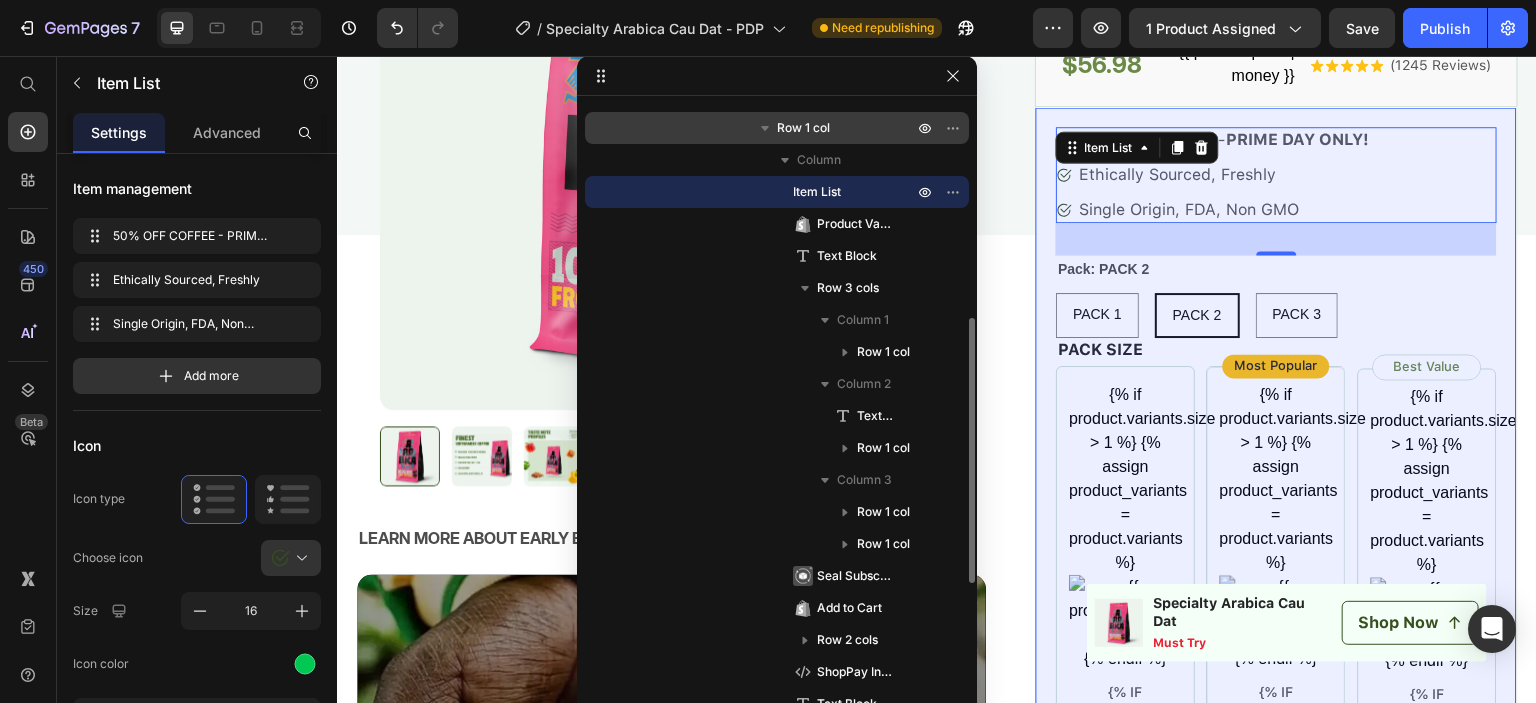 click on "Row 1 col" at bounding box center [803, 128] 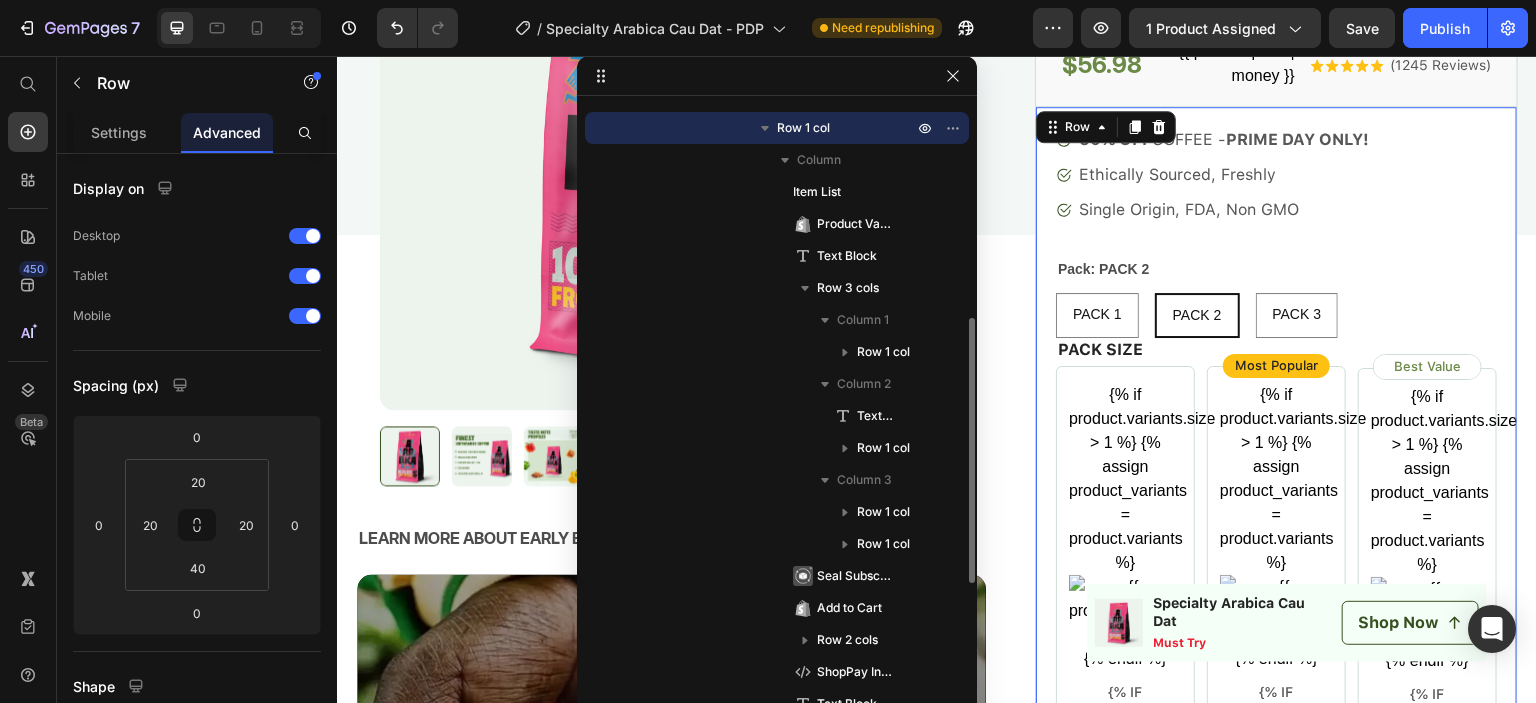 scroll, scrollTop: 298, scrollLeft: 0, axis: vertical 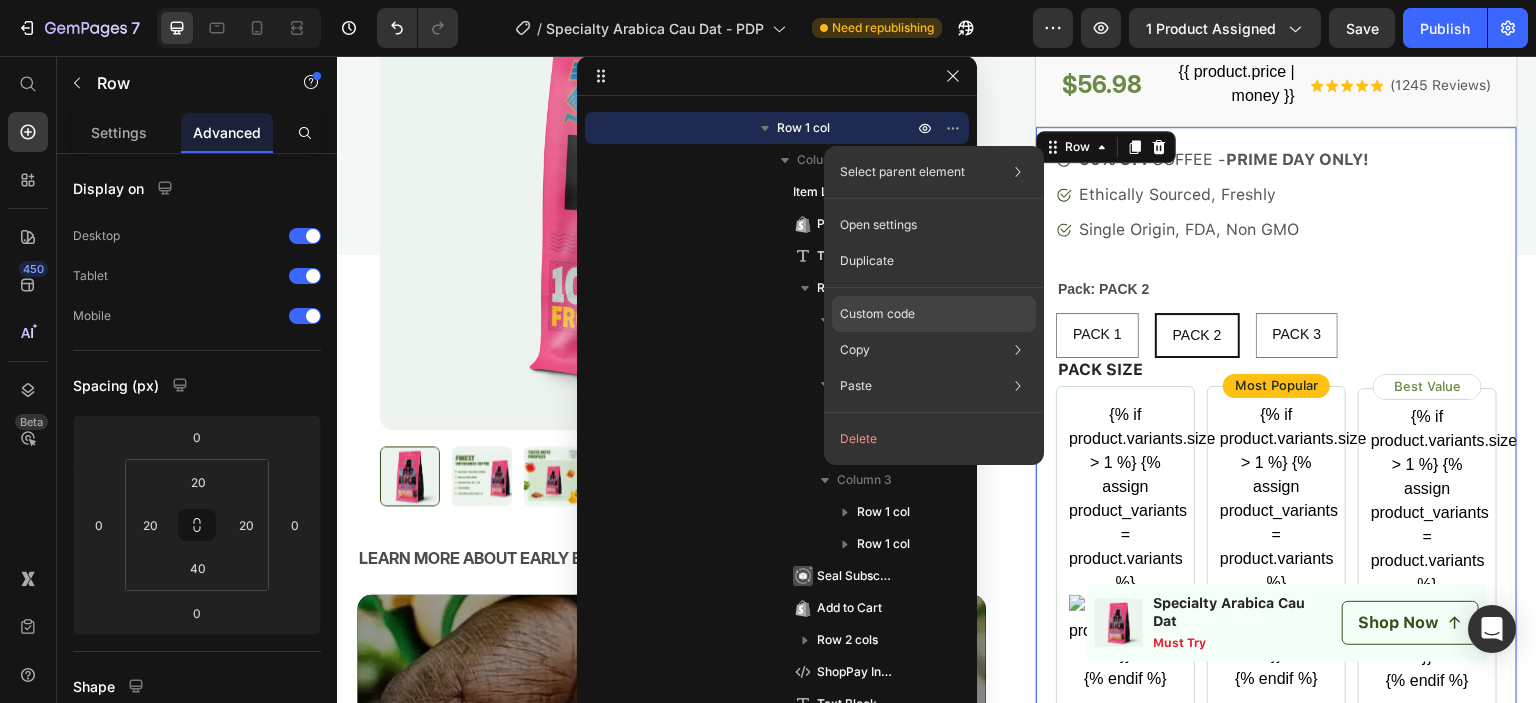 click on "Custom code" at bounding box center (877, 314) 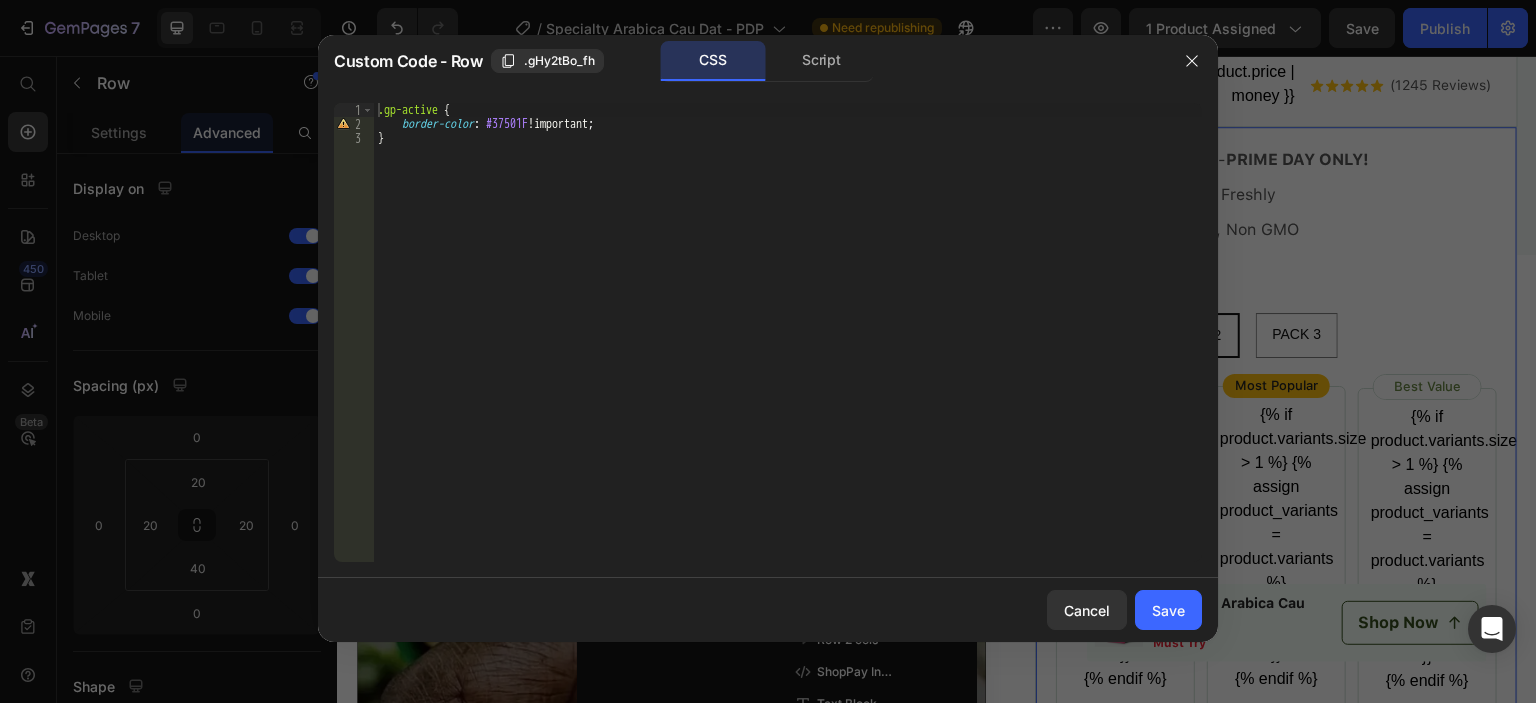 click on ".gp-active   {      border-color :   #37501F  !important ; }" at bounding box center [788, 346] 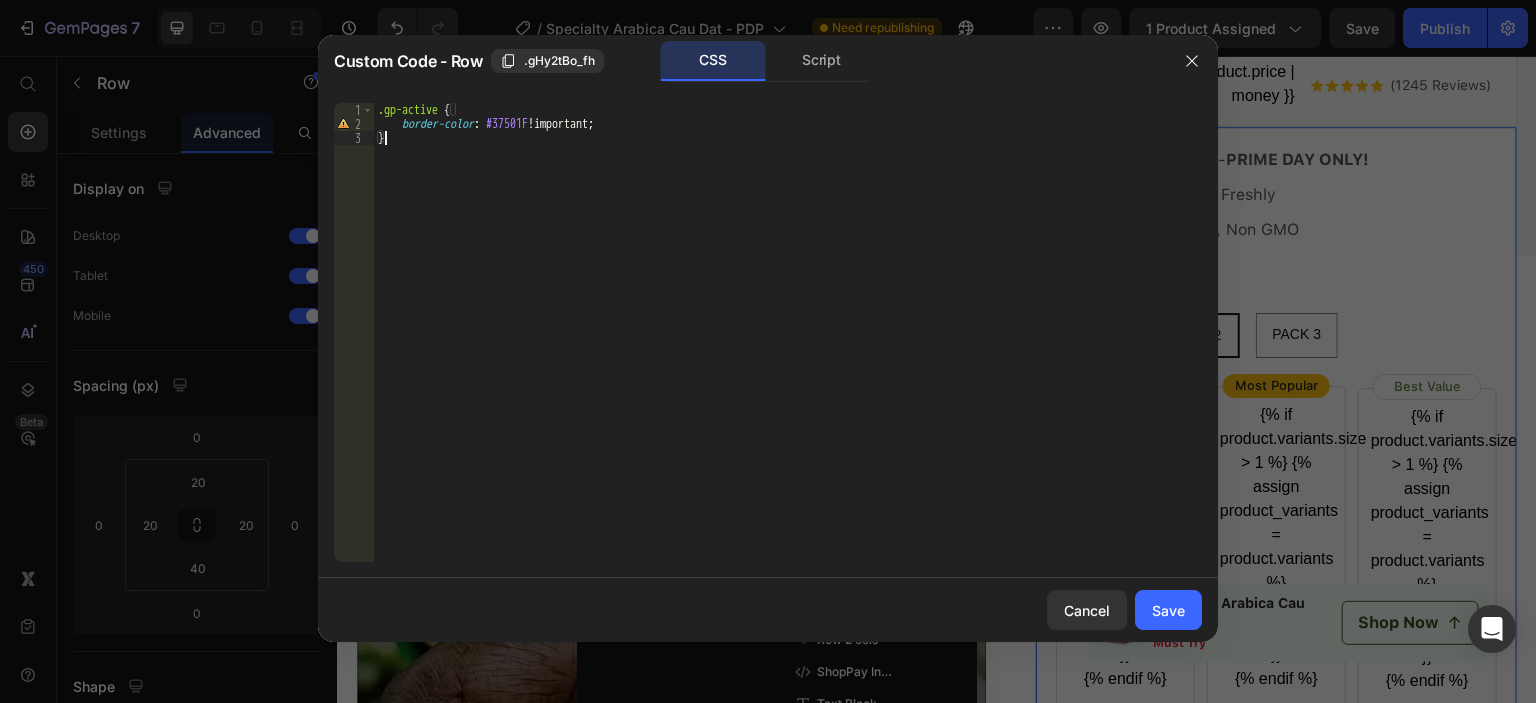 type on "border-color: #37501F !important;
}" 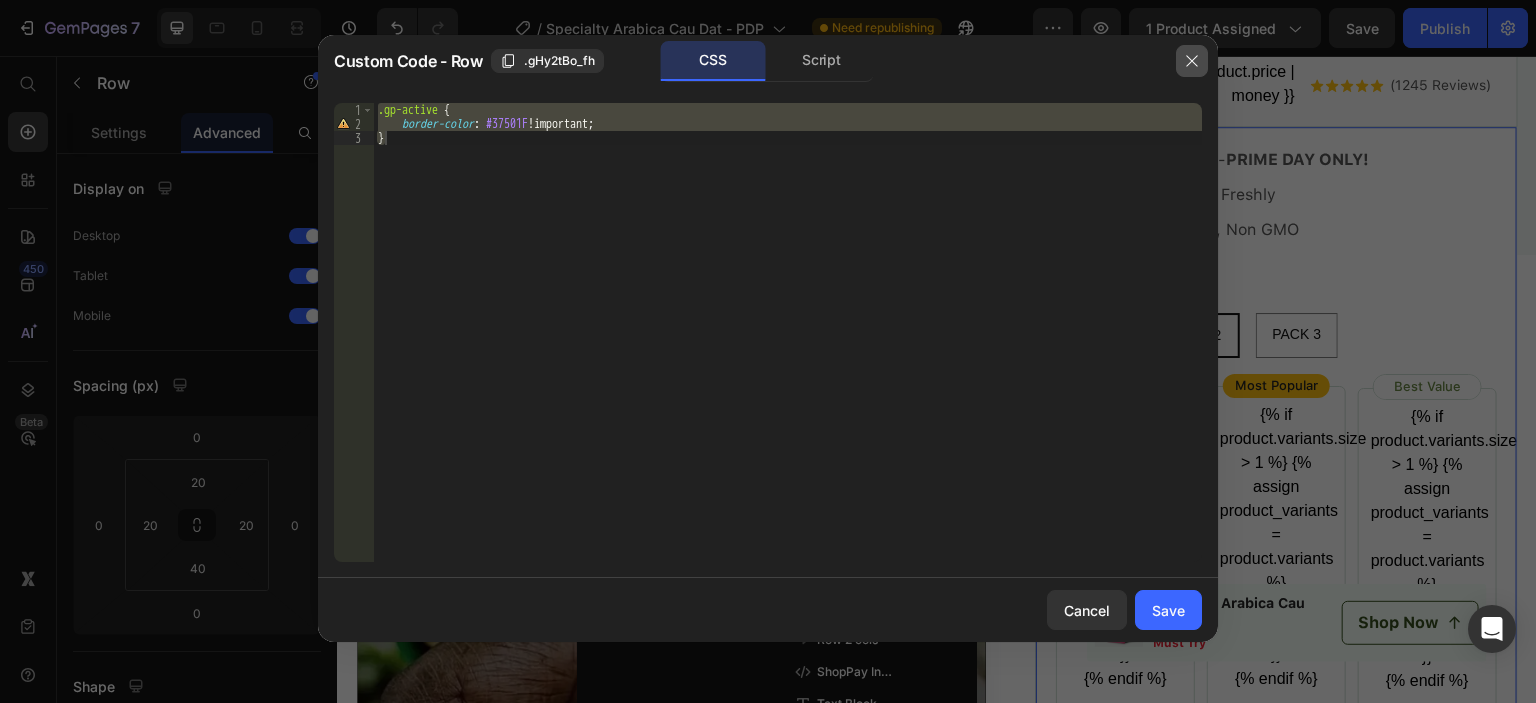 click 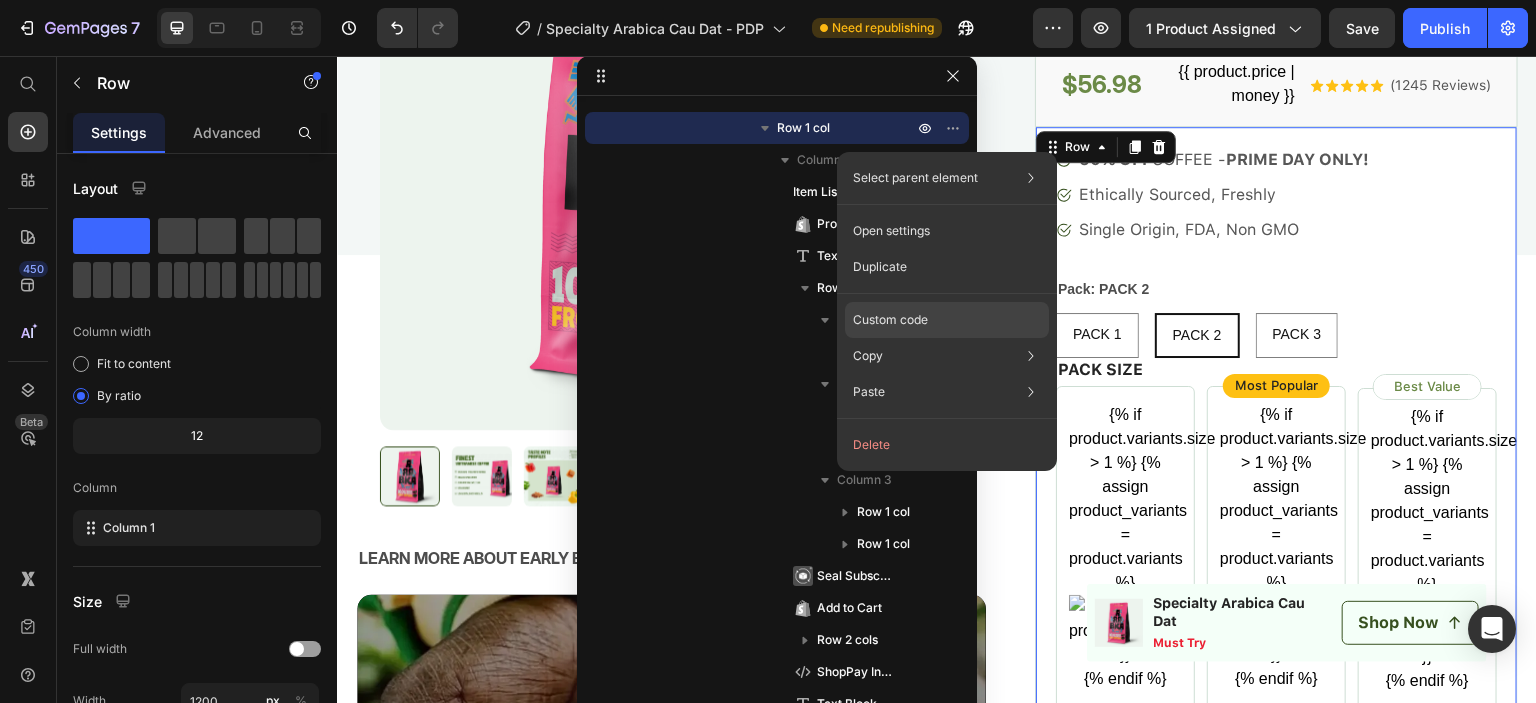 click on "Custom code" at bounding box center [890, 320] 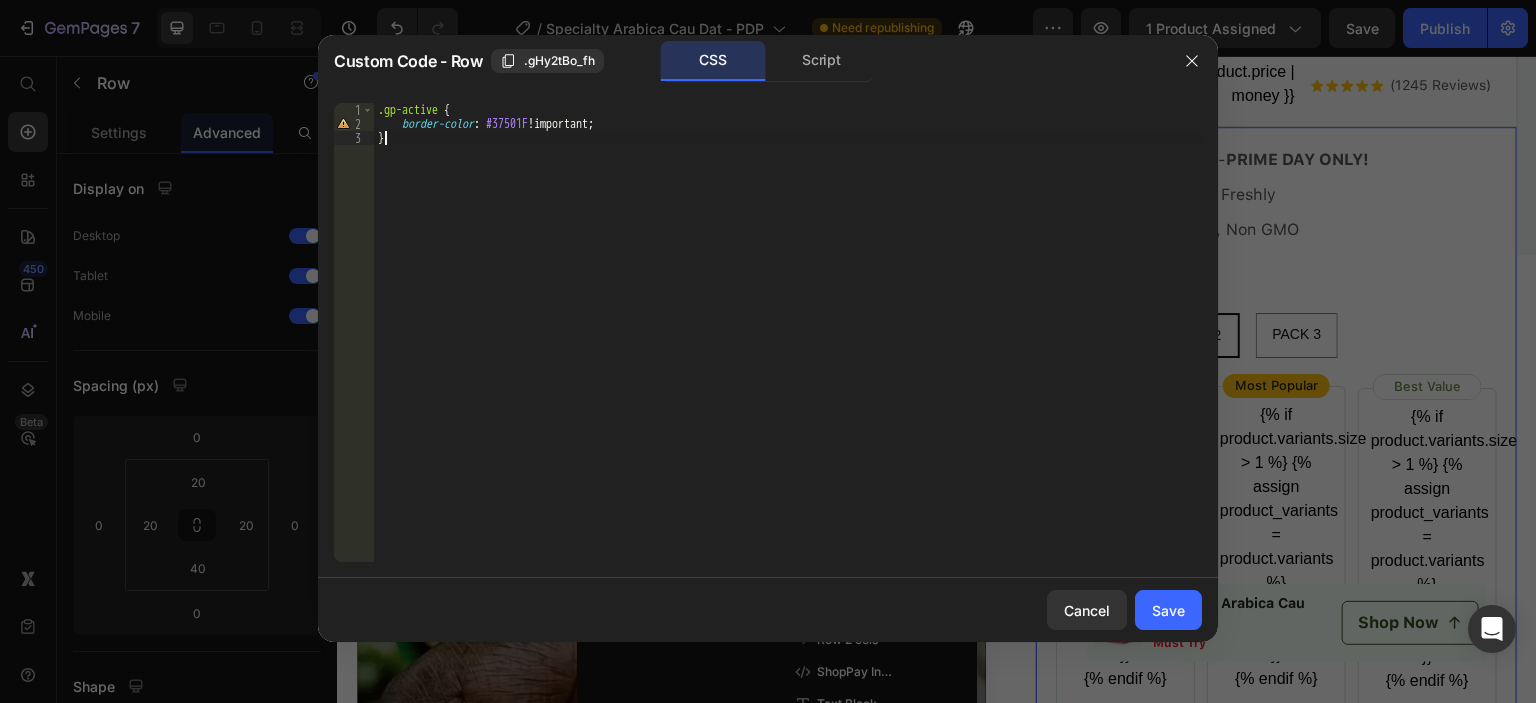 click on ".gp-active   {      border-color :   #37501F  !important ; }" at bounding box center (788, 346) 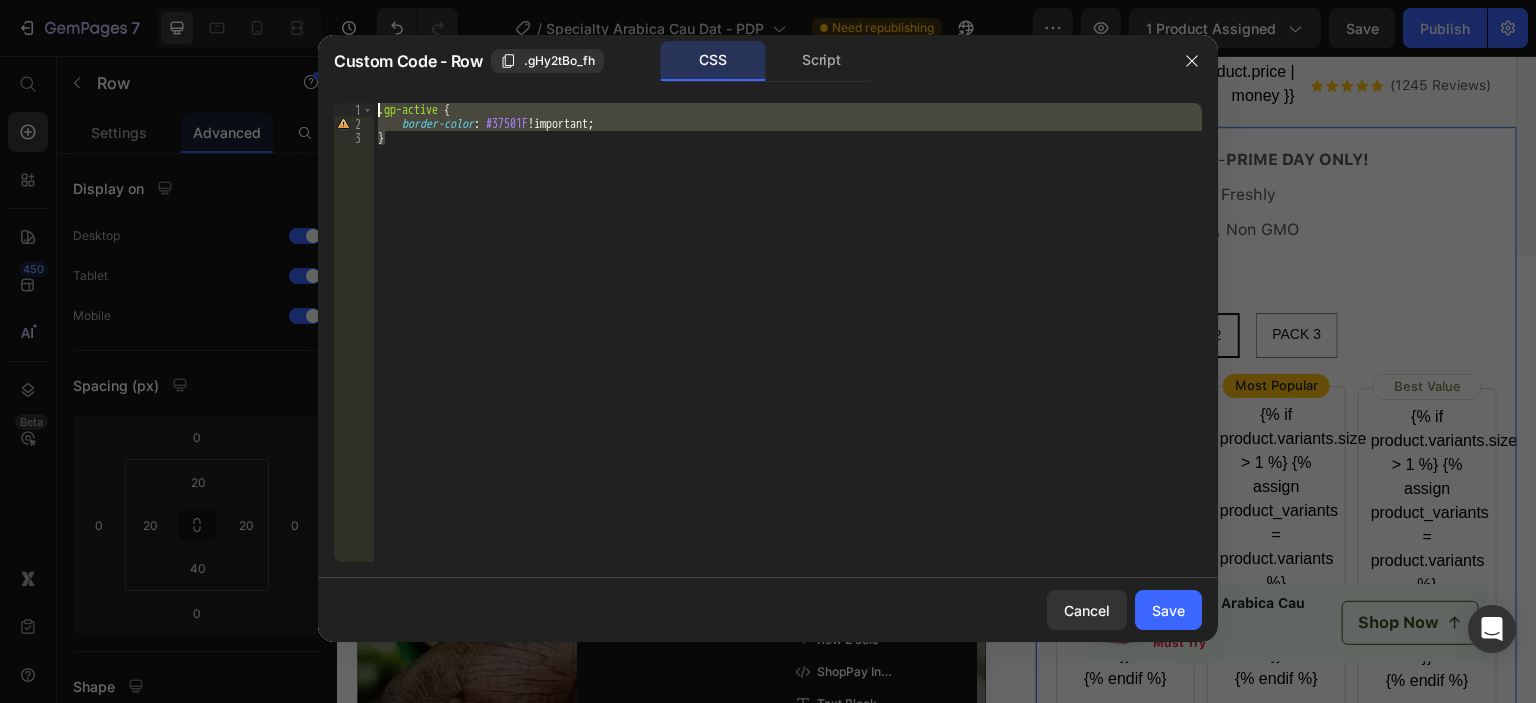 drag, startPoint x: 366, startPoint y: 118, endPoint x: 361, endPoint y: 100, distance: 18.681541 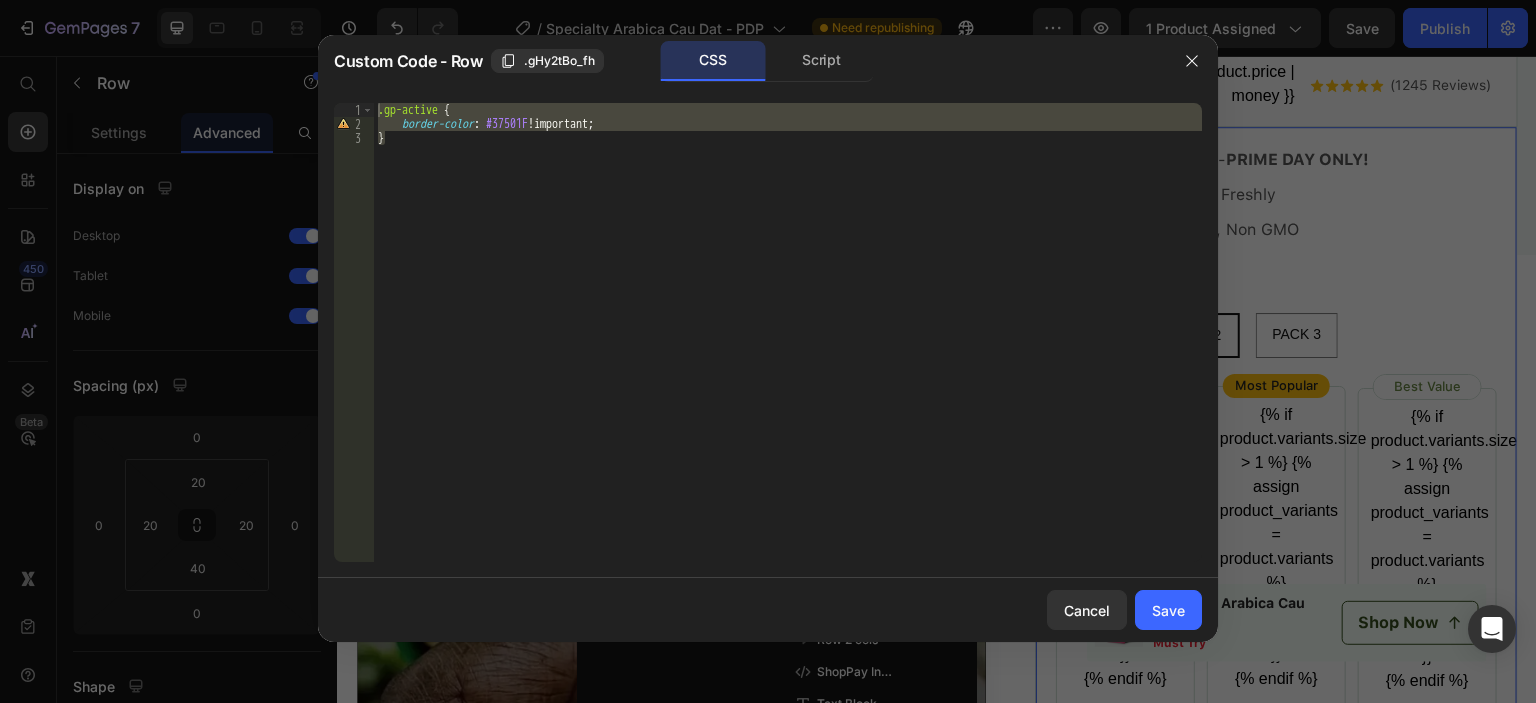 click on ".gp-active   {      border-color :   #37501F  !important ; }" at bounding box center [788, 332] 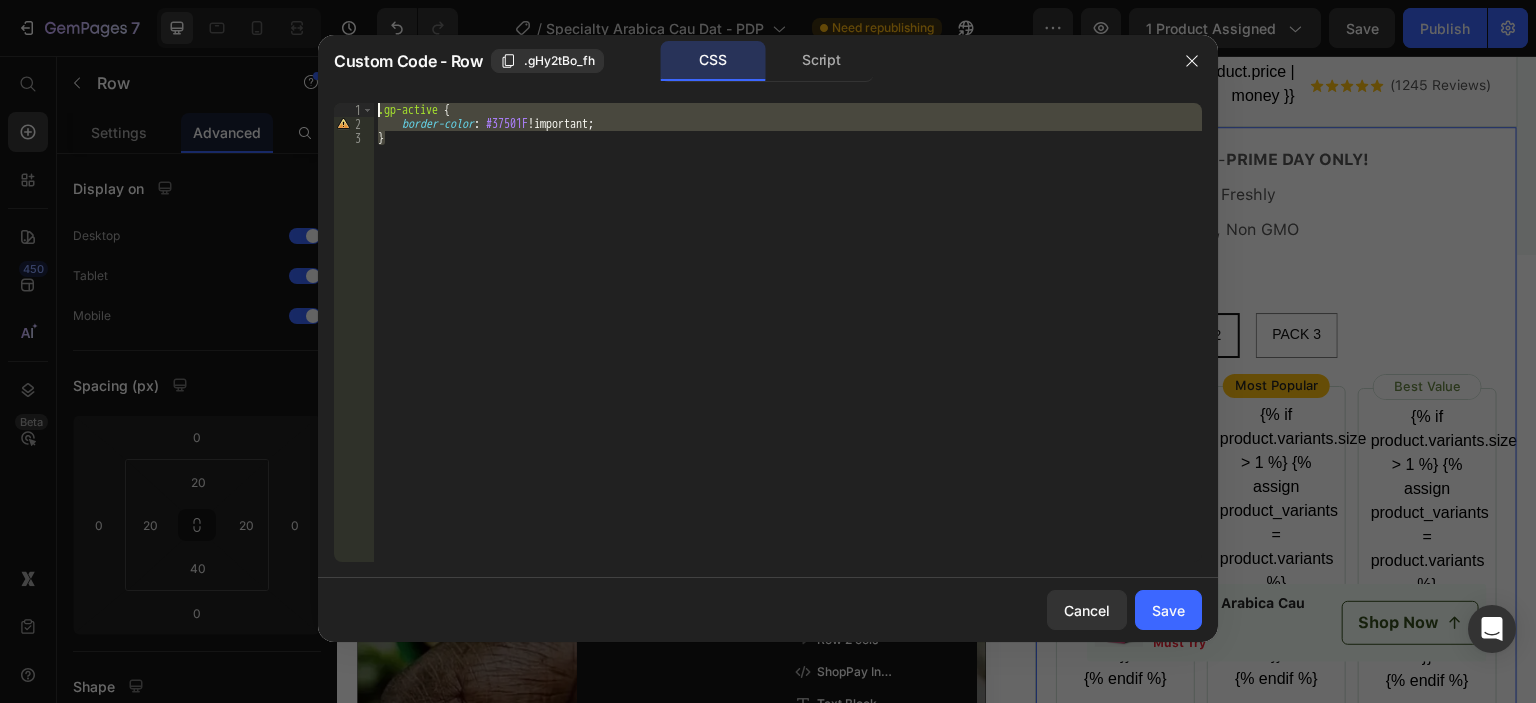 drag, startPoint x: 411, startPoint y: 143, endPoint x: 382, endPoint y: 100, distance: 51.86521 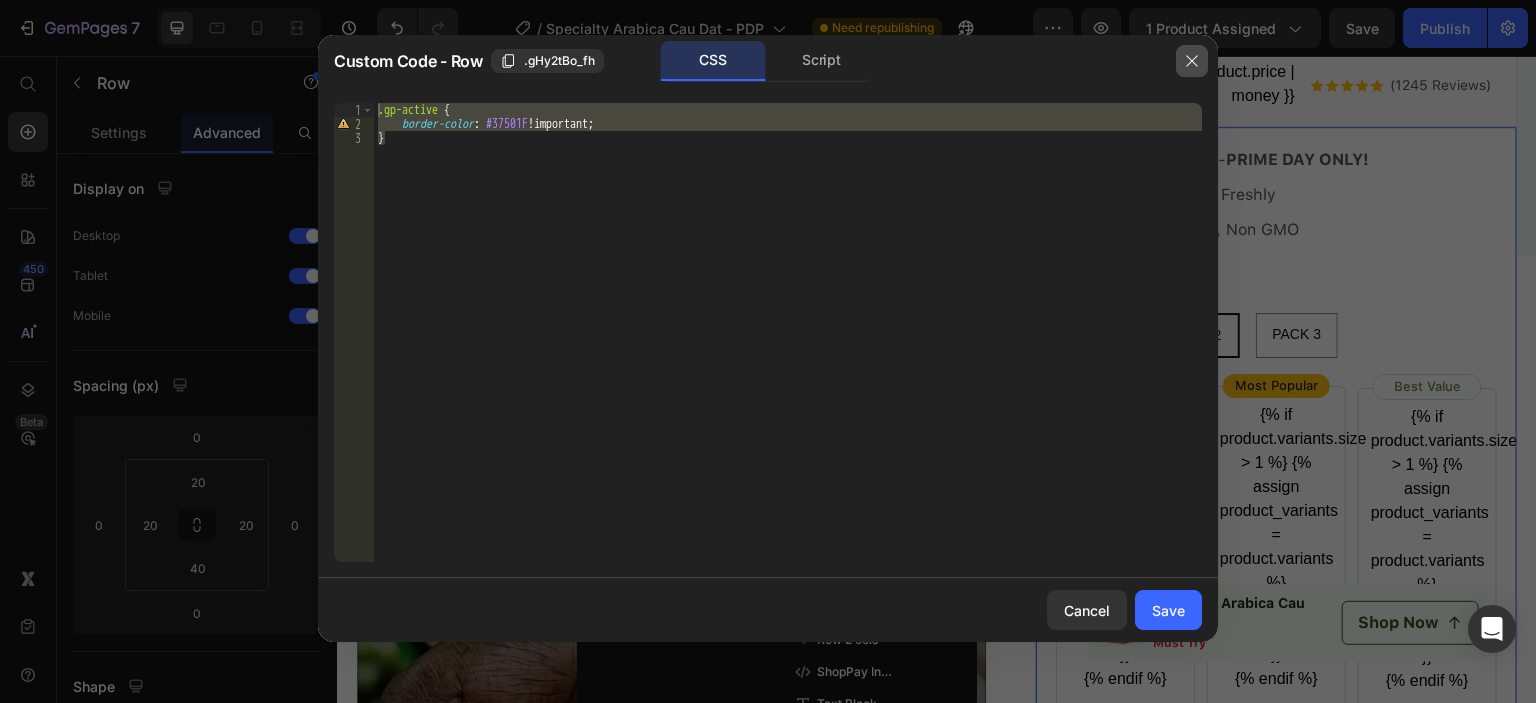 click 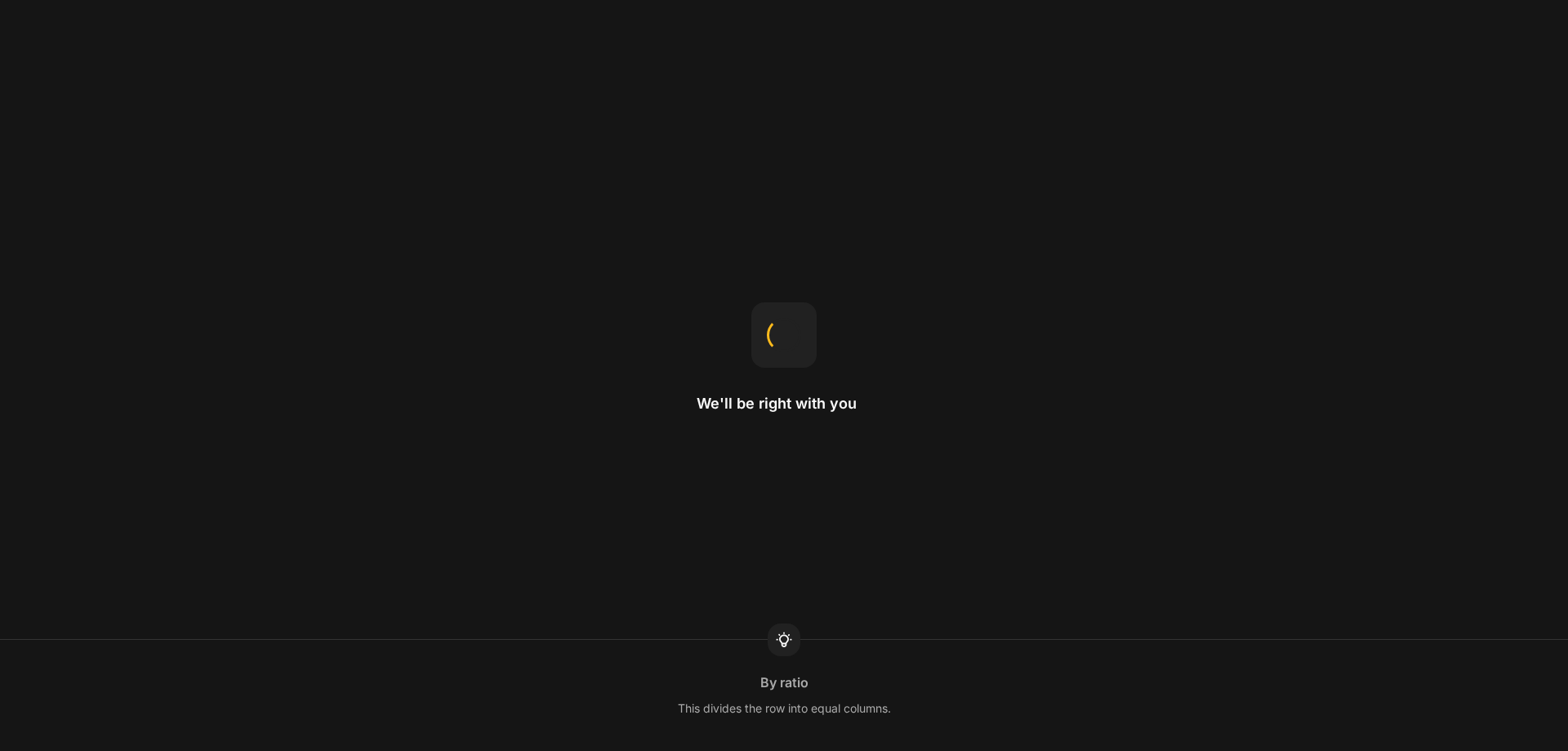 scroll, scrollTop: 0, scrollLeft: 0, axis: both 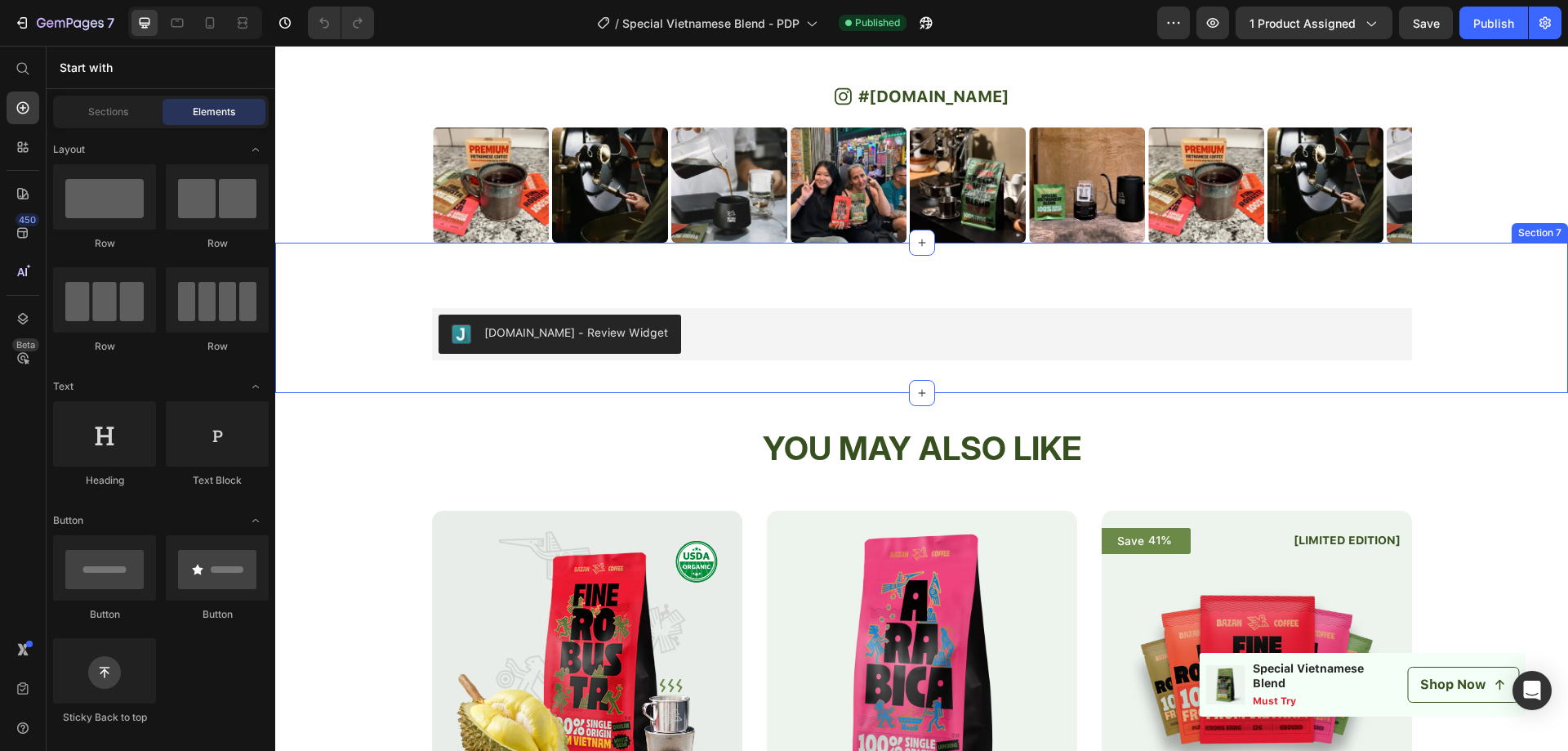 click on "Judge.me - Review Widget Judge.me Product Section 7" at bounding box center (921, 318) 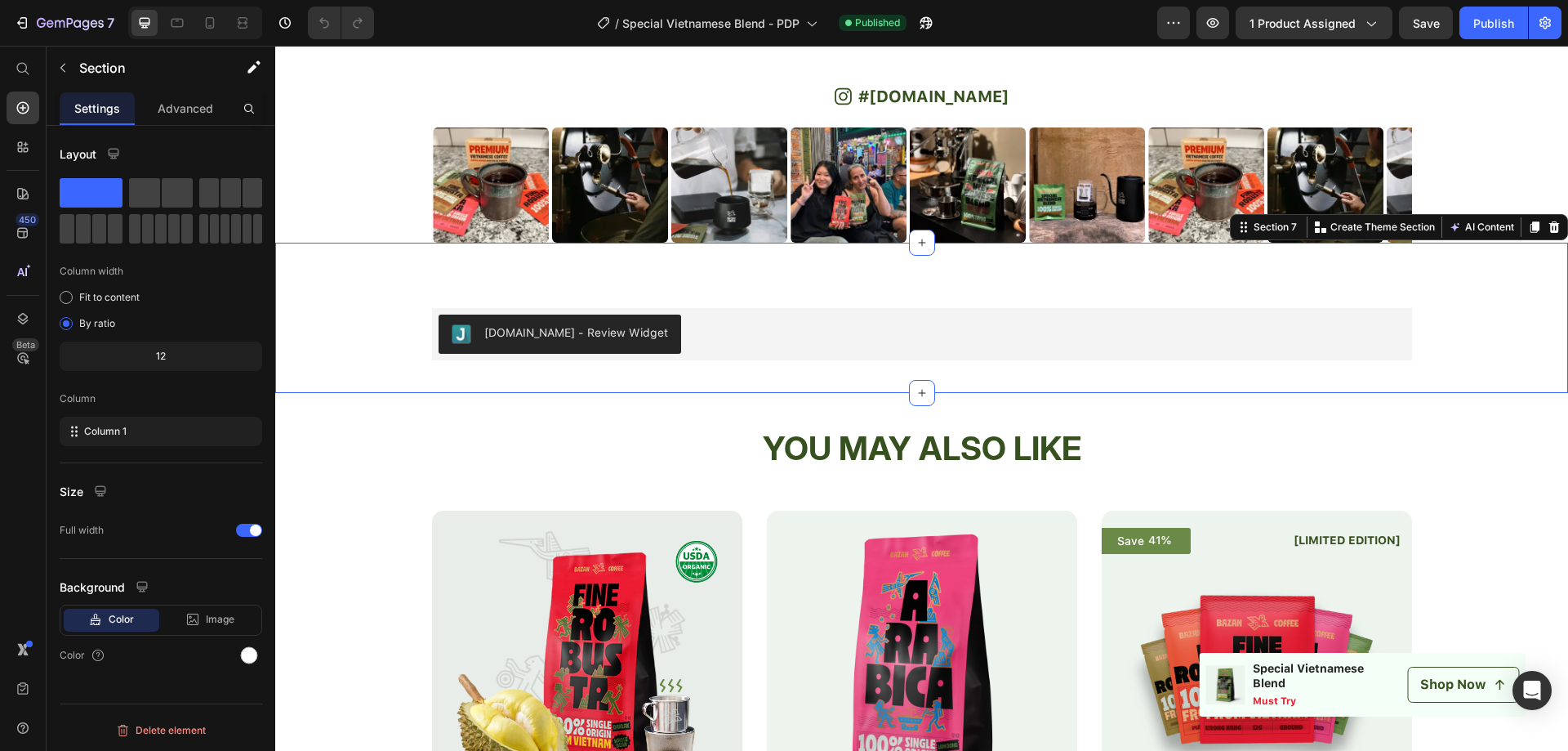 click on "Judge.me - Review Widget Judge.me Product Section 7   You can create reusable sections Create Theme Section AI Content Write with GemAI What would you like to describe here? Tone and Voice Persuasive Product Bazan Vietnamese Specialty Coffee Collection Show more Generate" at bounding box center [921, 318] 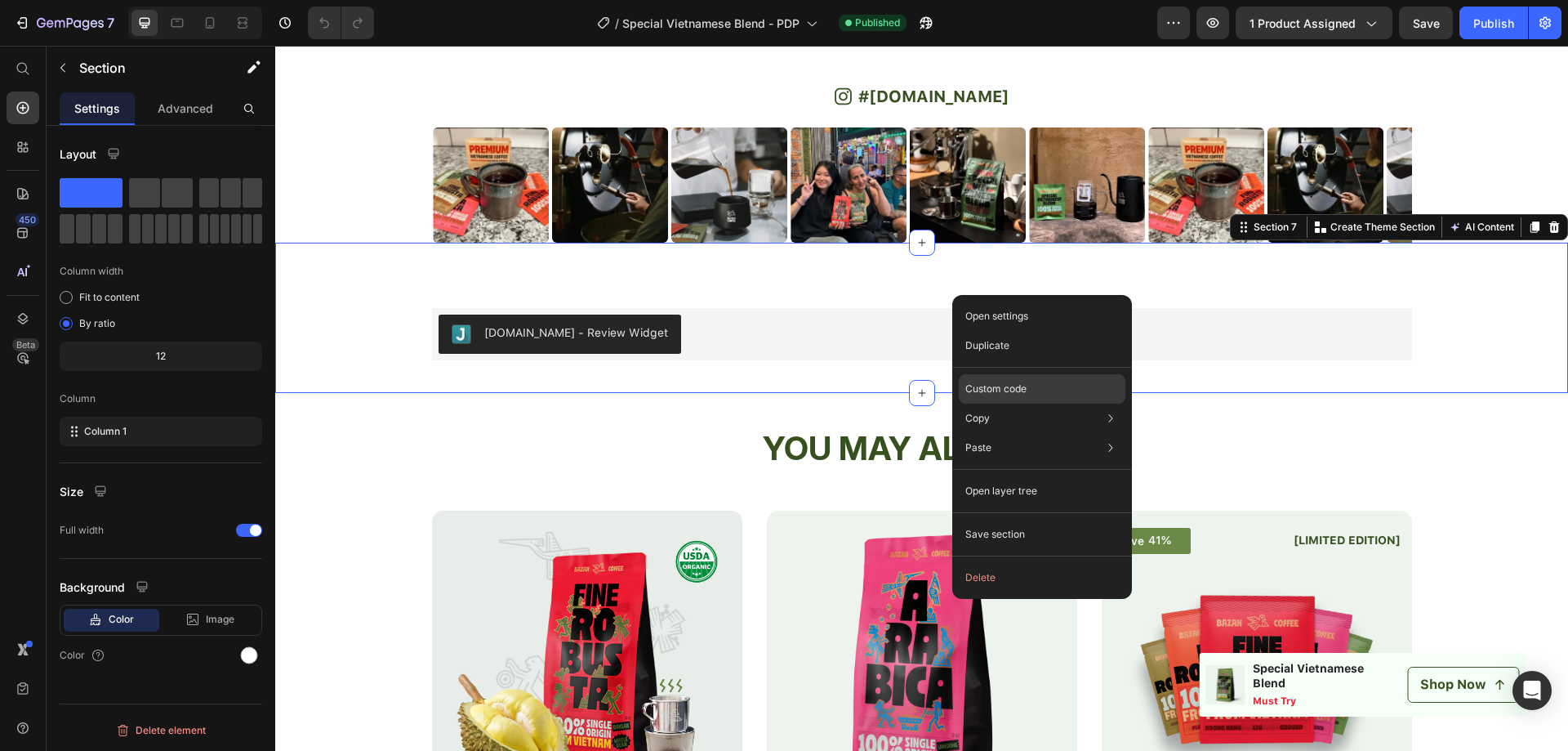click on "Custom code" at bounding box center (996, 389) 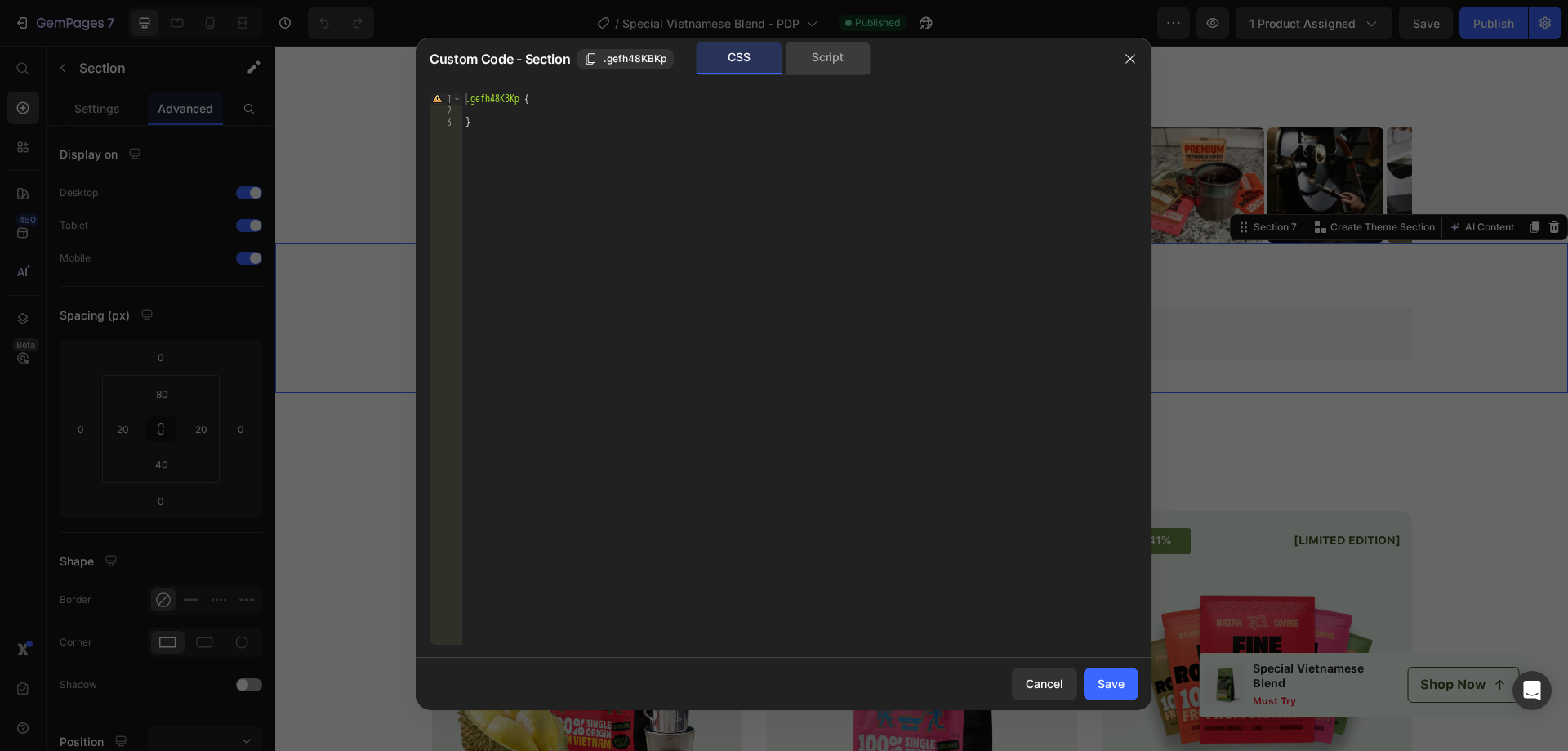 click on "Script" 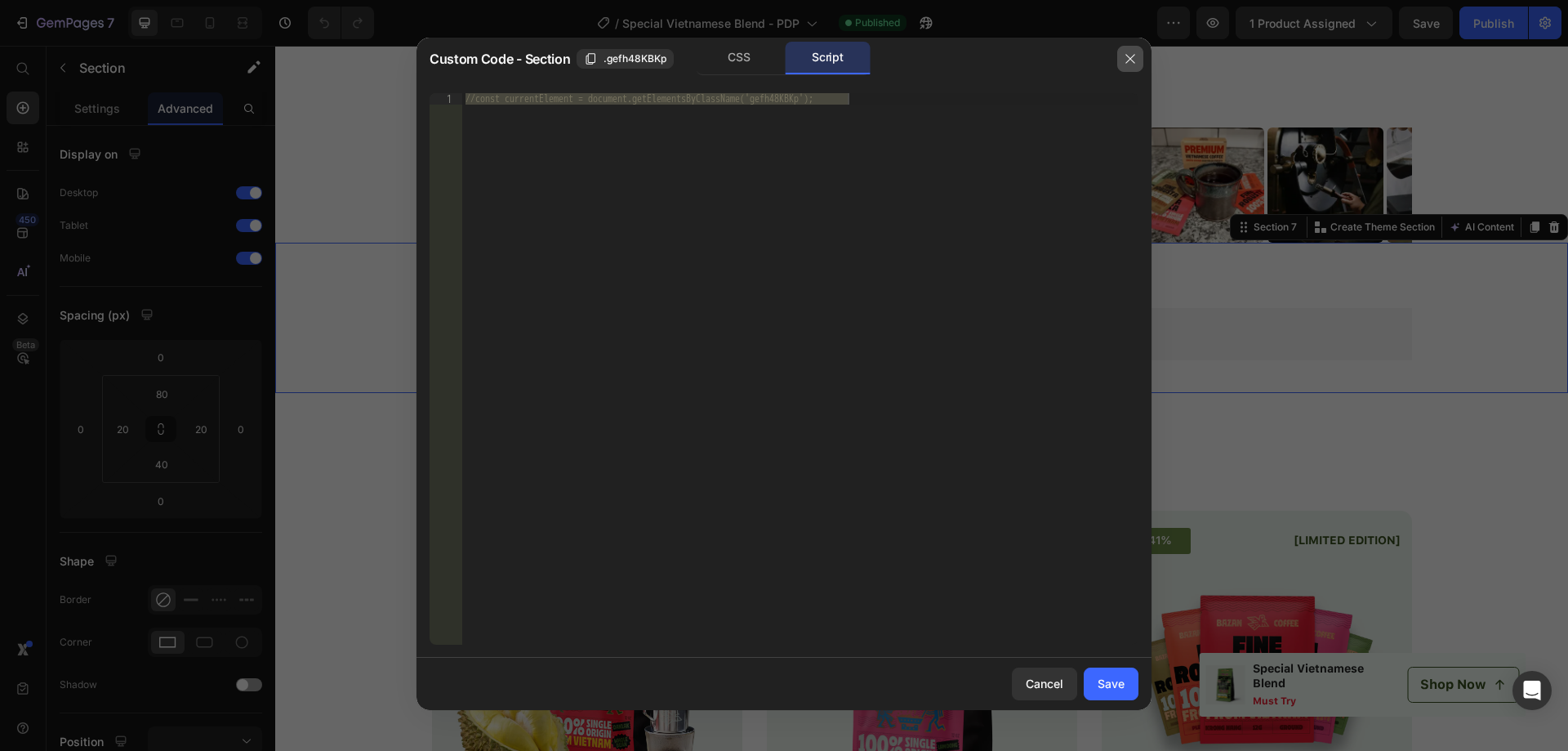 click at bounding box center [1130, 59] 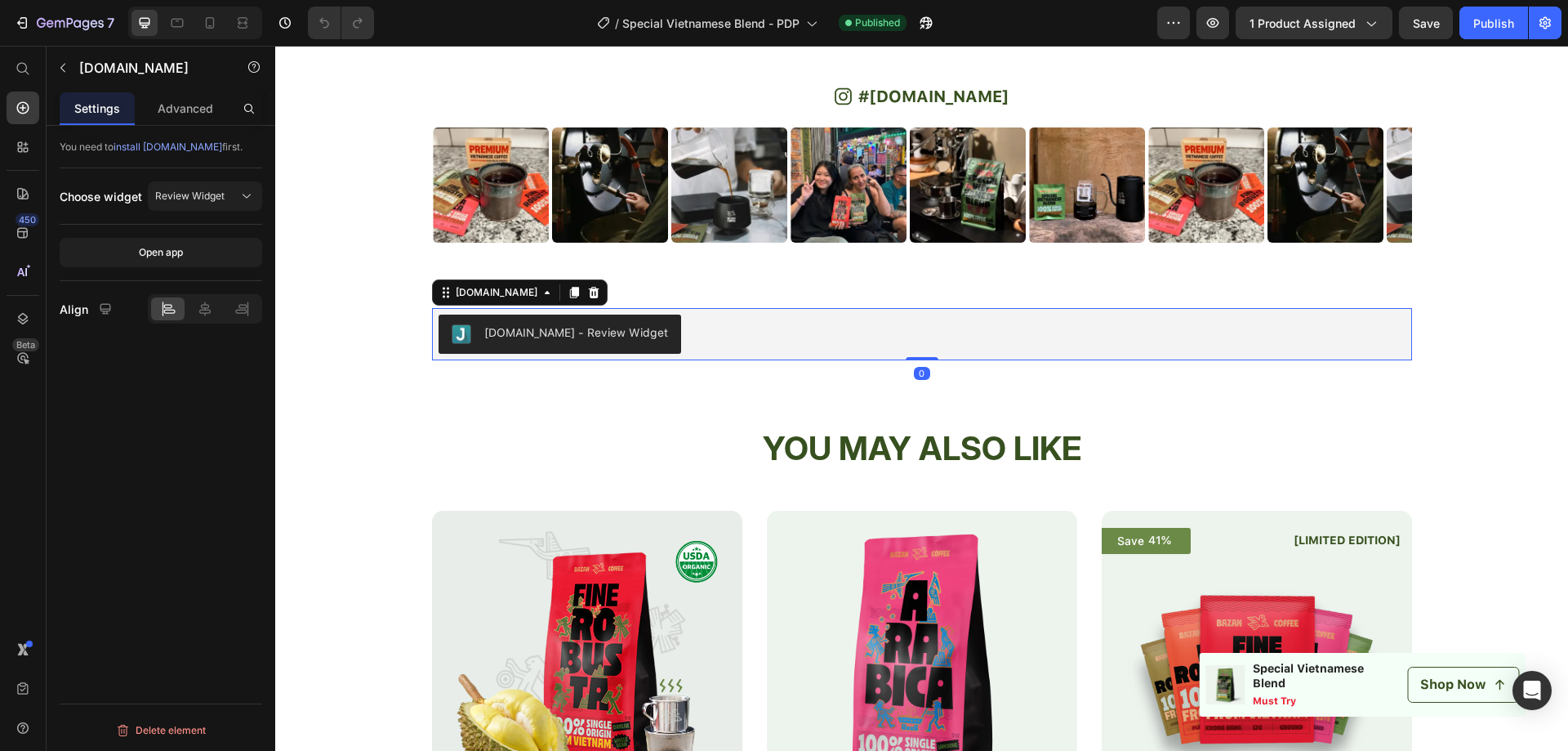 click on "Judge.me - Review Widget" at bounding box center [922, 334] 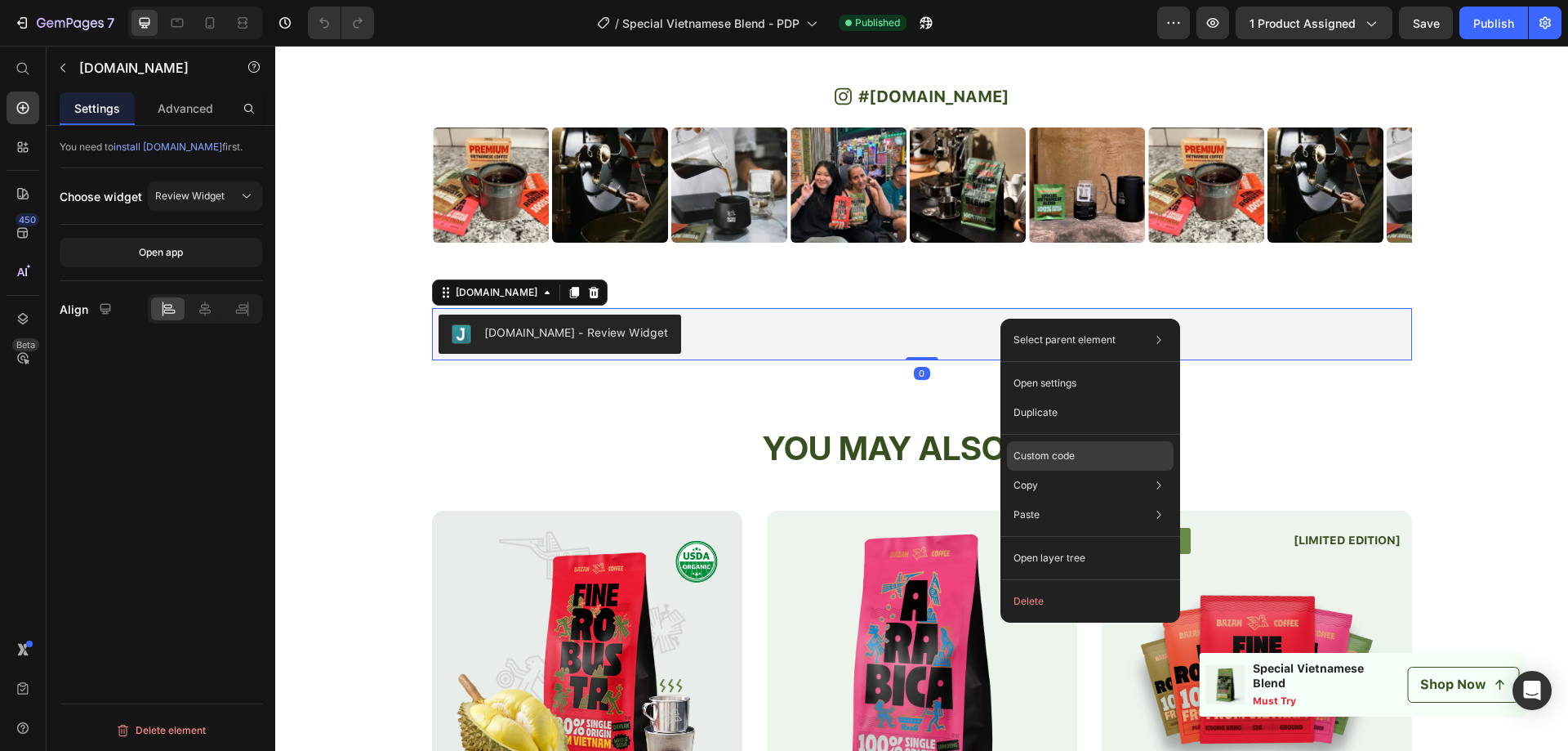 click on "Custom code" 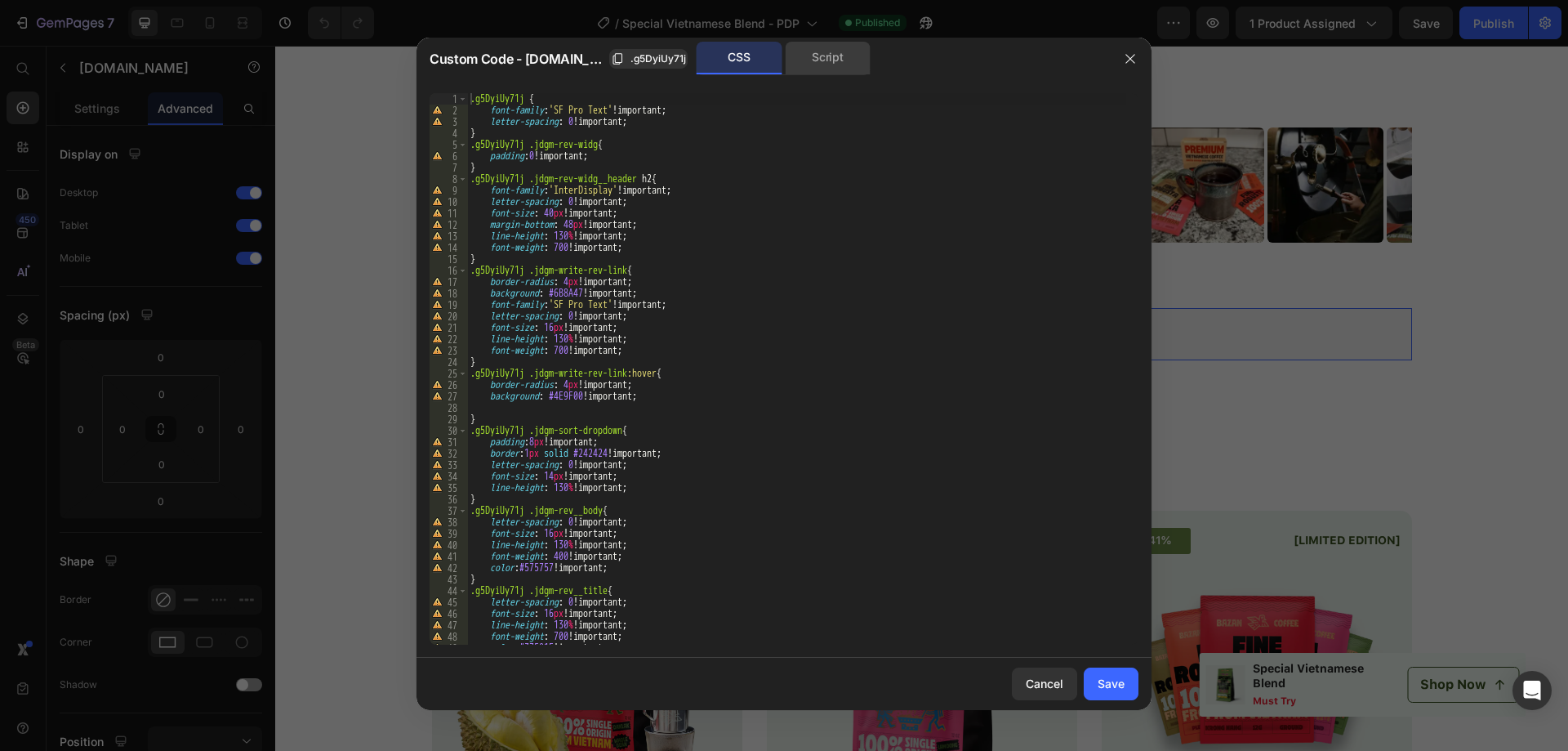 click on "Script" 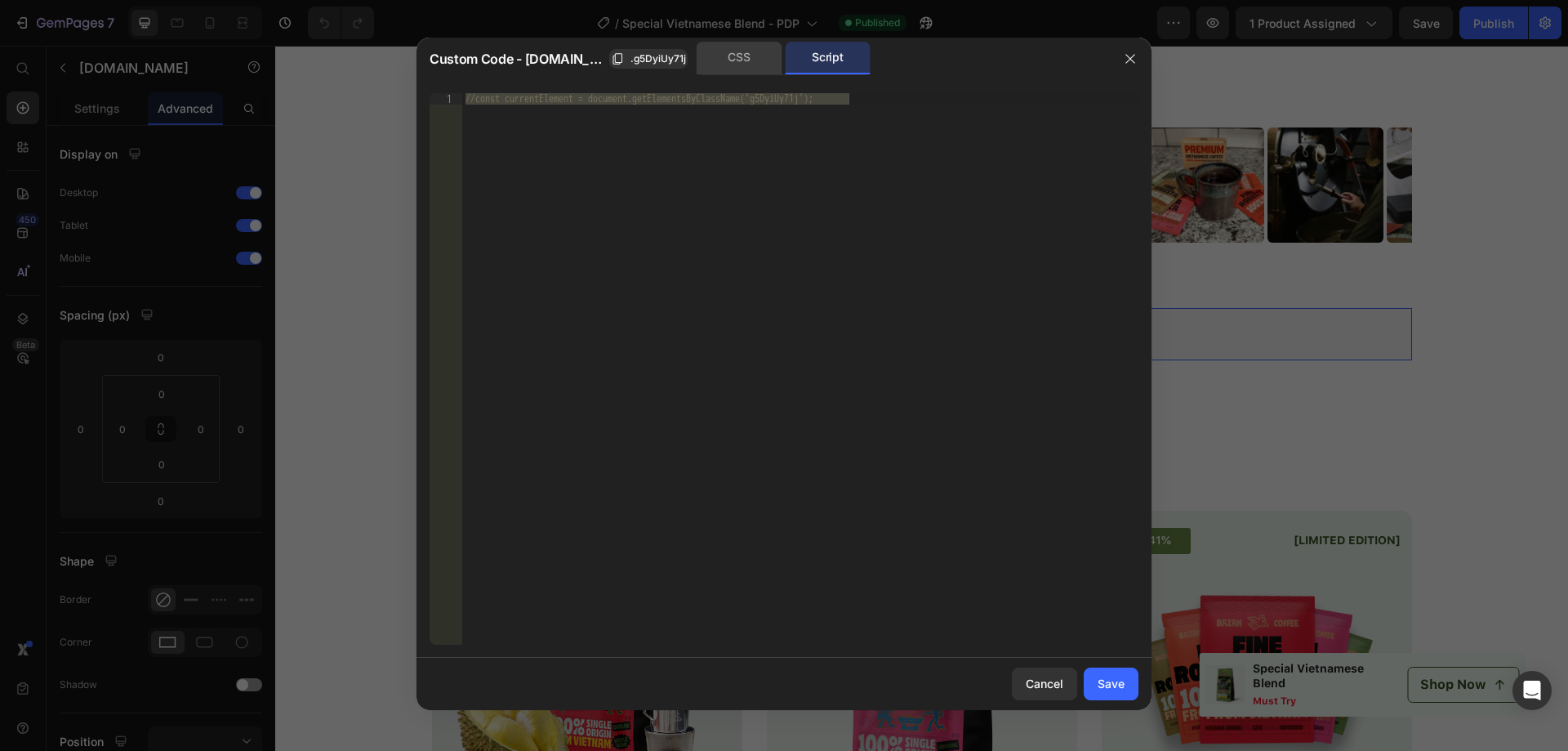 click on "CSS" 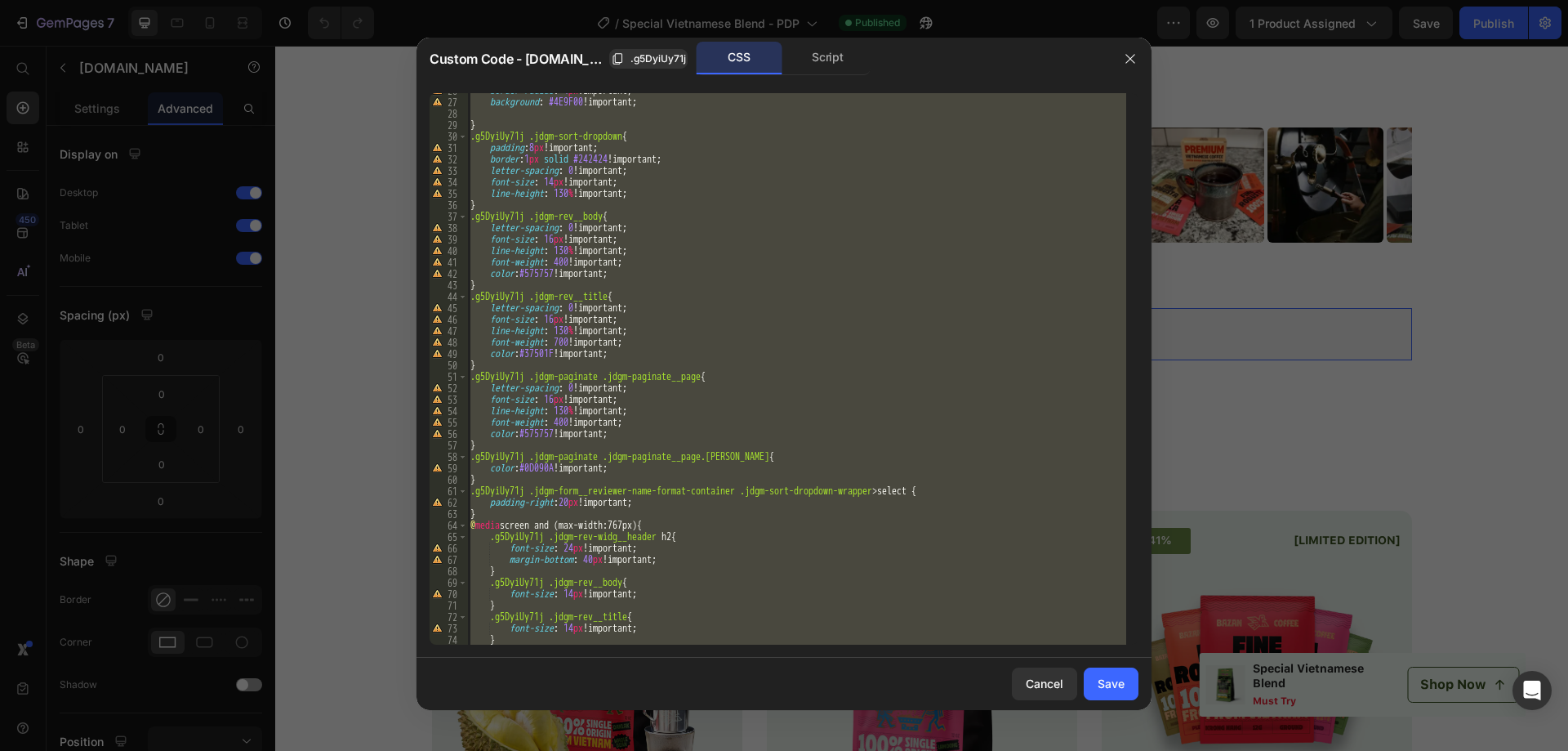 scroll, scrollTop: 306, scrollLeft: 0, axis: vertical 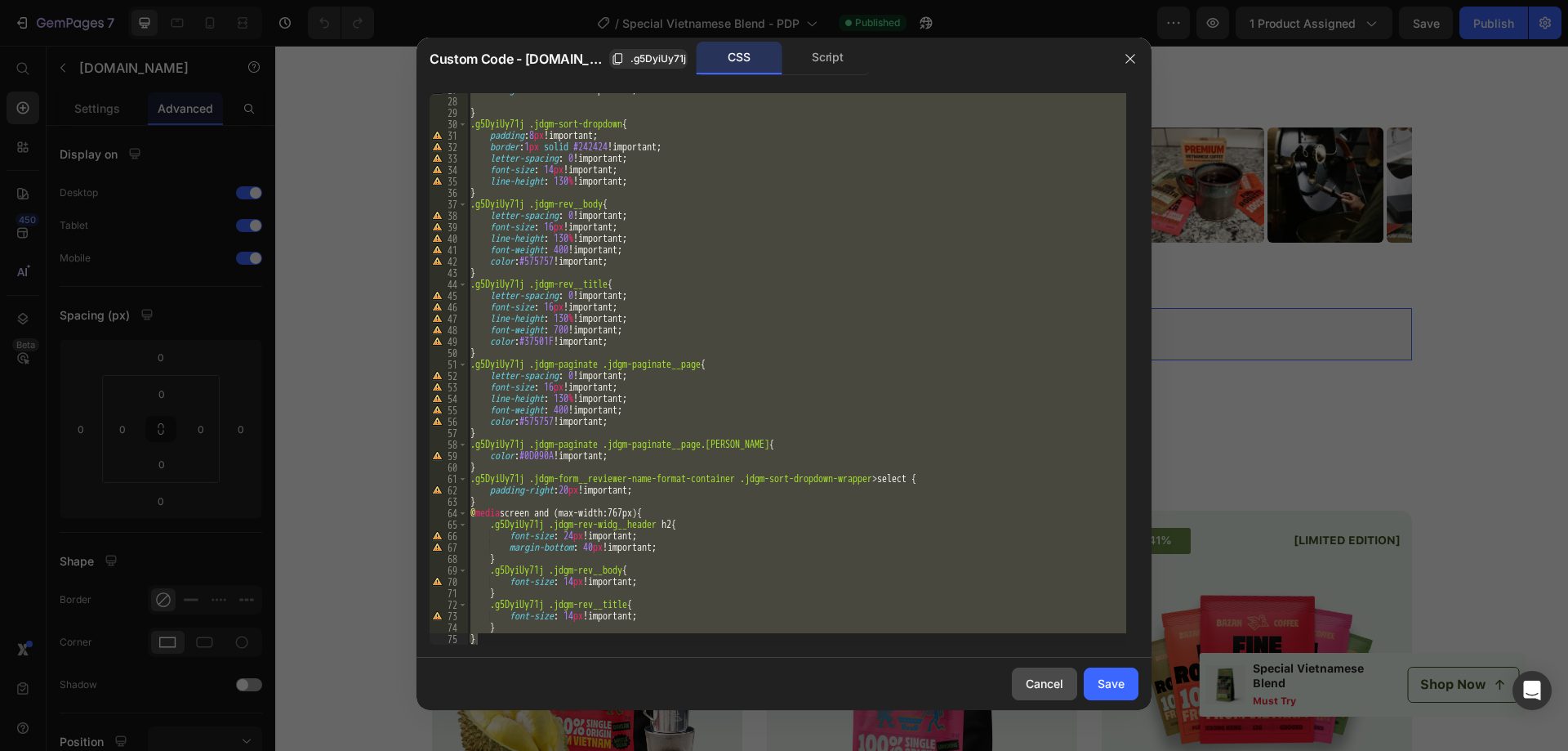 click on "Cancel" at bounding box center [1045, 683] 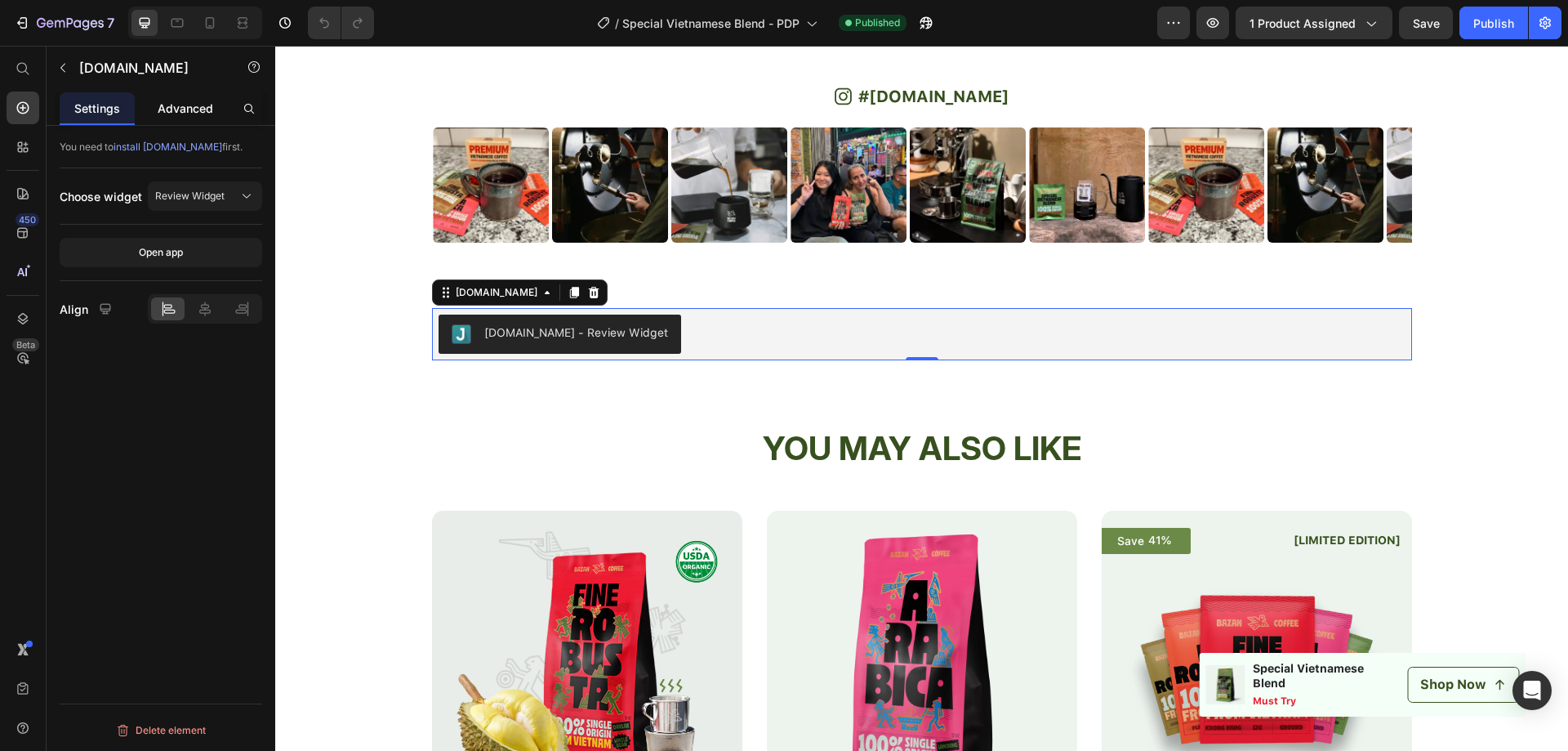 click on "Advanced" 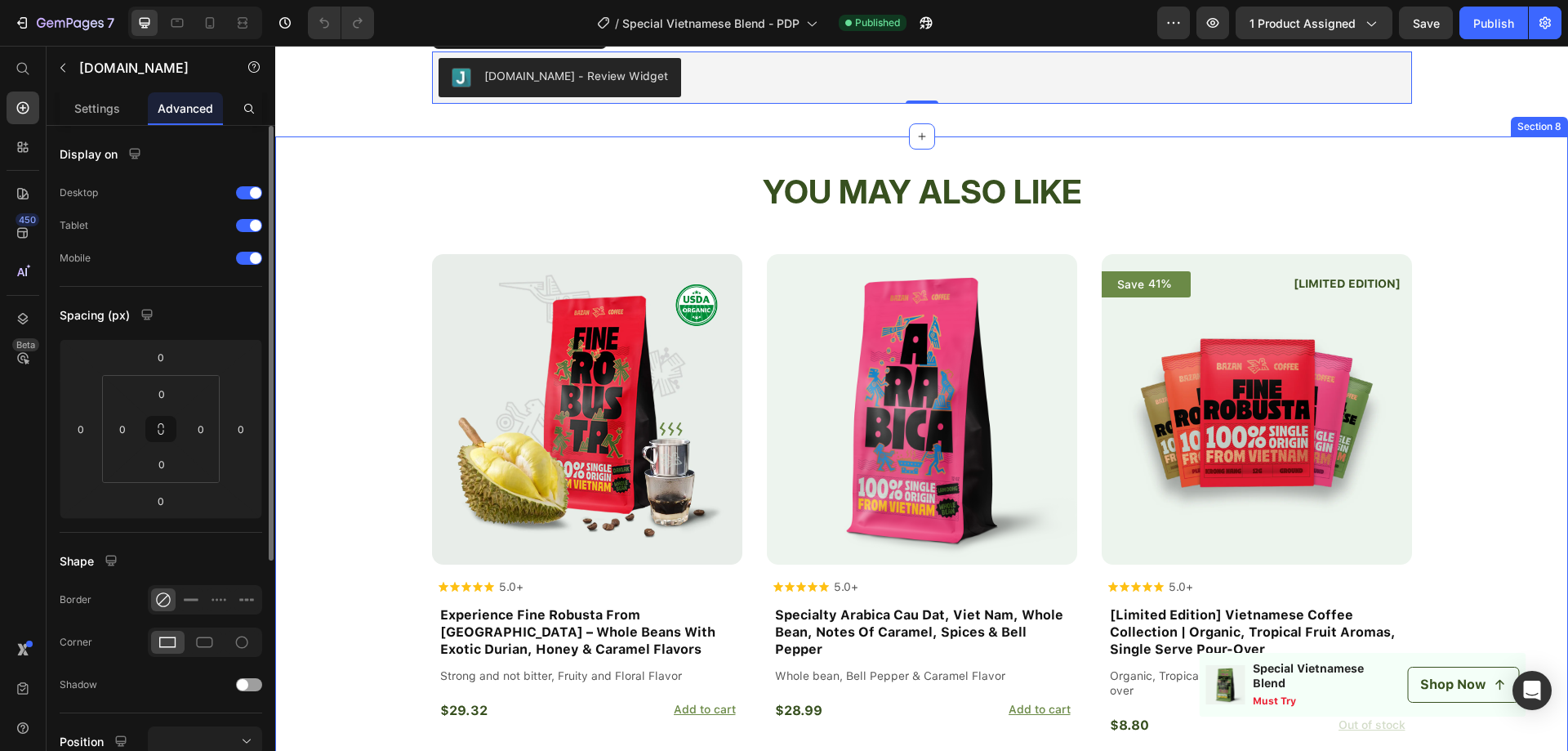 scroll, scrollTop: 5748, scrollLeft: 0, axis: vertical 